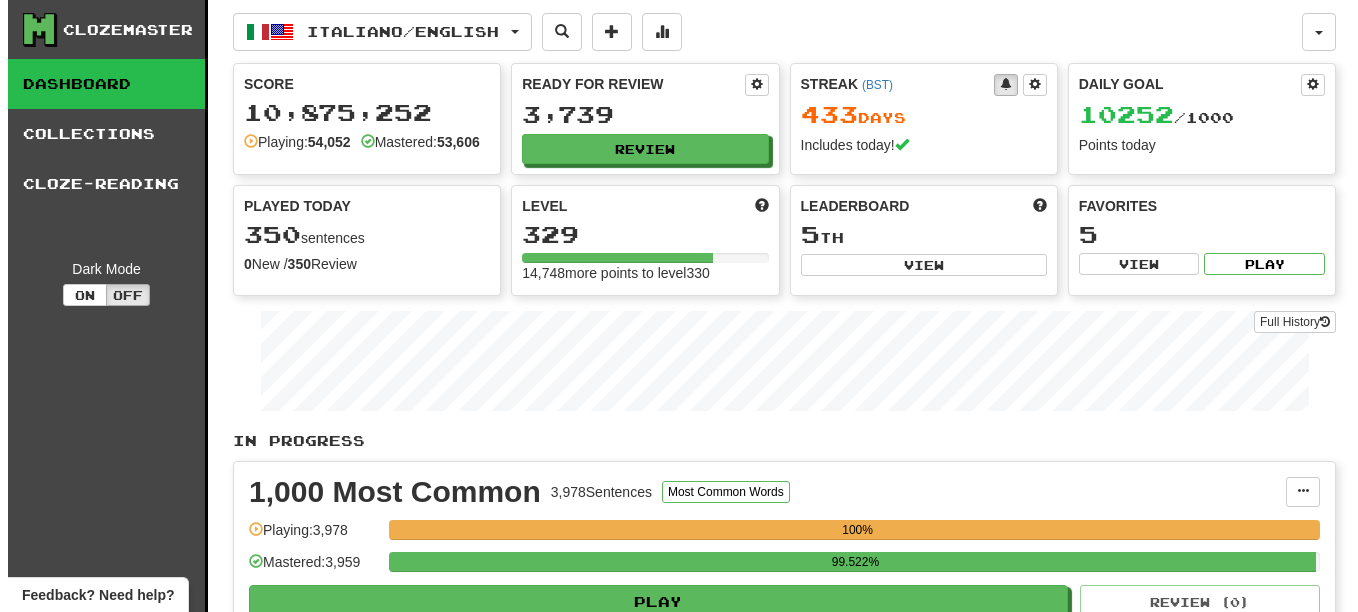 scroll, scrollTop: 0, scrollLeft: 0, axis: both 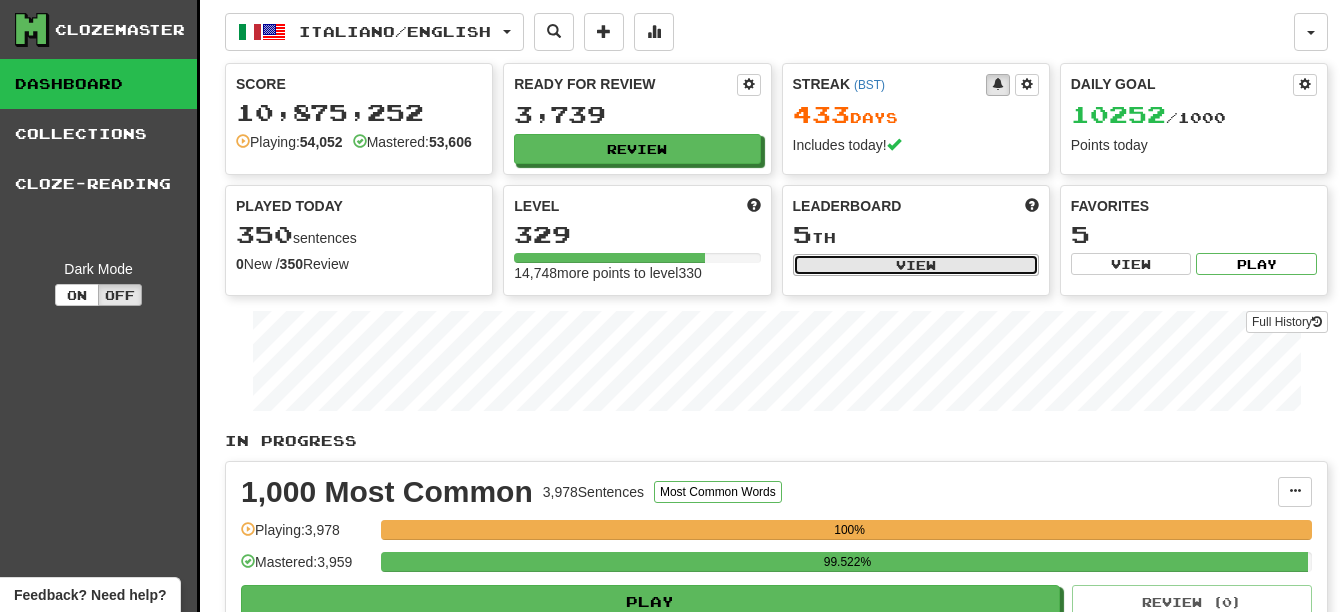 click on "View" at bounding box center [916, 265] 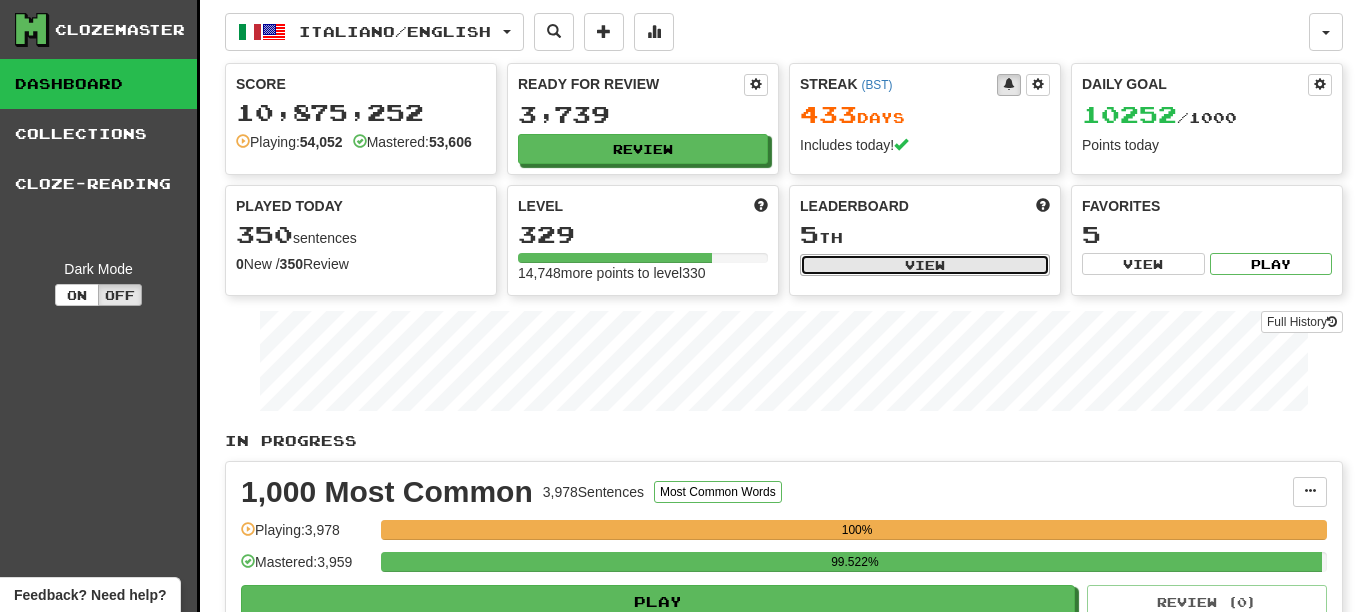 select on "**********" 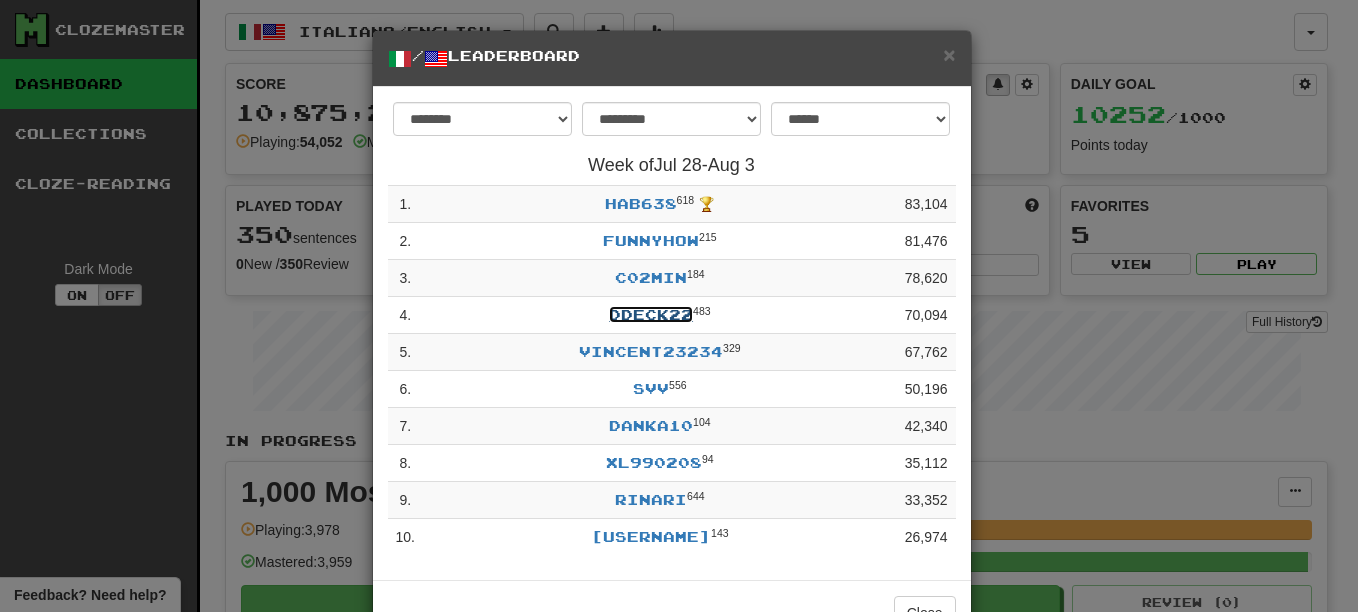 click on "Ddeck22" at bounding box center (651, 314) 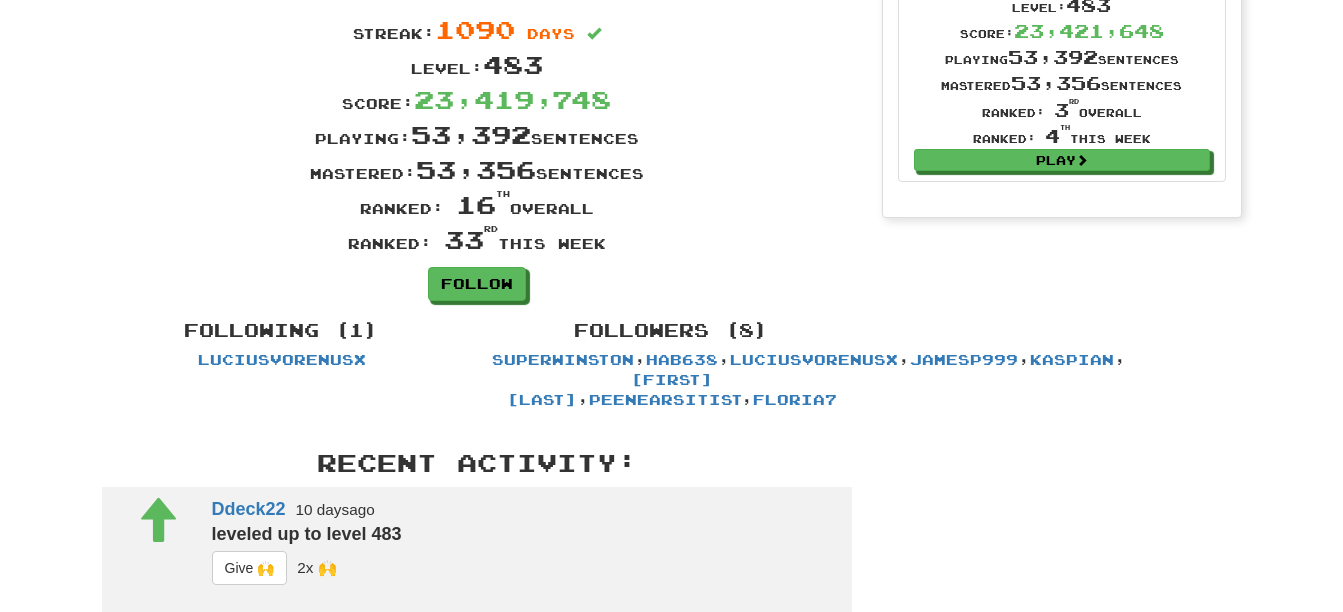 scroll, scrollTop: 0, scrollLeft: 0, axis: both 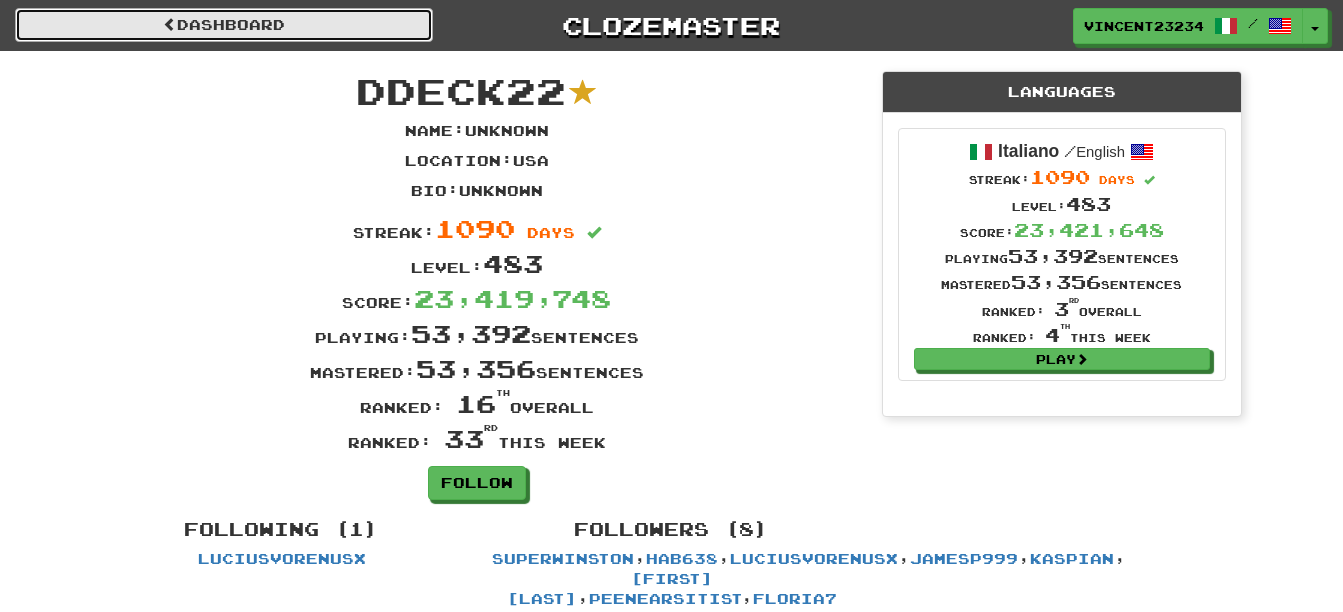 click on "Dashboard" at bounding box center (224, 25) 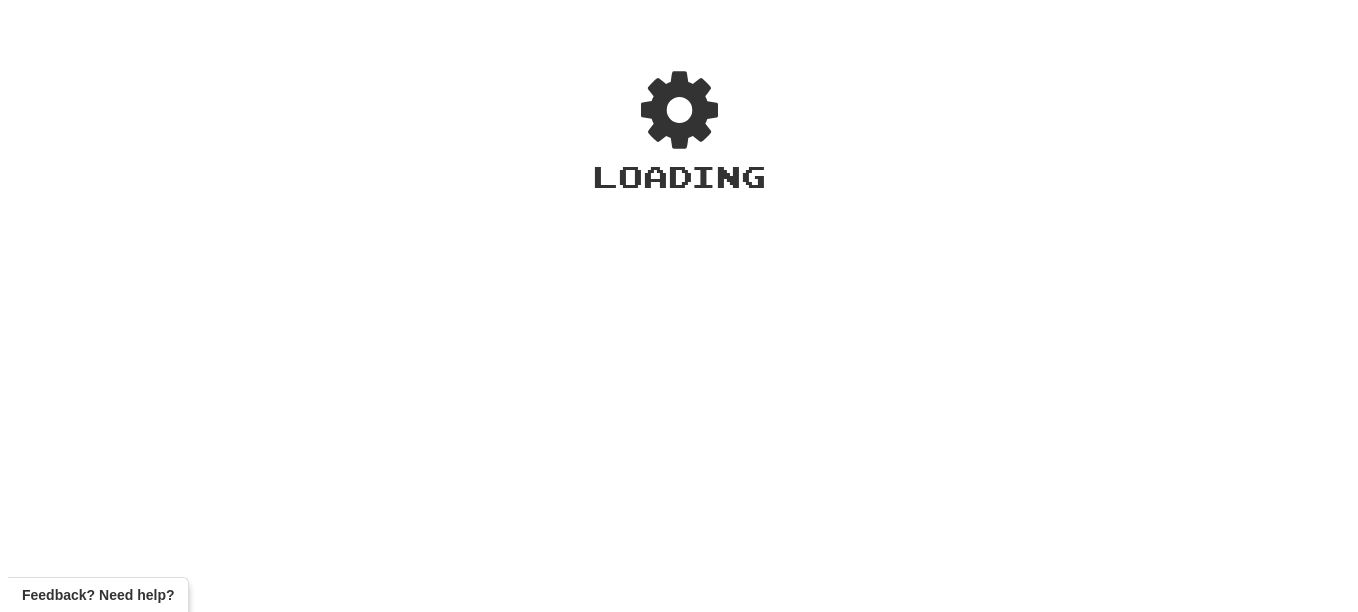 scroll, scrollTop: 0, scrollLeft: 0, axis: both 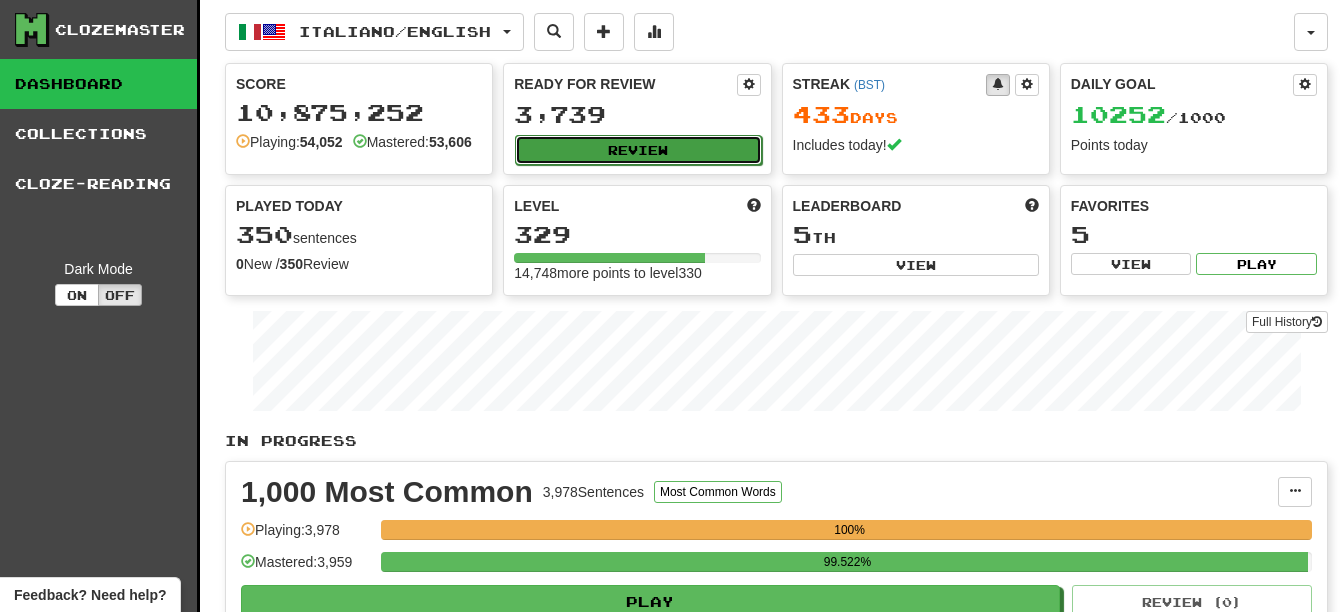 click on "Review" at bounding box center [638, 150] 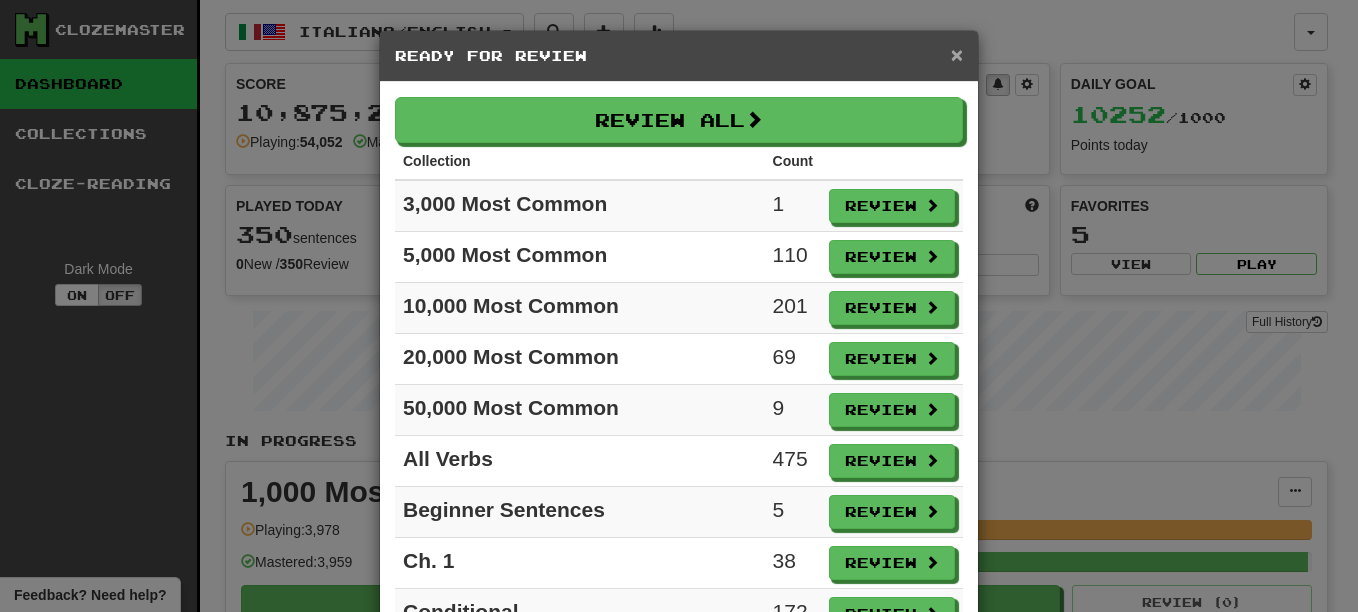 click on "×" at bounding box center [957, 54] 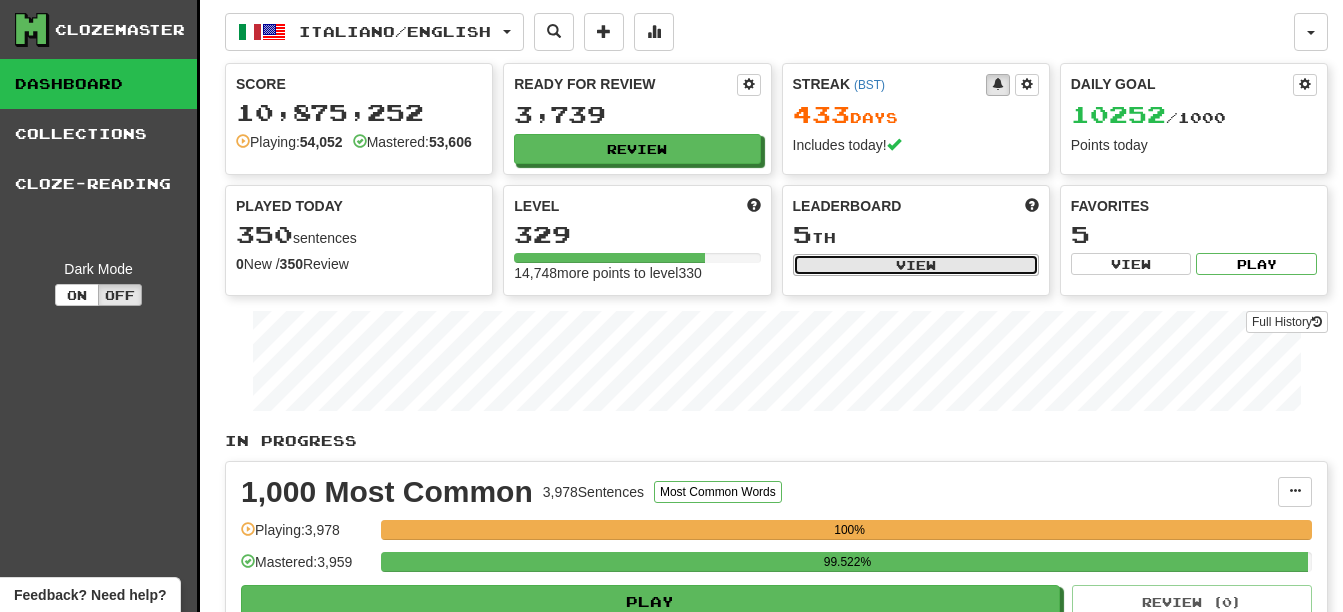 click on "View" at bounding box center (916, 265) 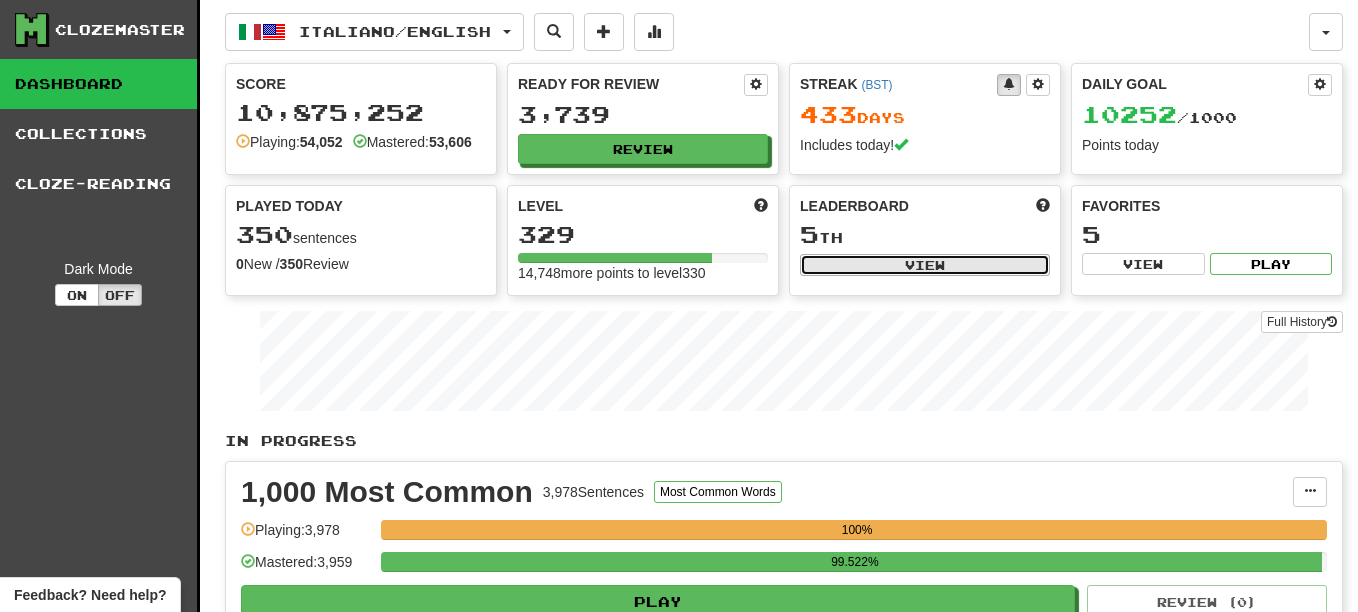 select on "**********" 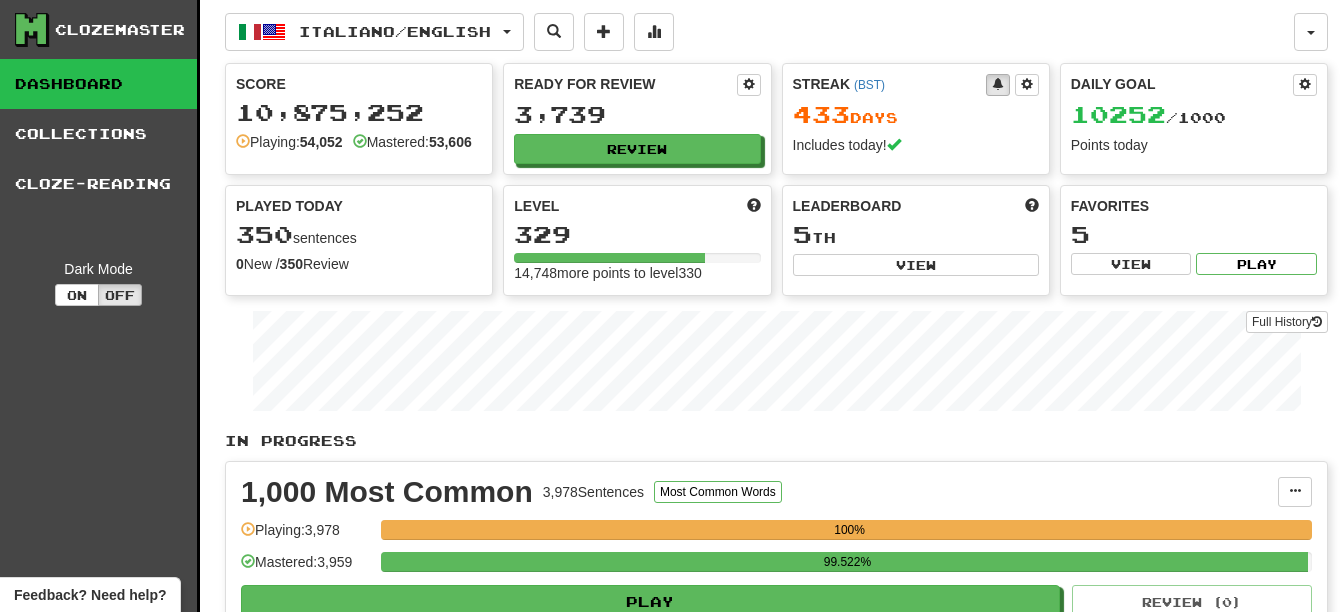 scroll, scrollTop: 0, scrollLeft: 0, axis: both 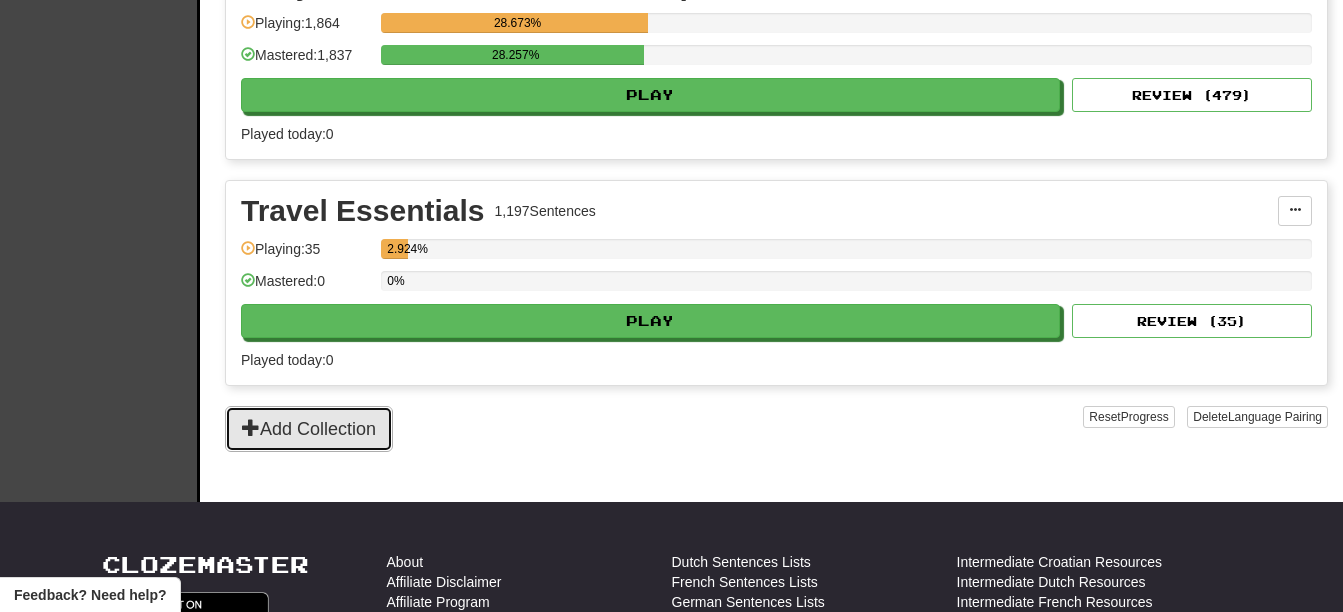 click on "Add Collection" at bounding box center [309, 429] 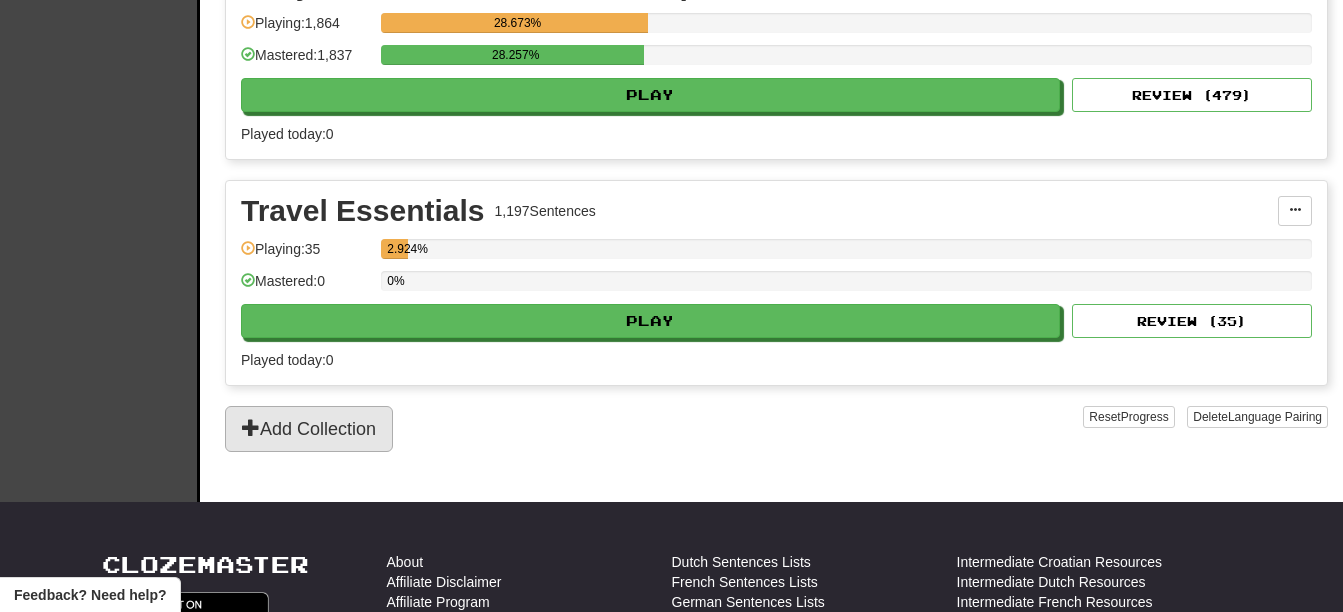 scroll, scrollTop: 0, scrollLeft: 0, axis: both 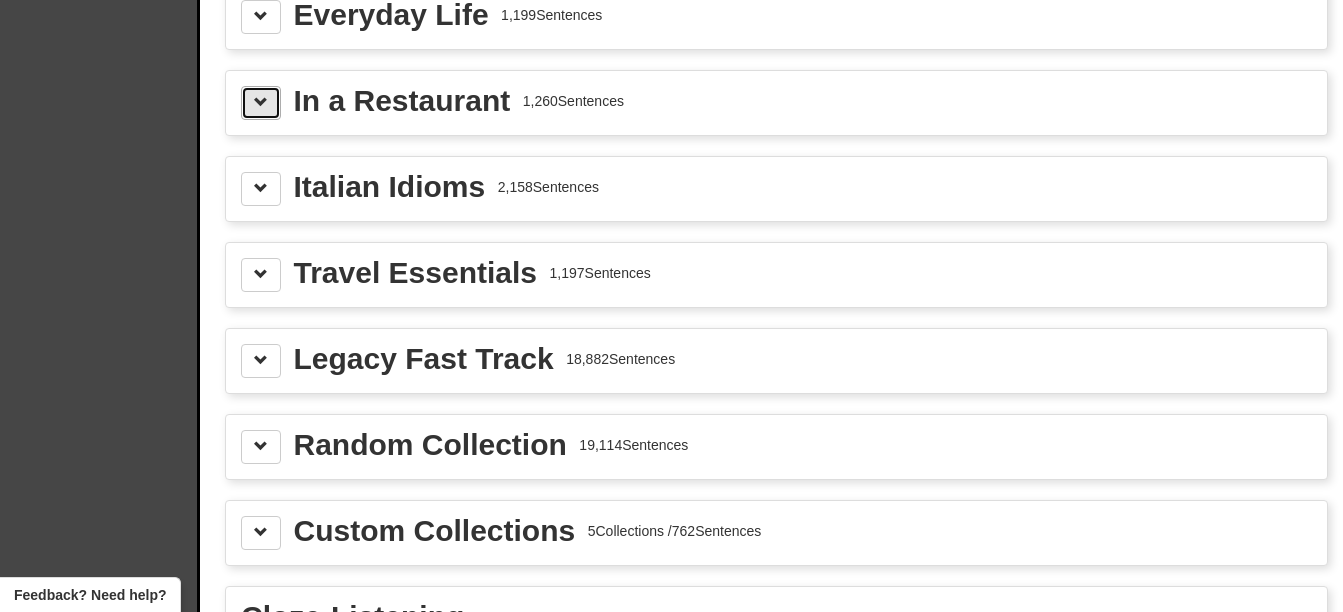 click at bounding box center (261, 102) 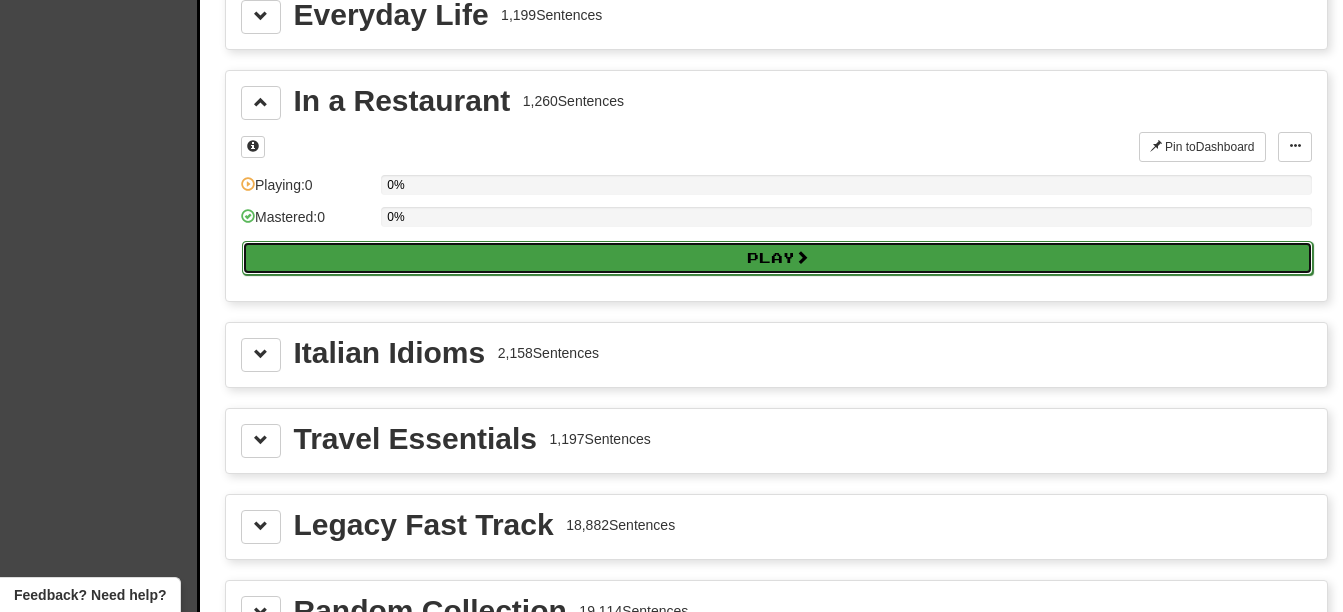 click on "Play" at bounding box center (777, 258) 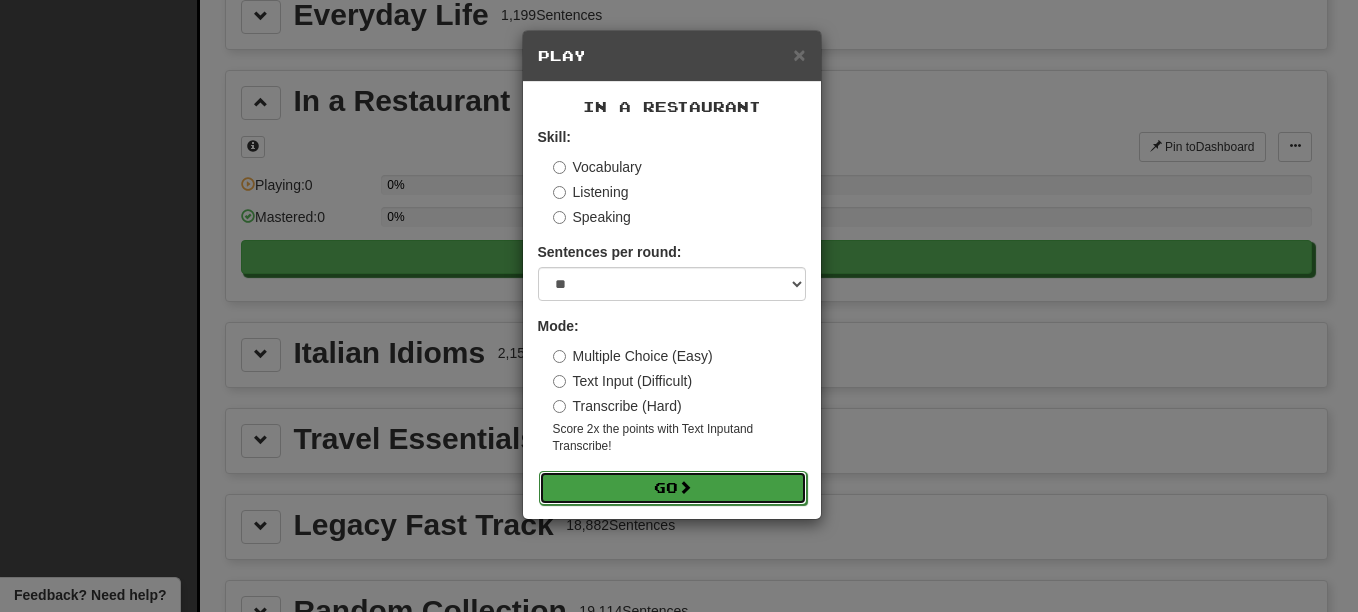 click on "Go" at bounding box center [673, 488] 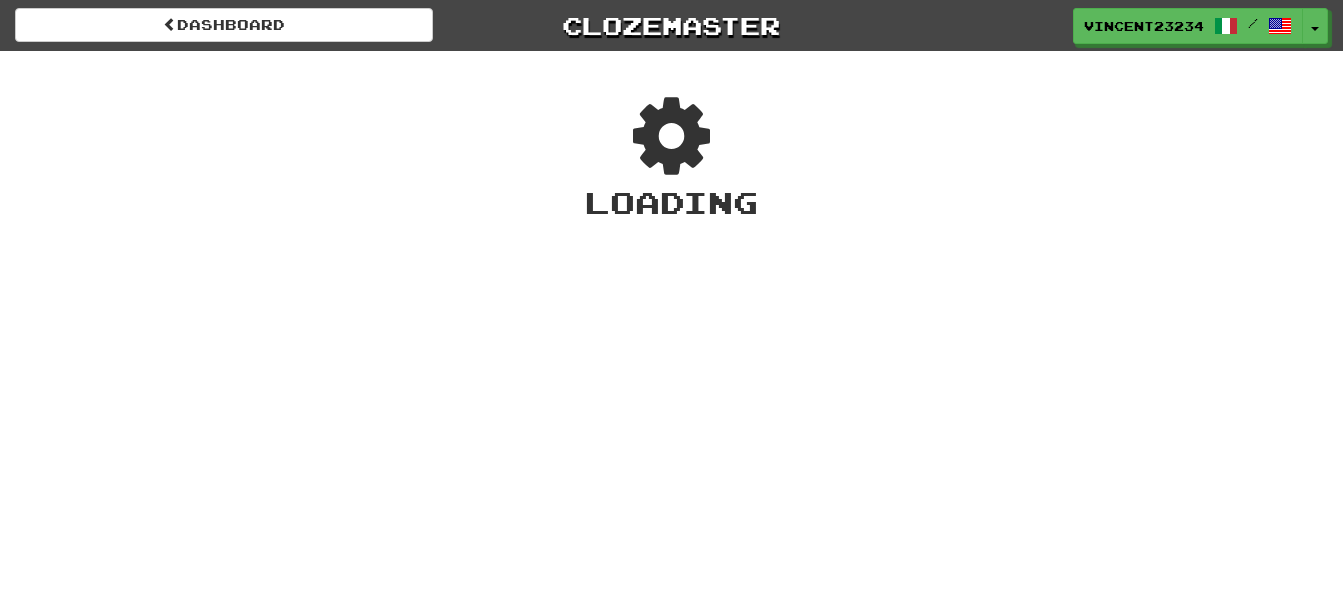 scroll, scrollTop: 0, scrollLeft: 0, axis: both 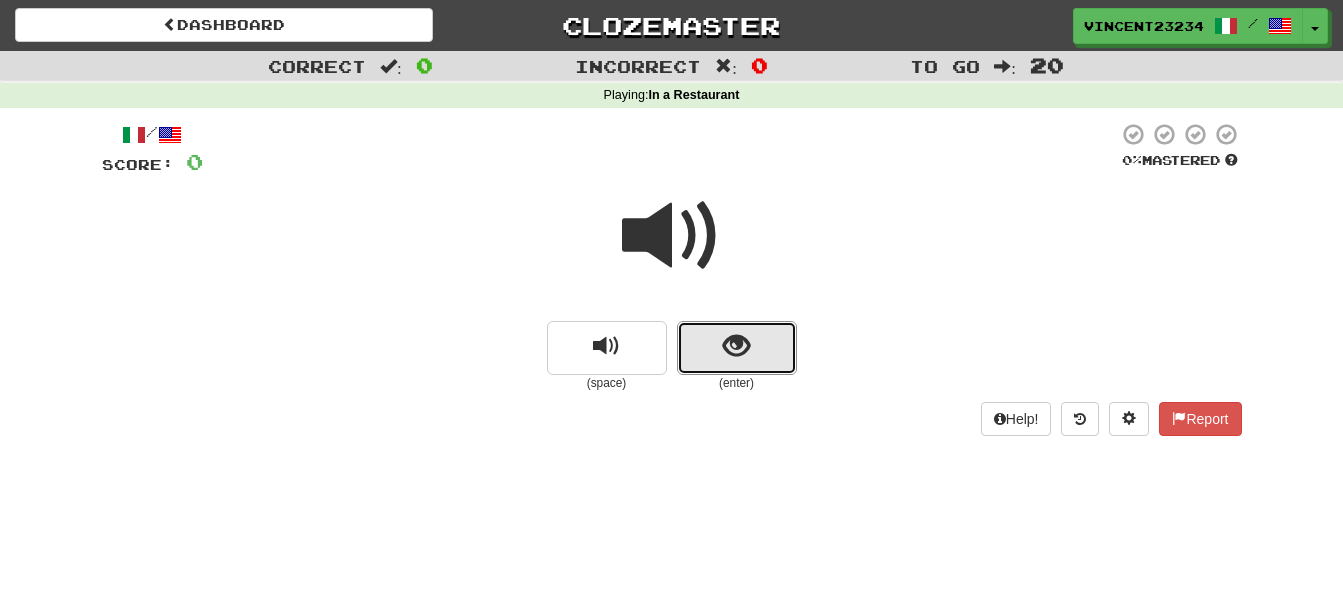 click at bounding box center [737, 348] 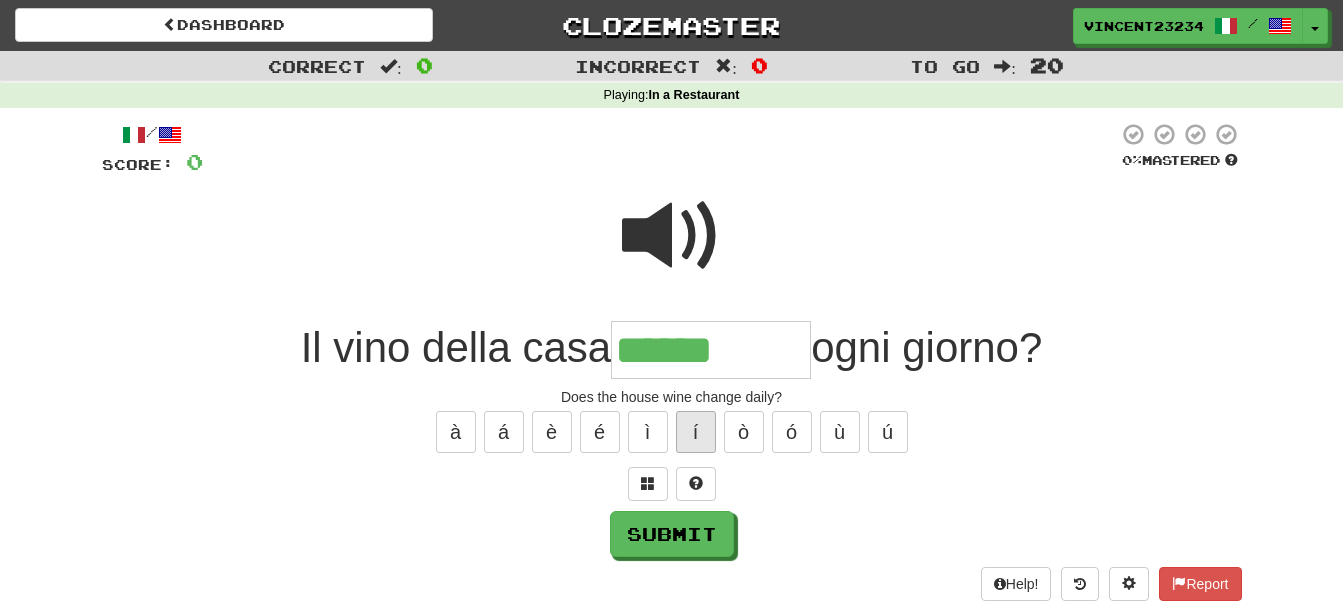 type on "******" 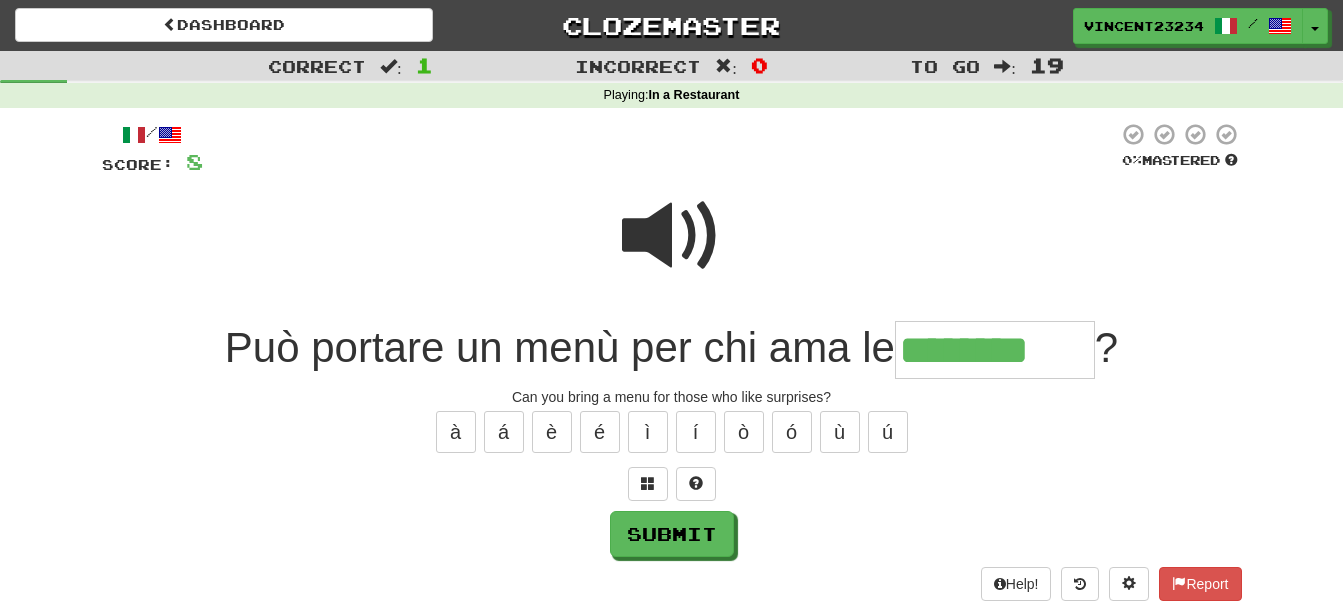 type on "********" 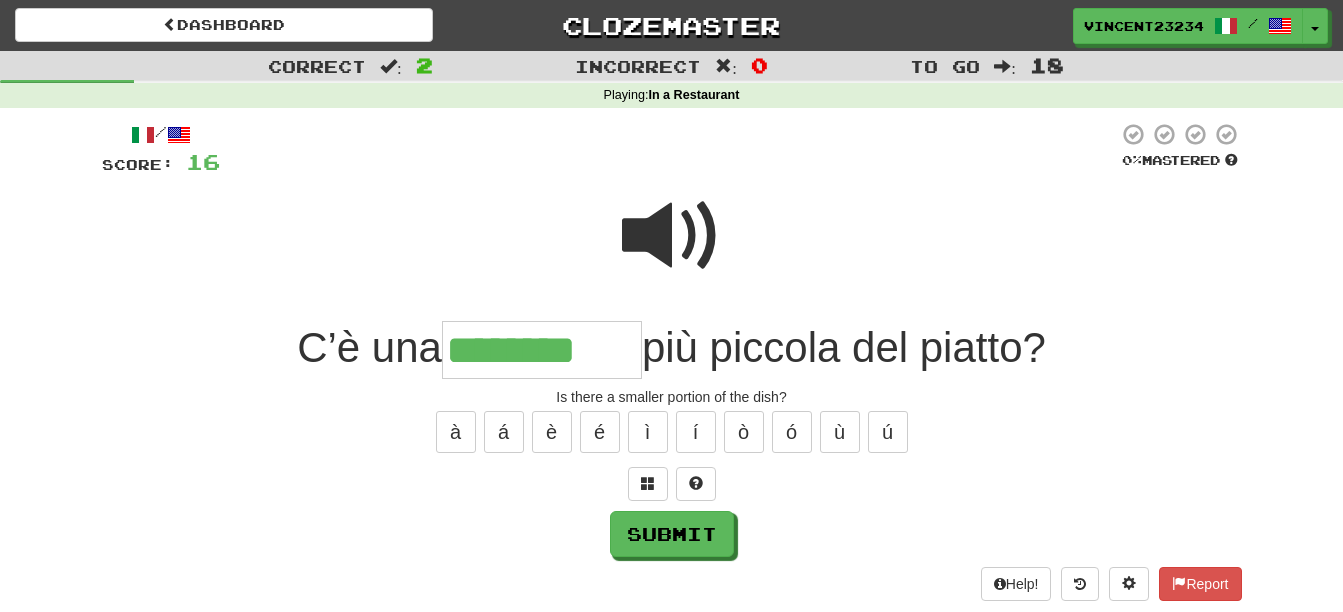 type on "********" 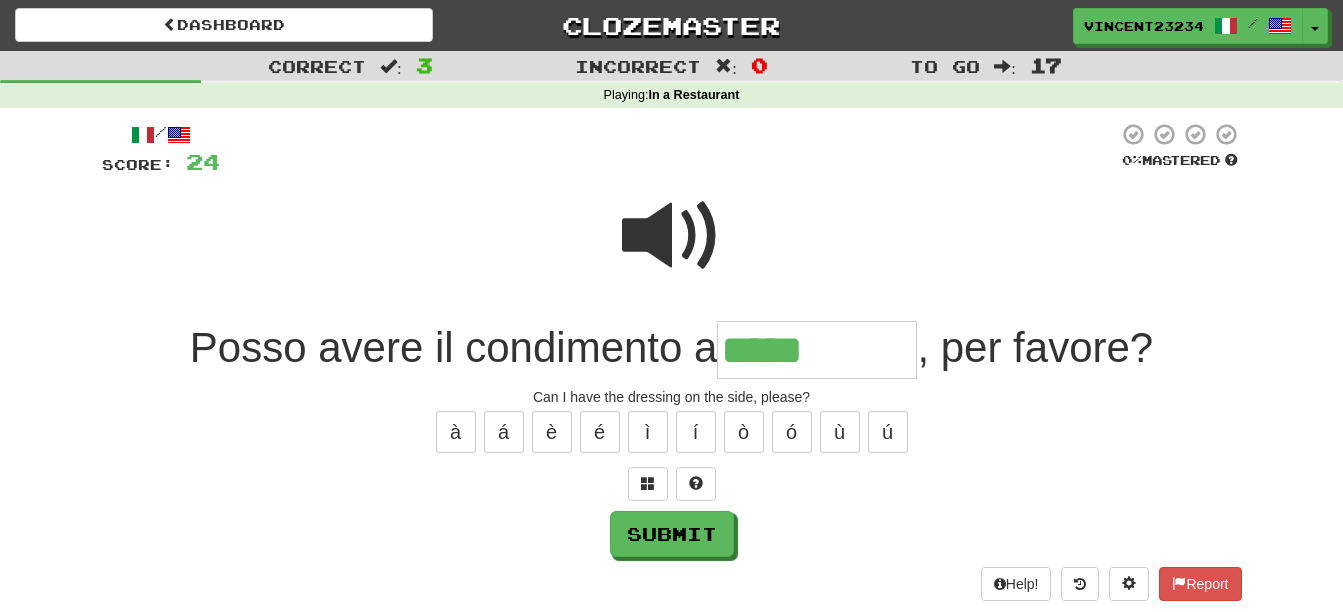 type on "*****" 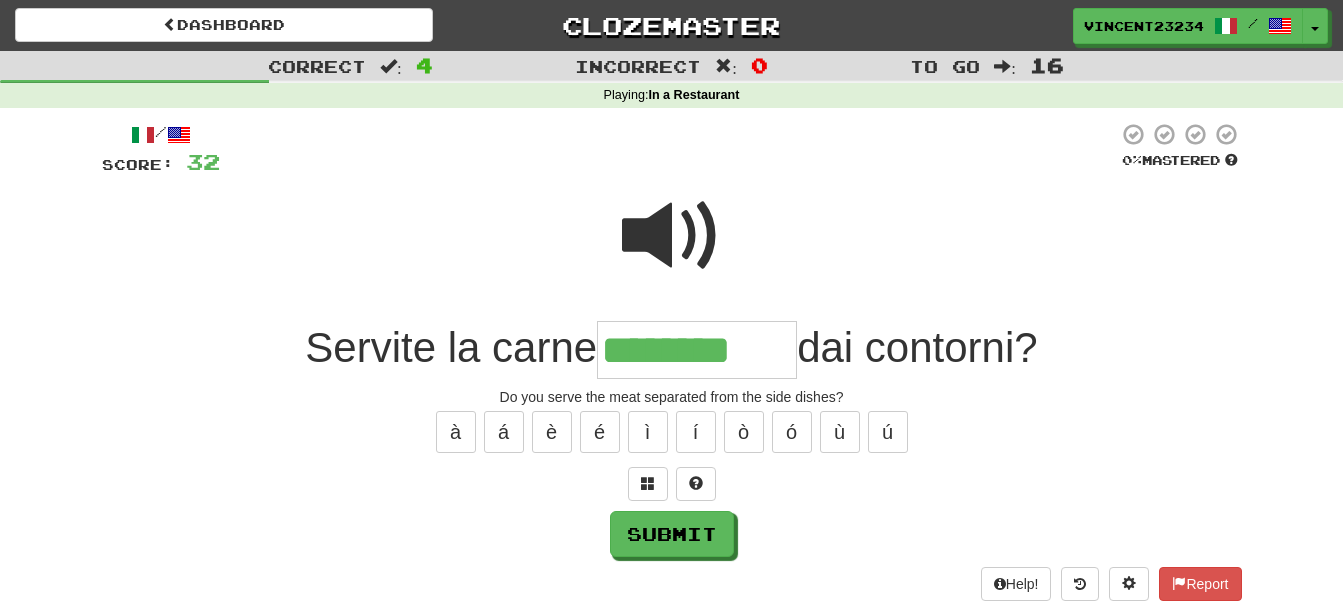 type on "********" 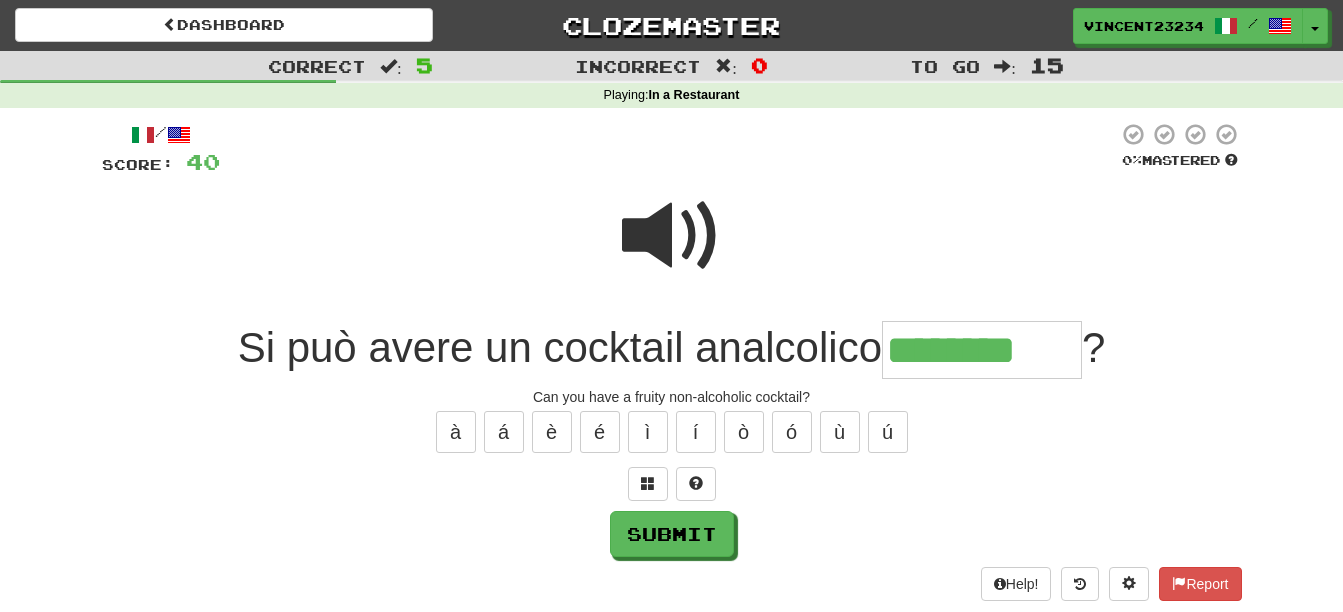 type on "********" 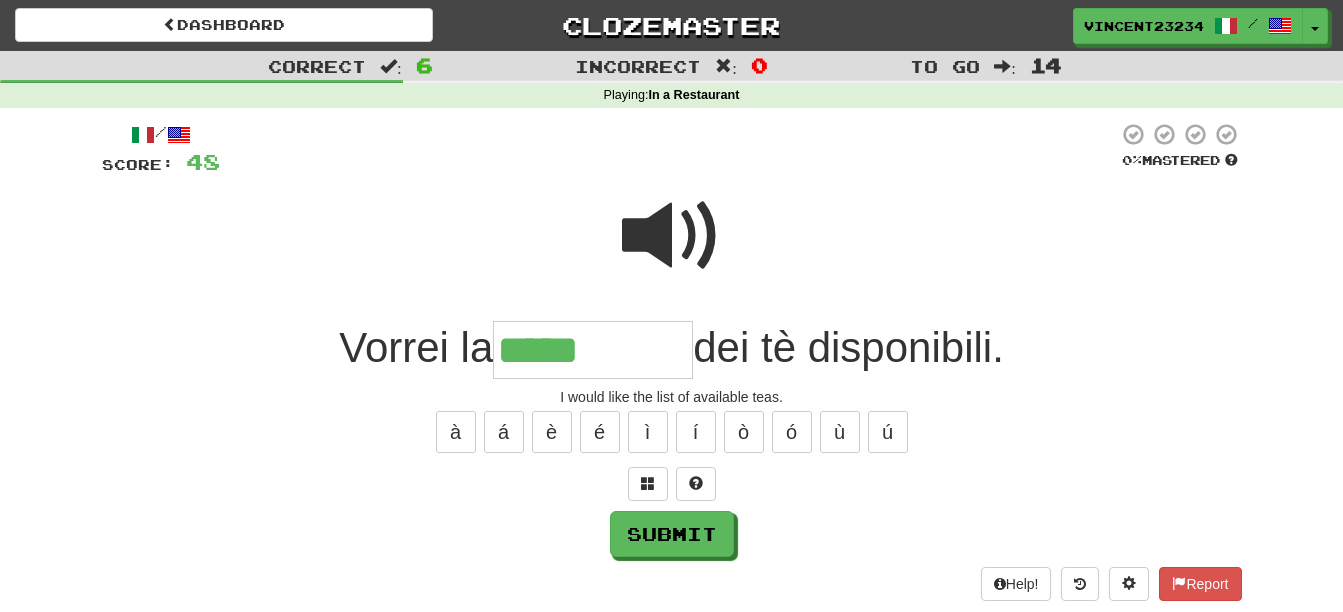 type on "*****" 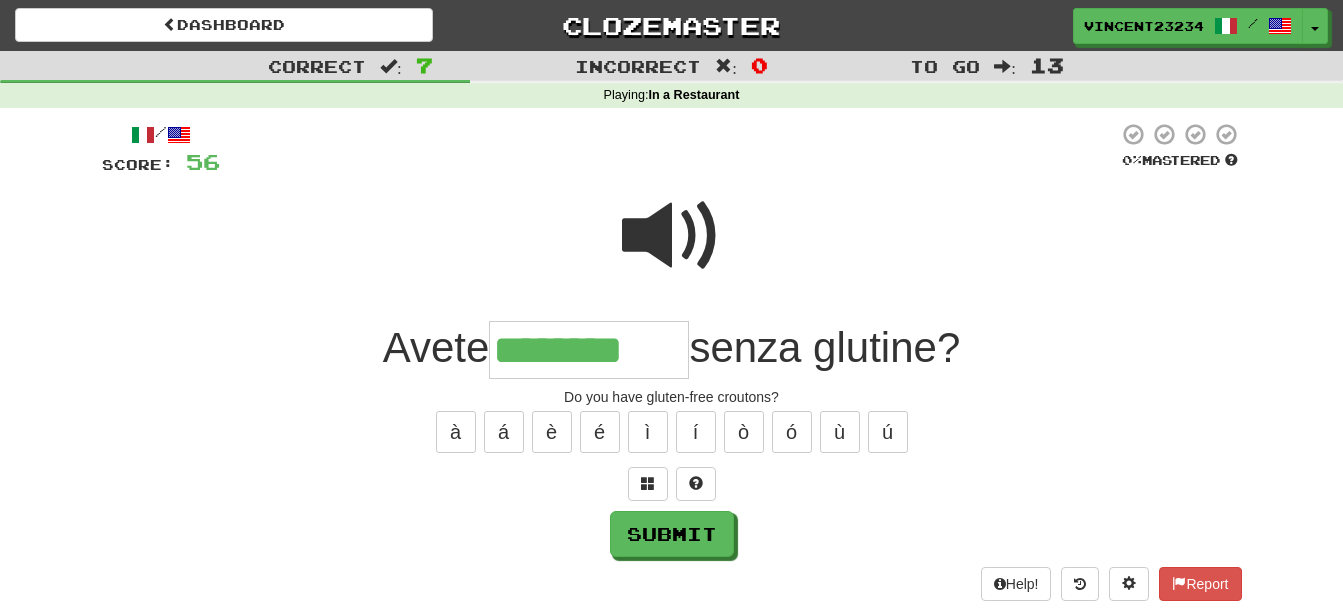 type on "********" 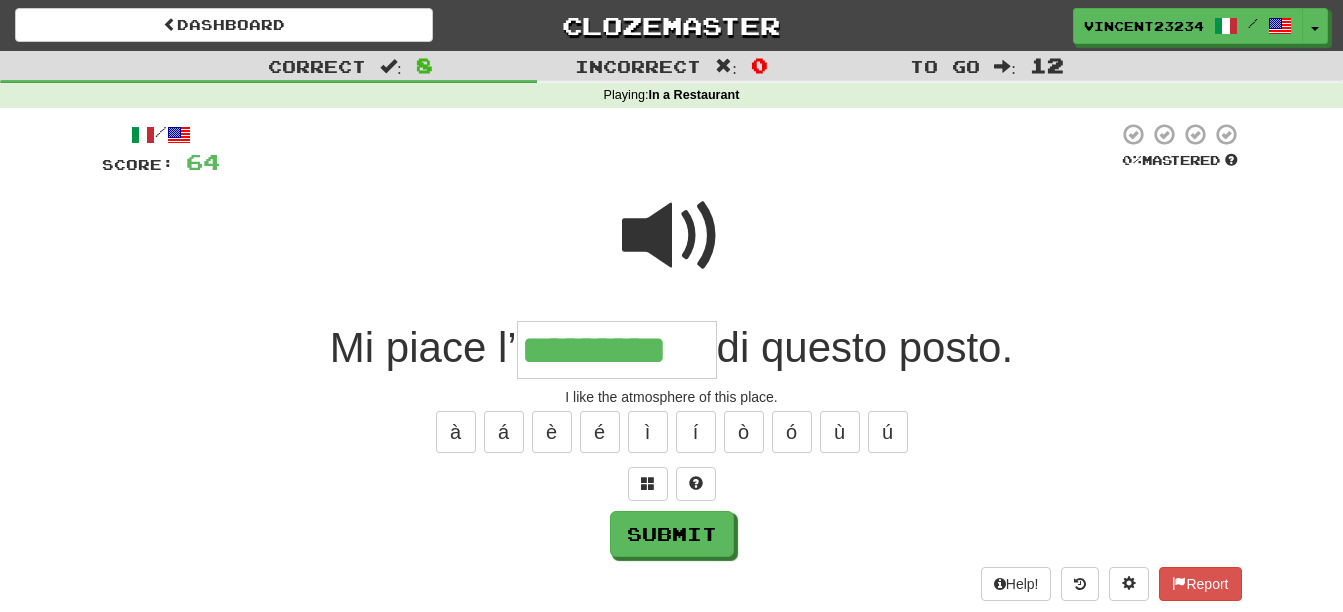 type on "*********" 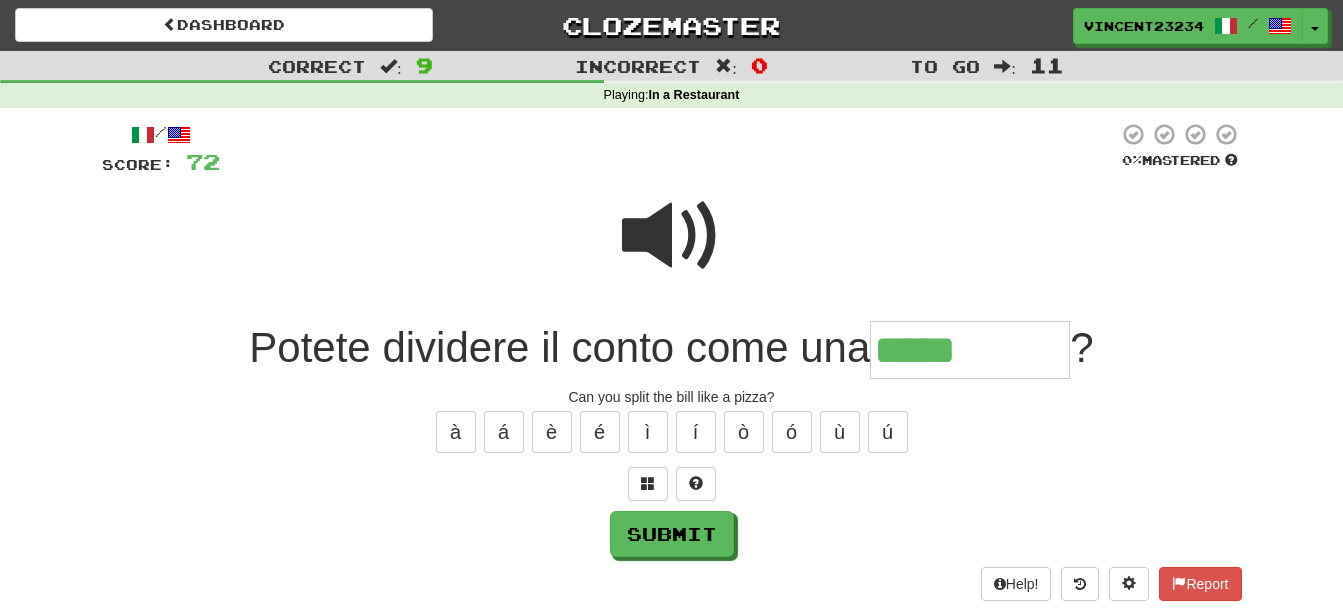 type on "*****" 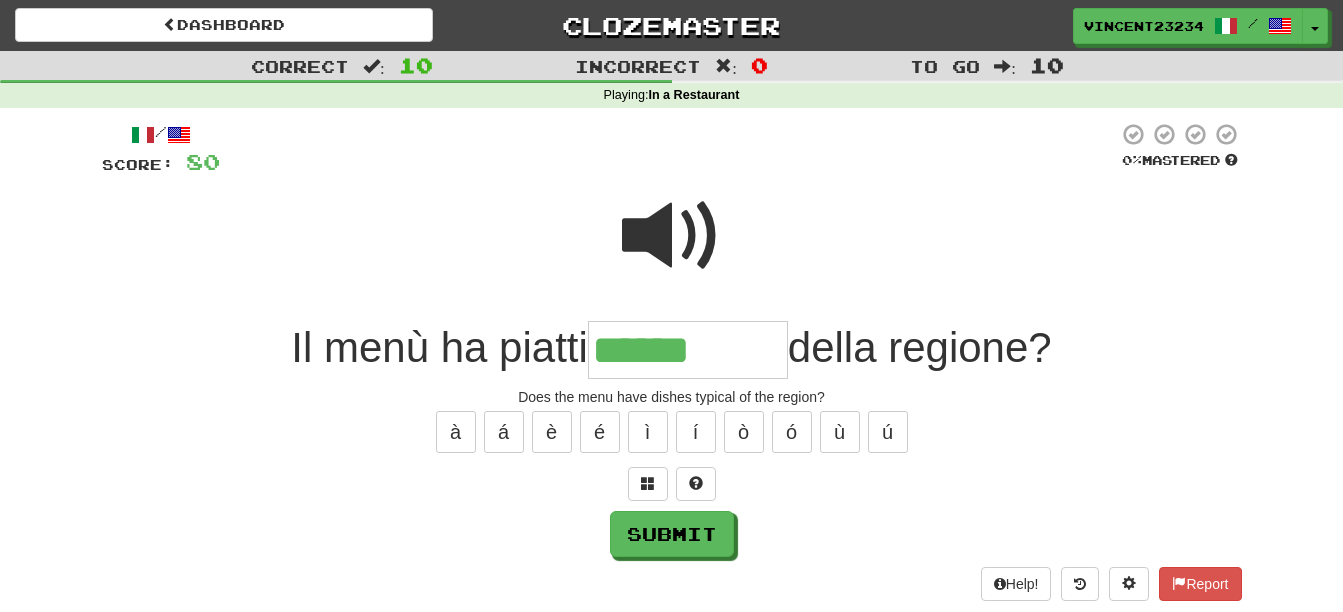 type on "******" 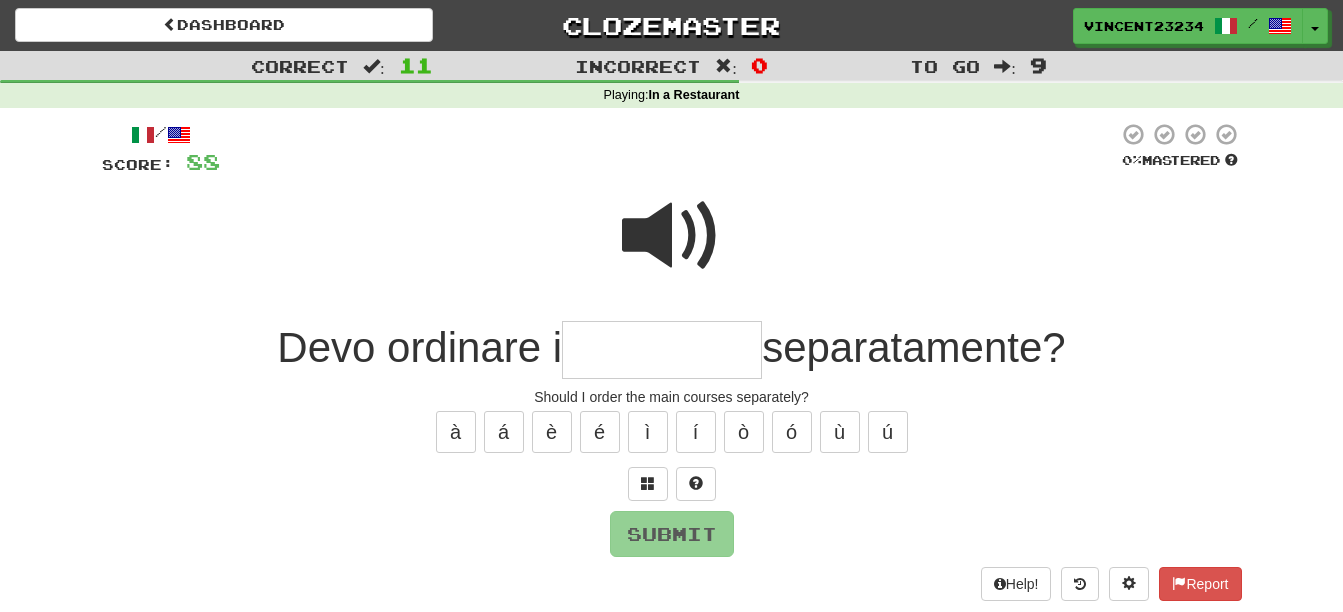 click at bounding box center [672, 236] 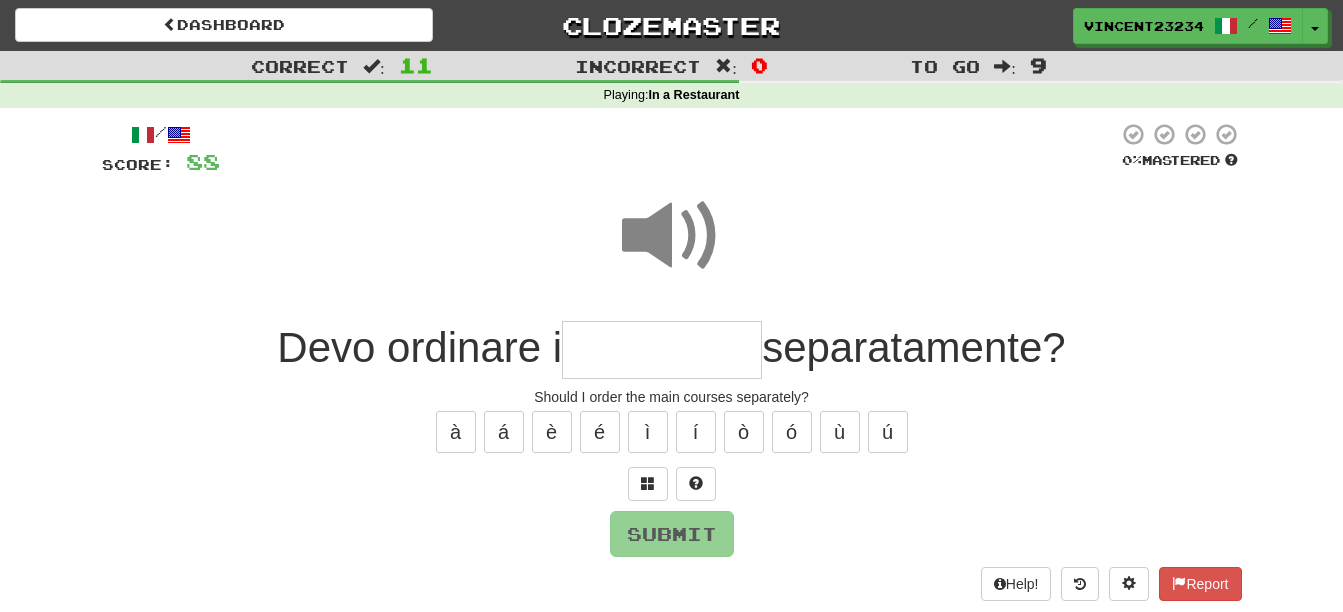 click at bounding box center [662, 350] 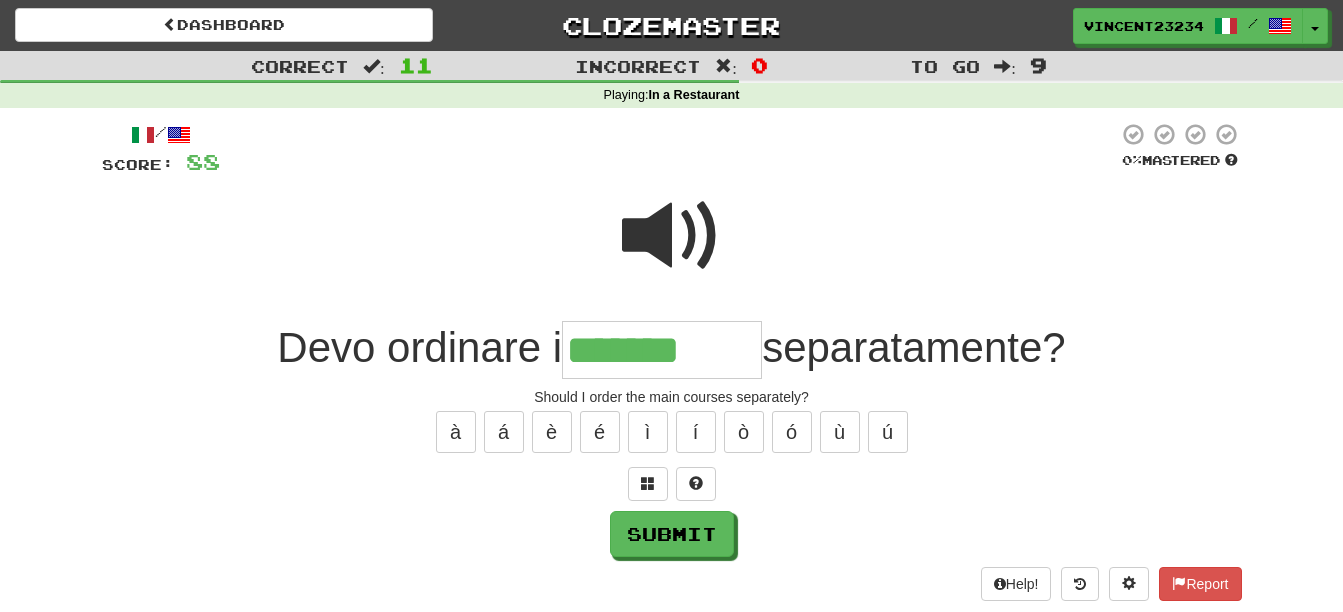type on "*******" 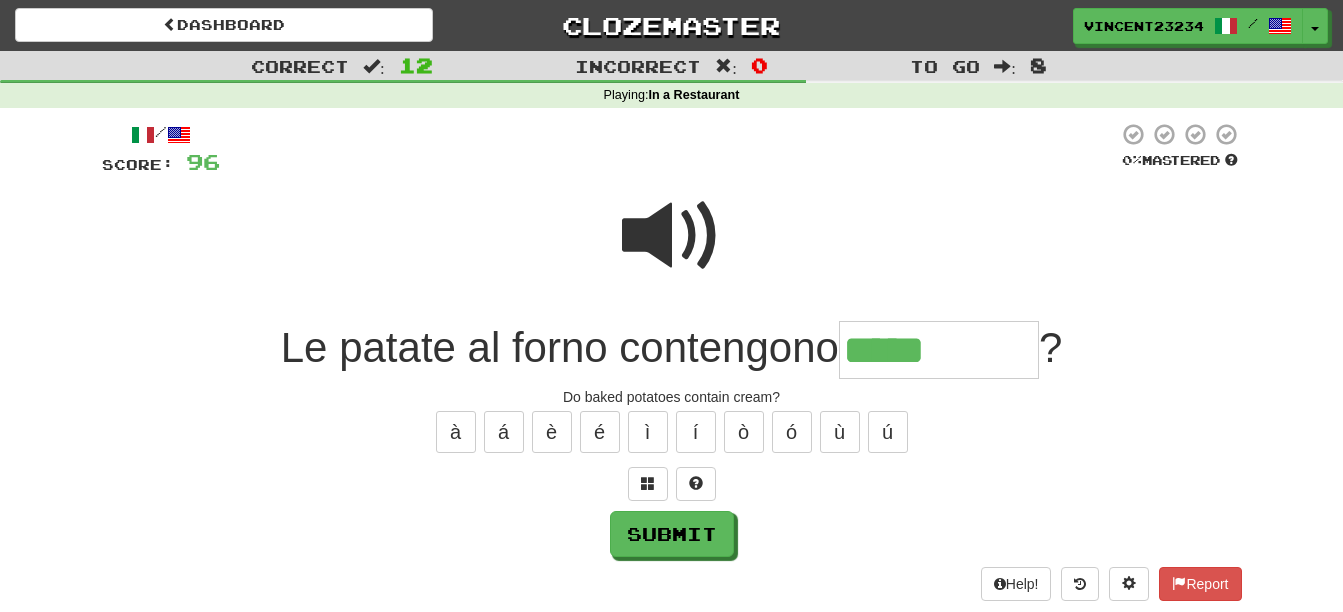 type on "*****" 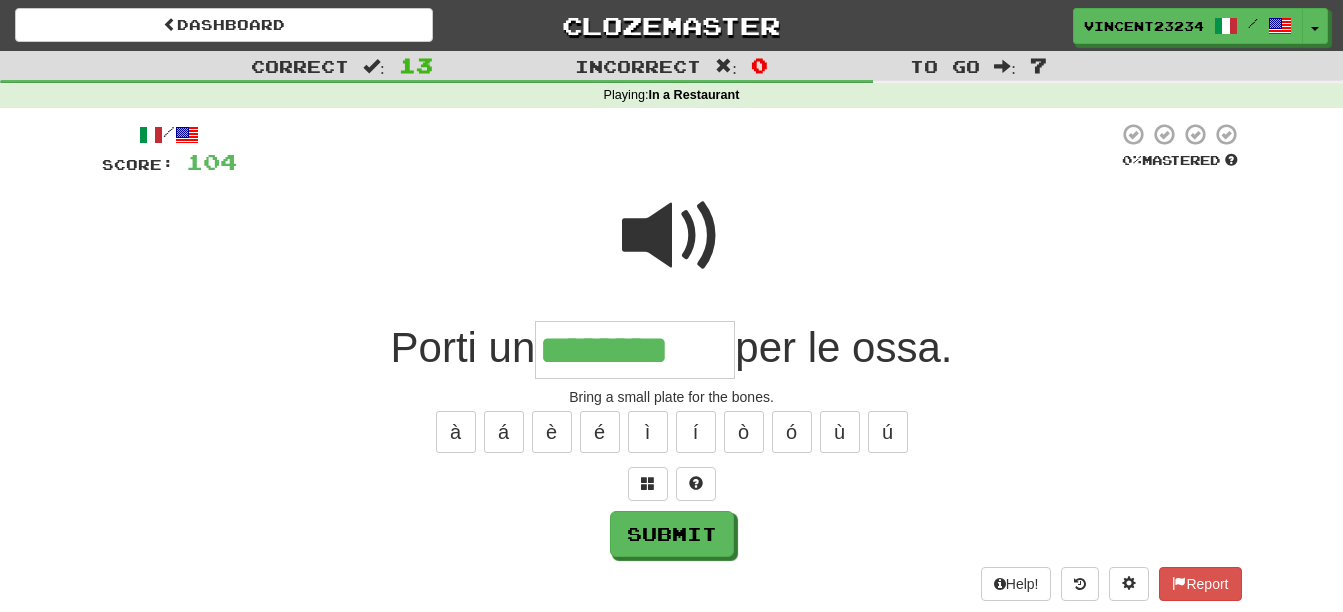 type on "********" 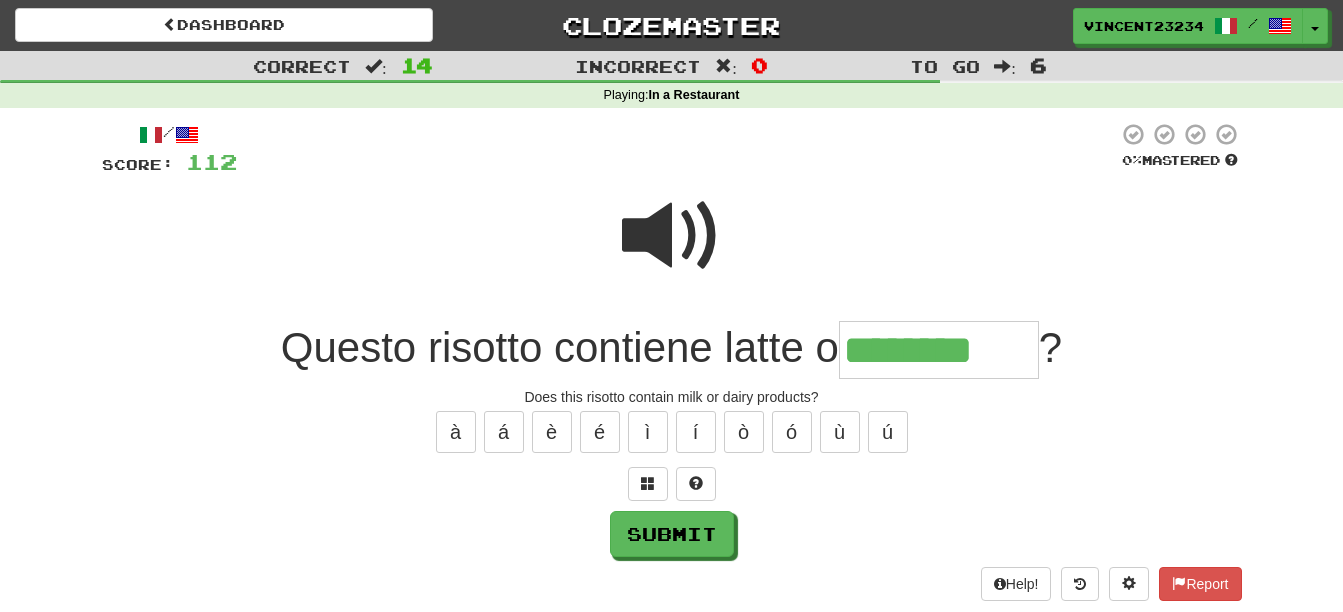 type on "********" 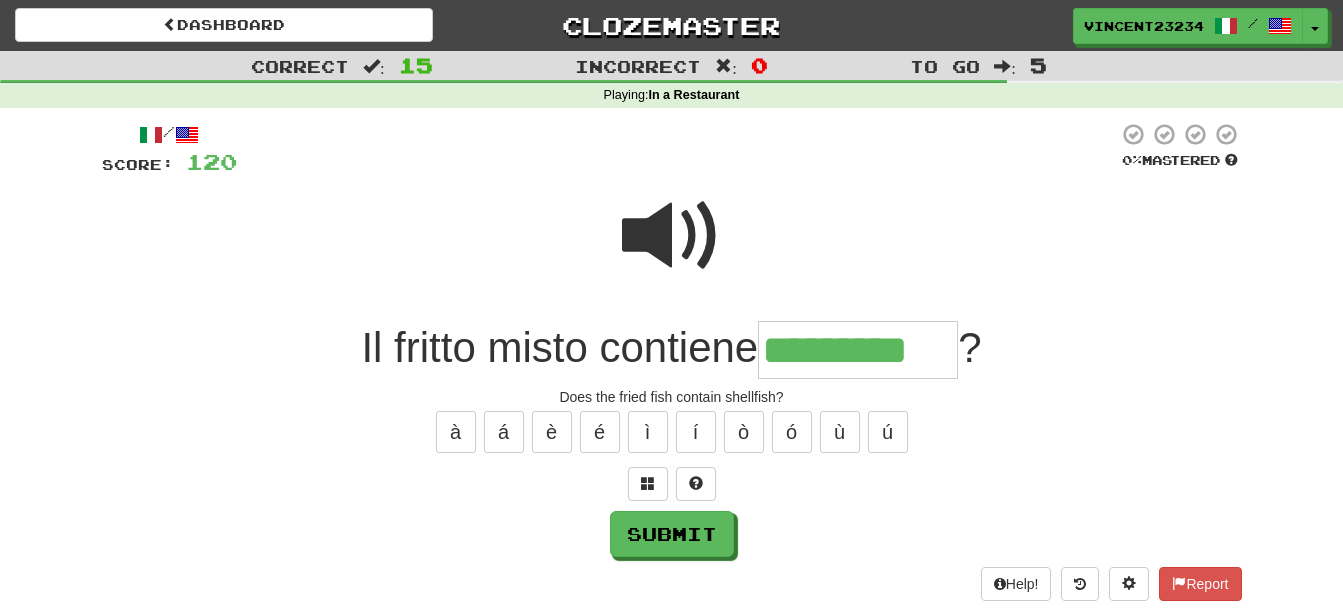 type on "*********" 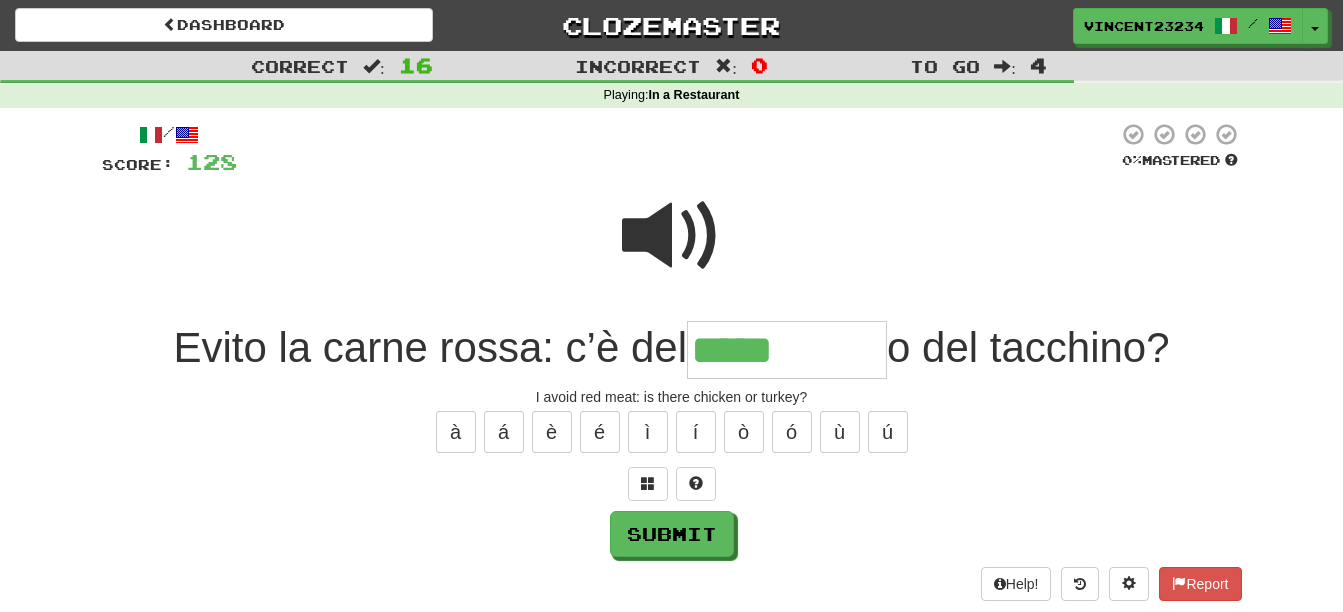 type on "*****" 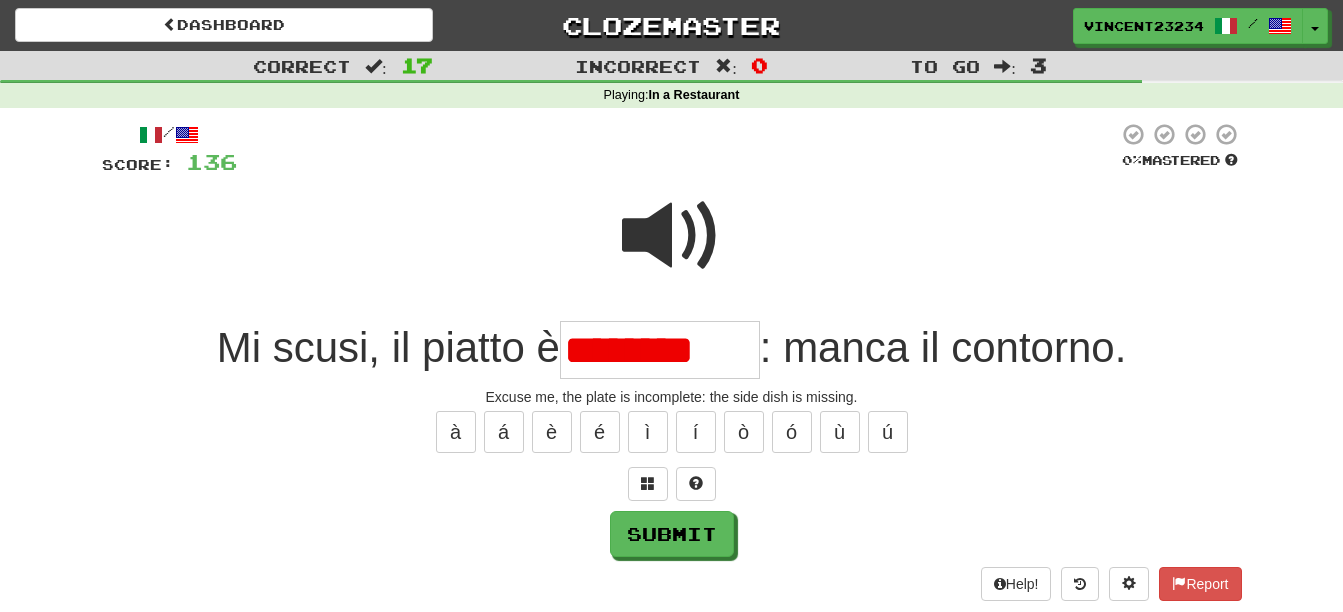 click on "********" at bounding box center (660, 350) 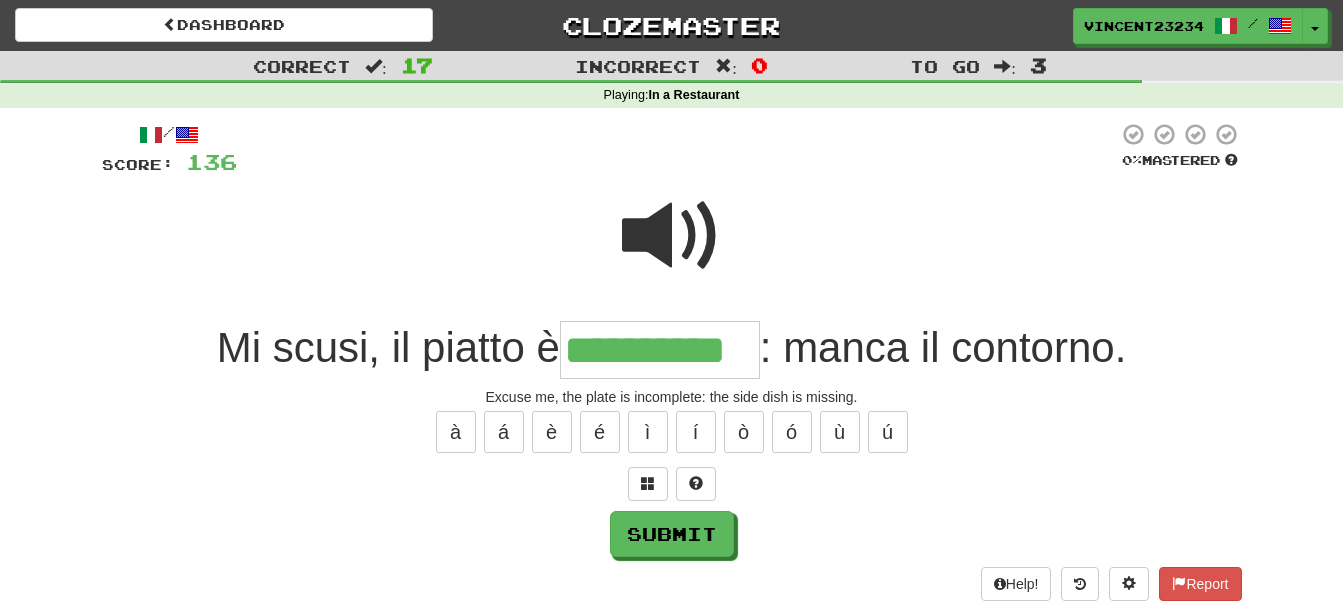 type on "**********" 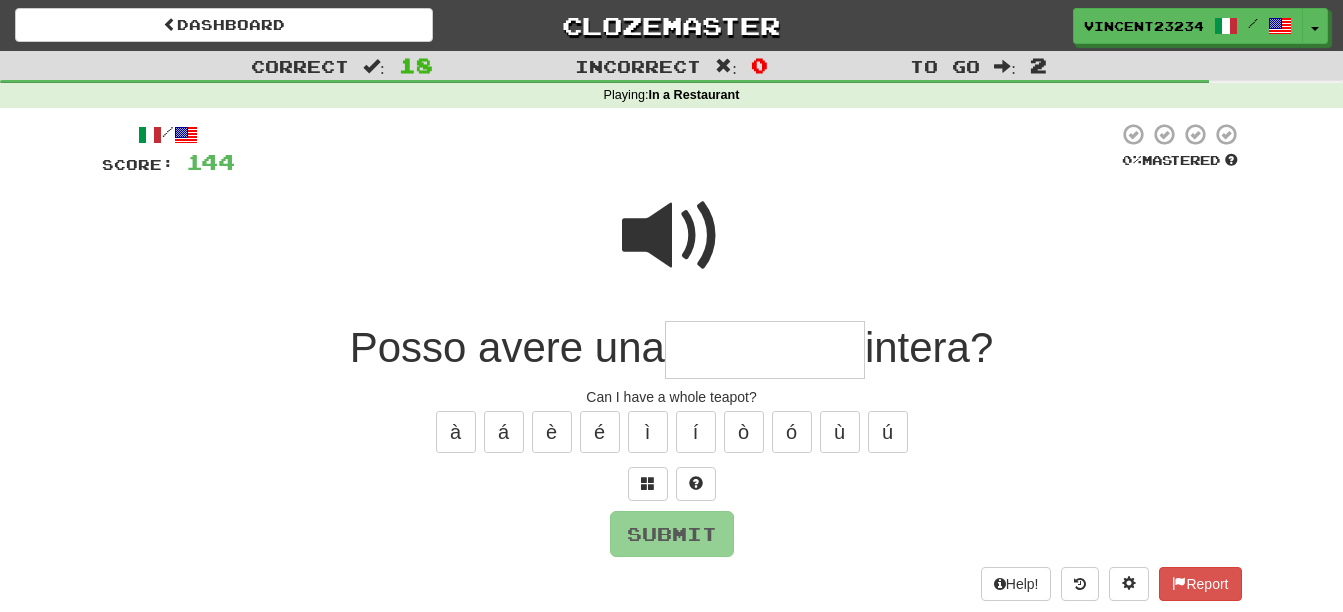 click at bounding box center (672, 236) 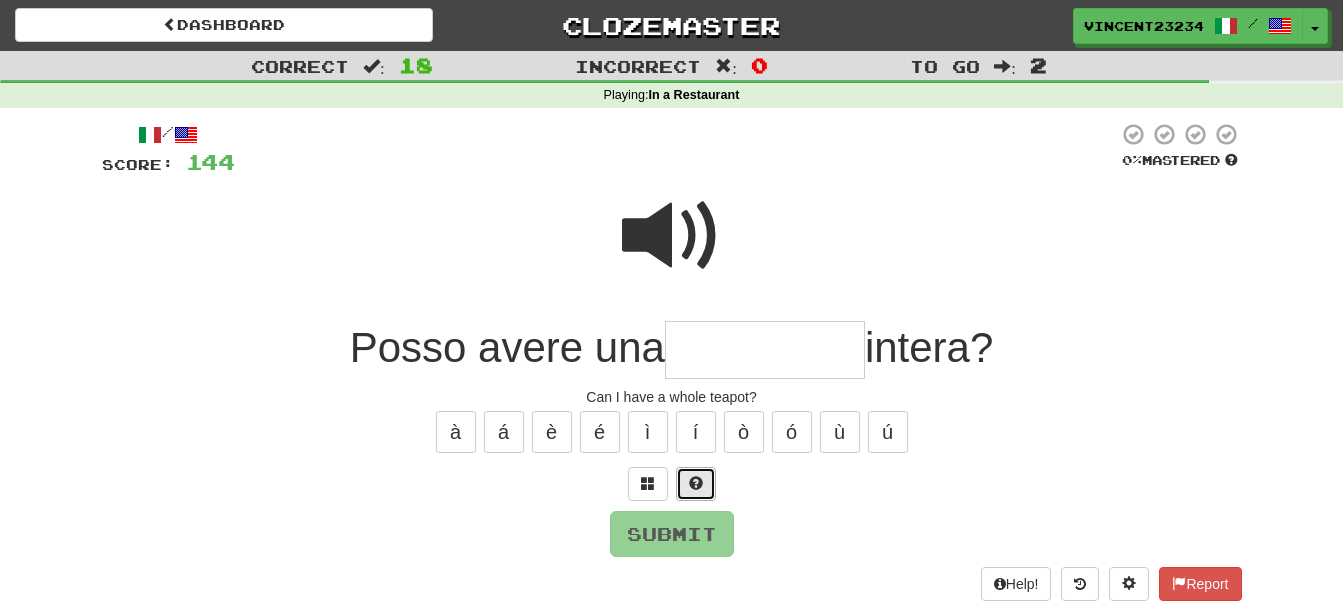 click at bounding box center (696, 483) 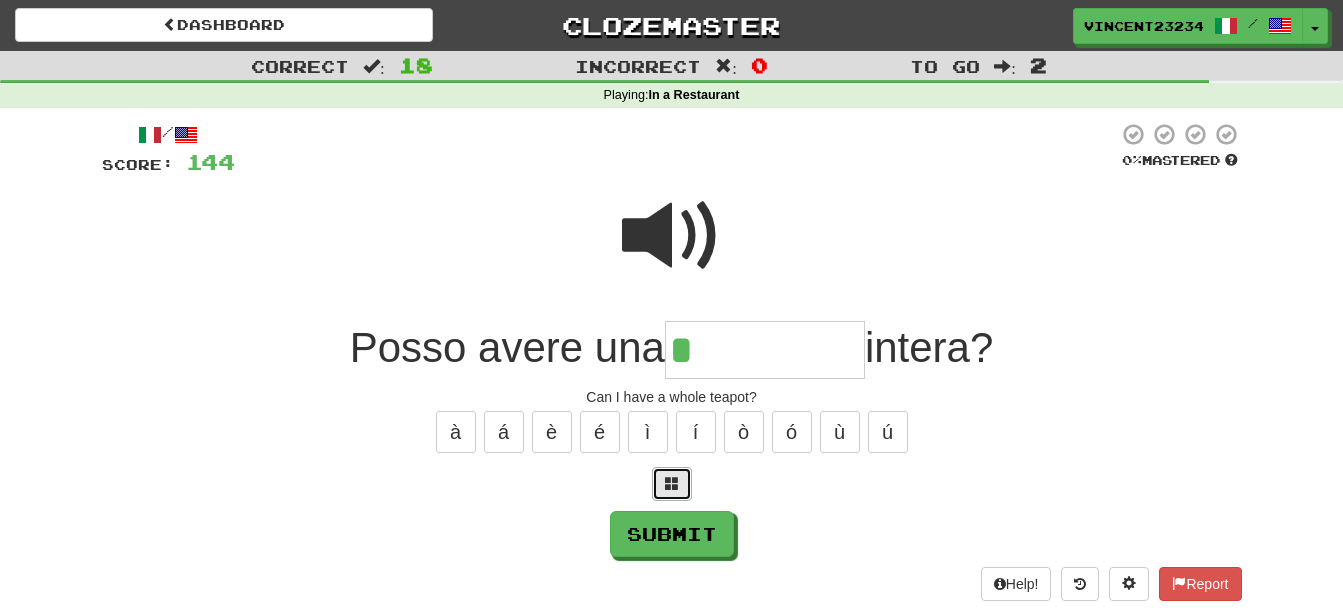 click at bounding box center [672, 484] 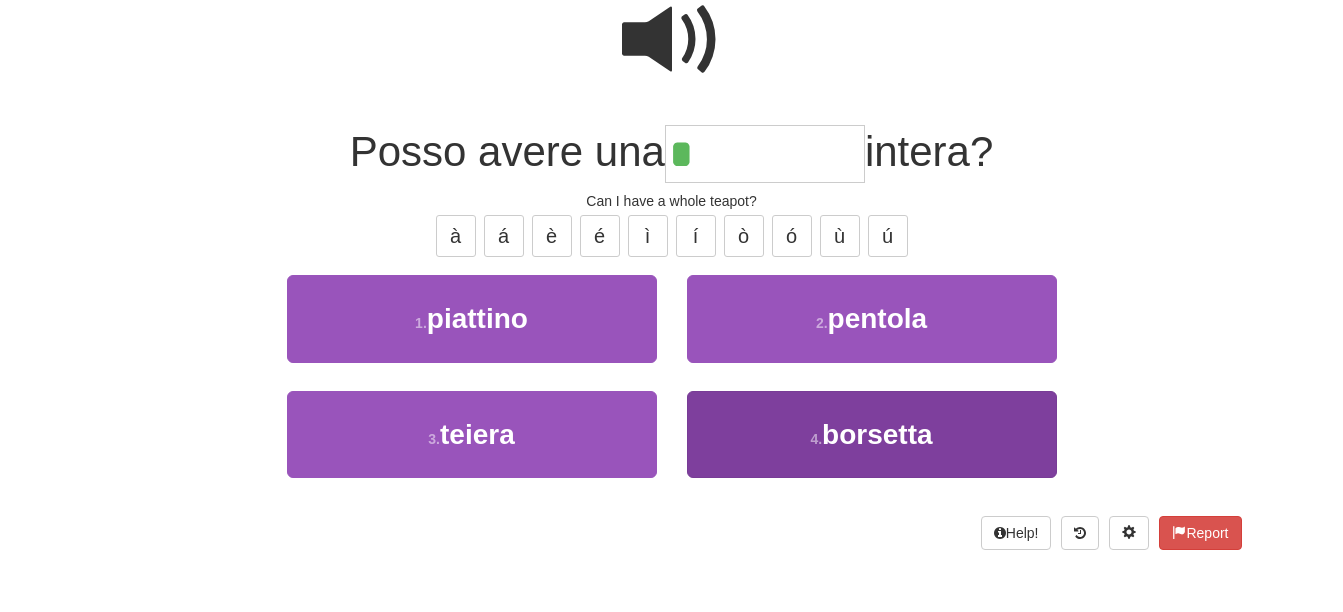 scroll, scrollTop: 200, scrollLeft: 0, axis: vertical 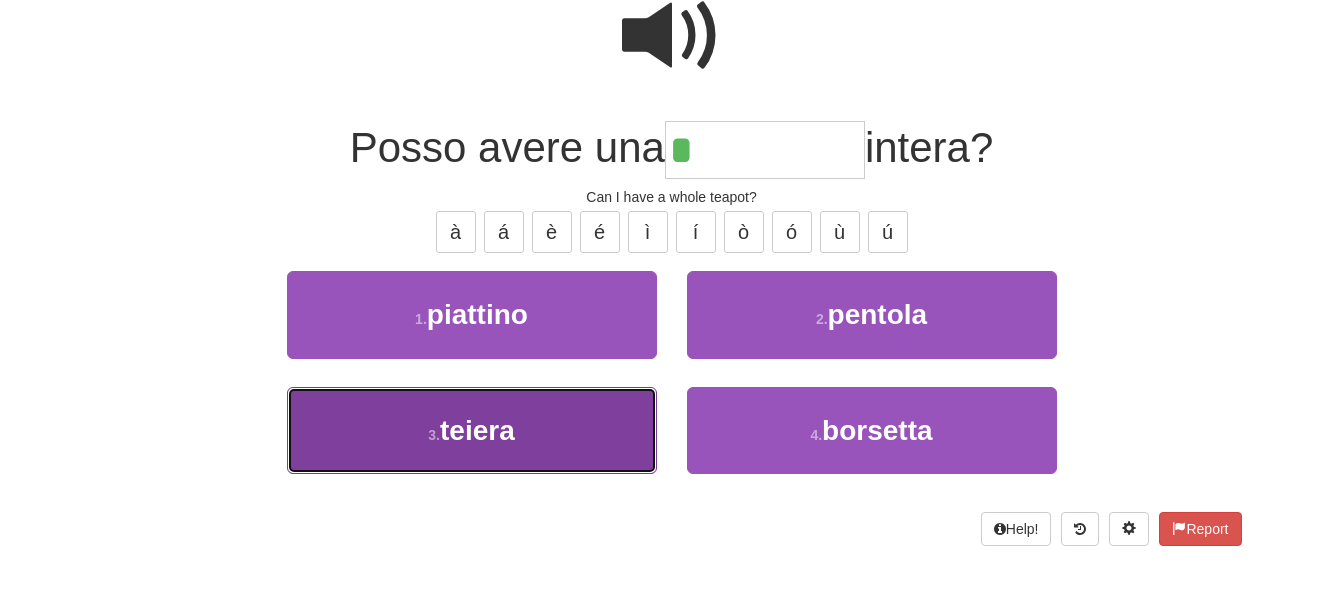 click on "3 .  teiera" at bounding box center (472, 430) 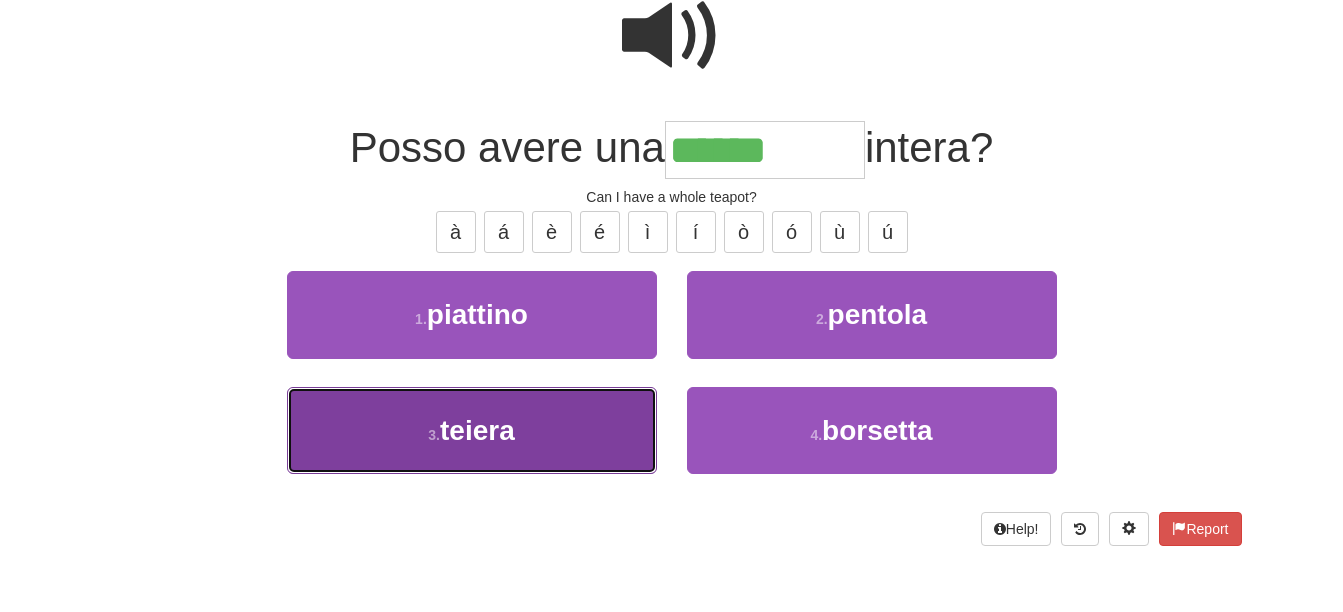 scroll, scrollTop: 213, scrollLeft: 0, axis: vertical 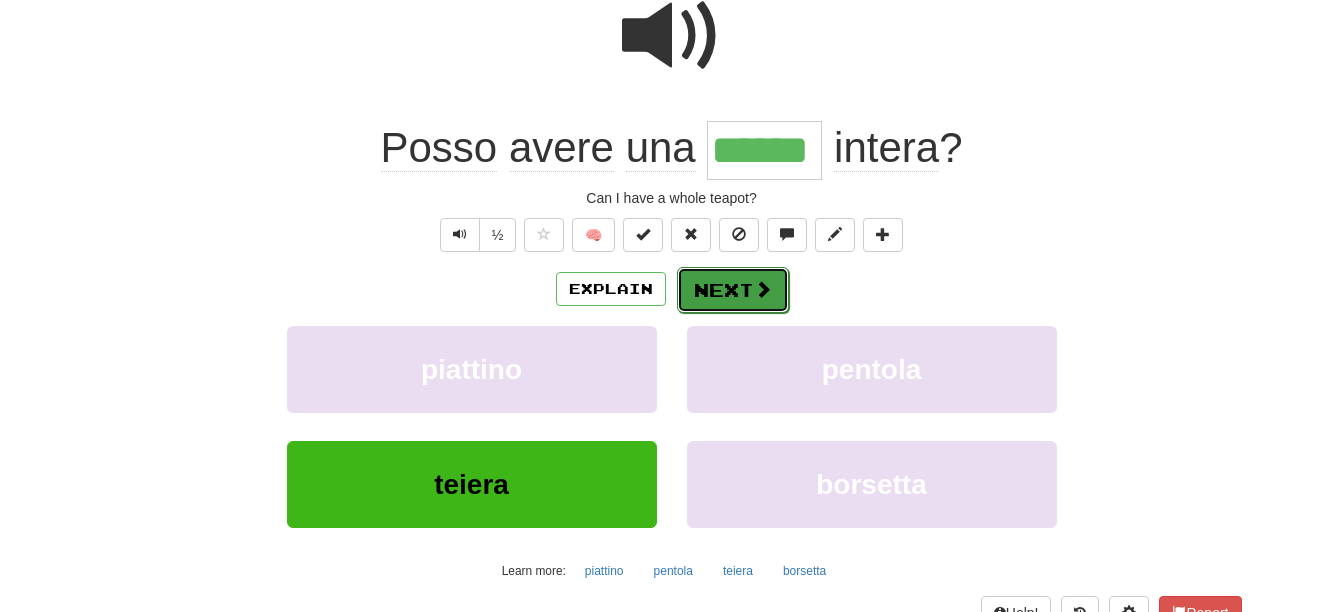 click on "Next" at bounding box center (733, 290) 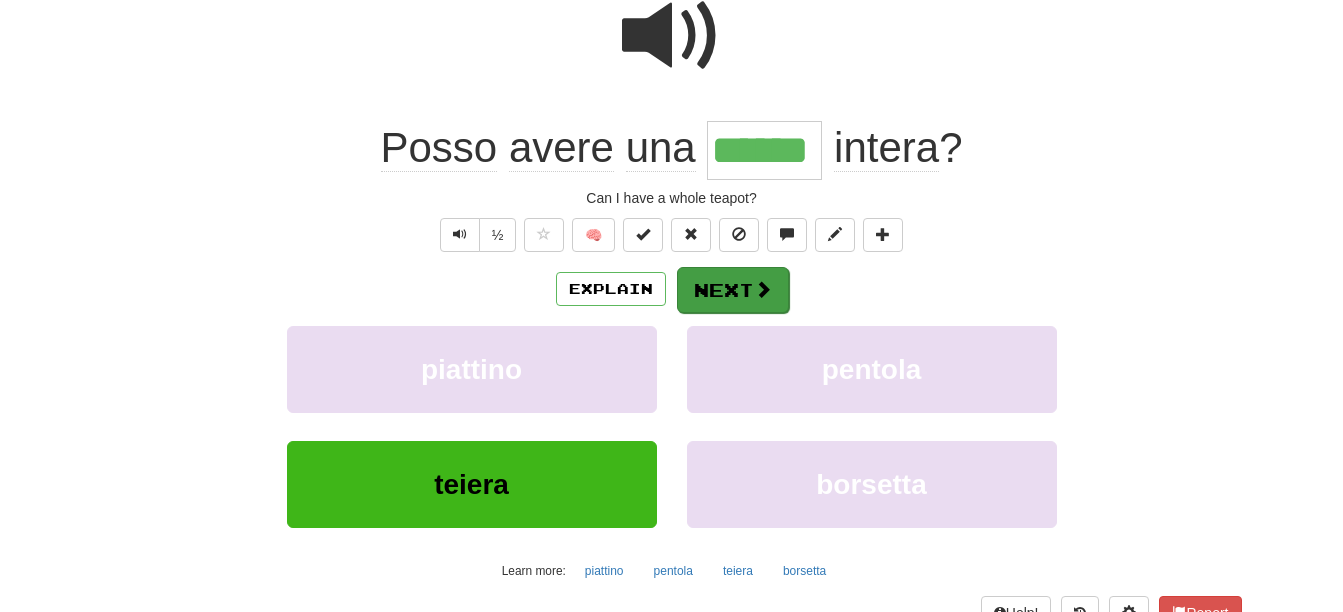 scroll, scrollTop: 0, scrollLeft: 0, axis: both 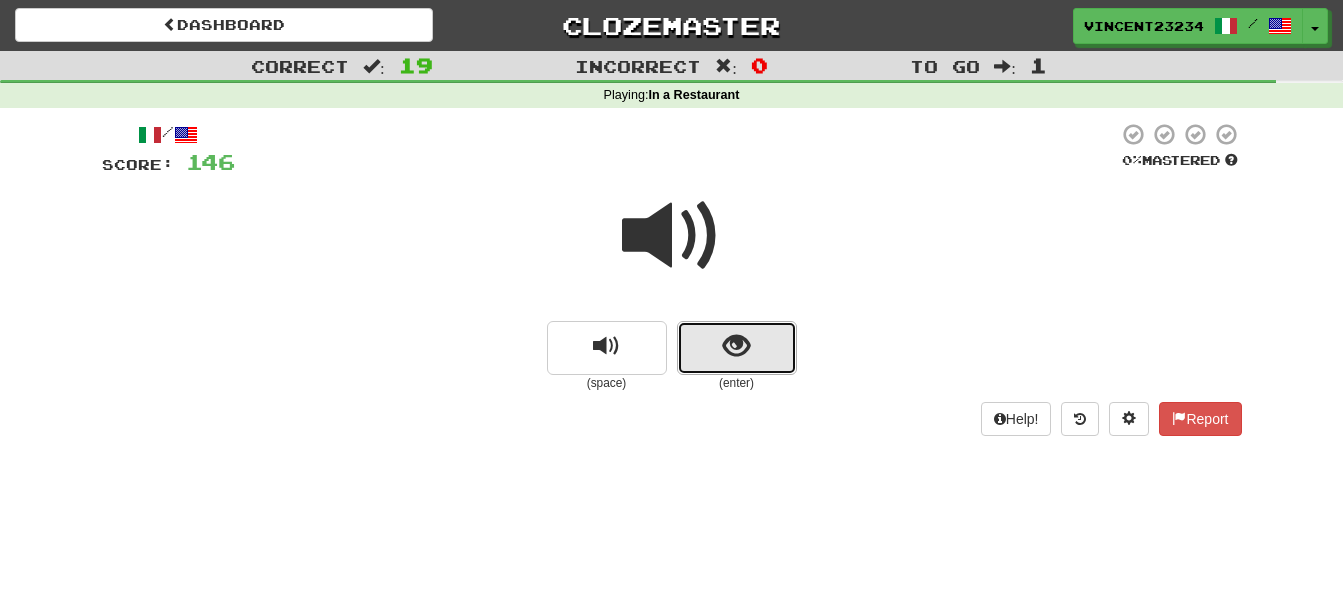 click at bounding box center (736, 346) 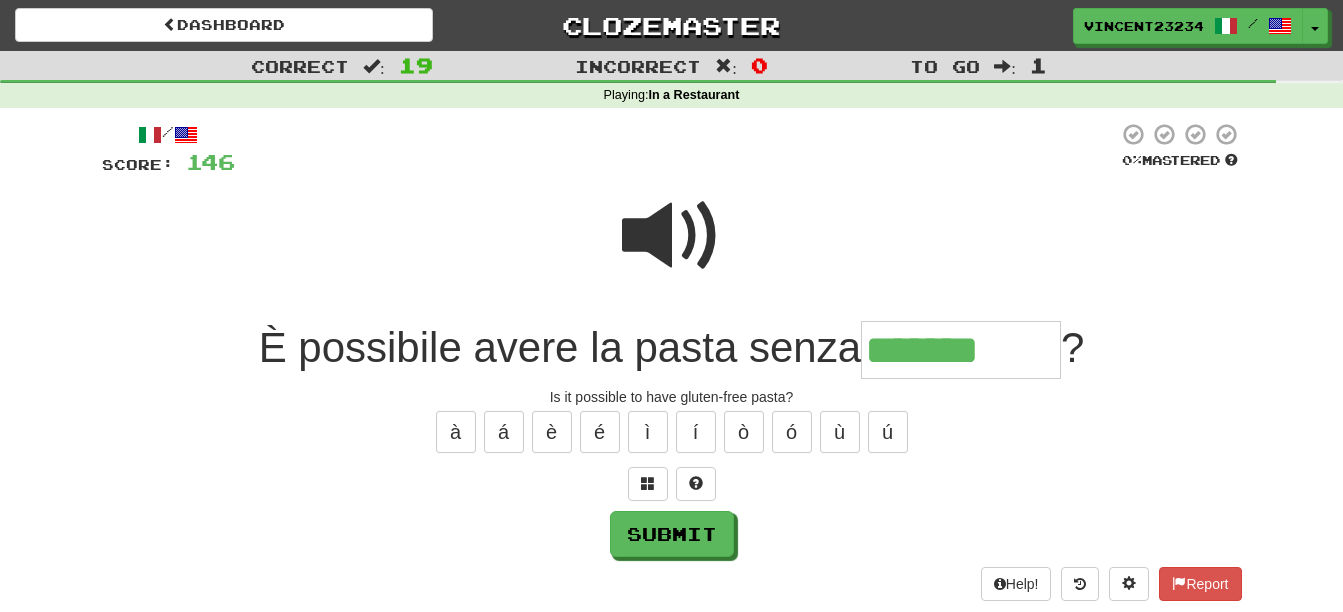 type on "*******" 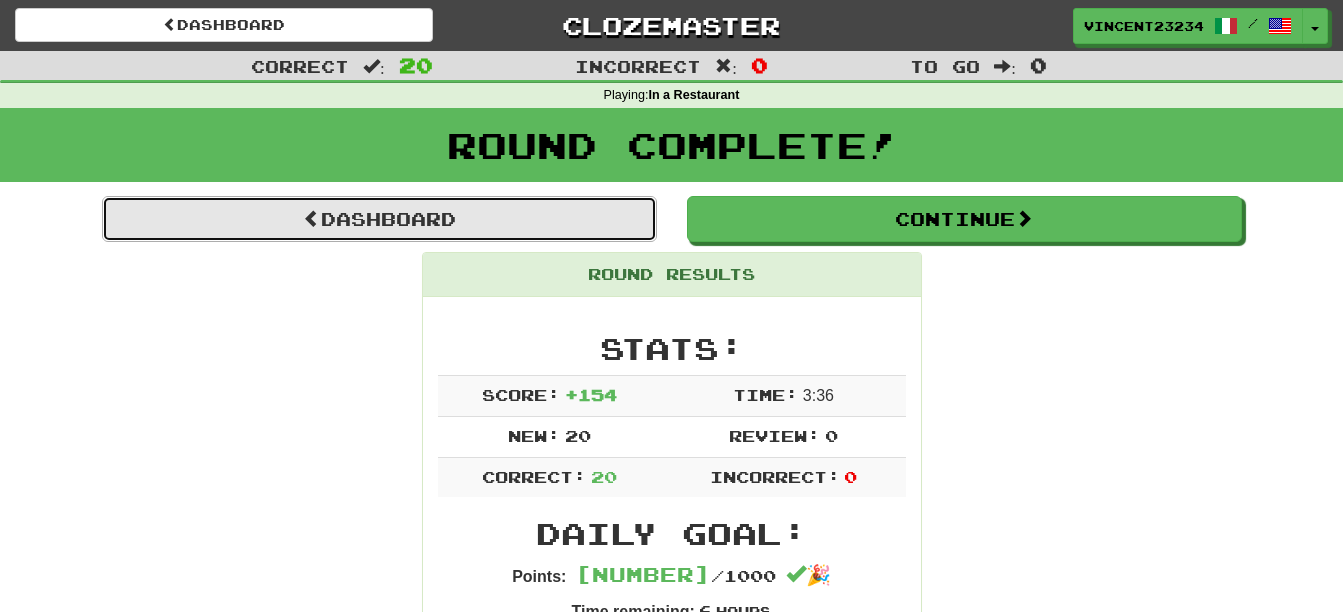 click on "Dashboard" at bounding box center (379, 219) 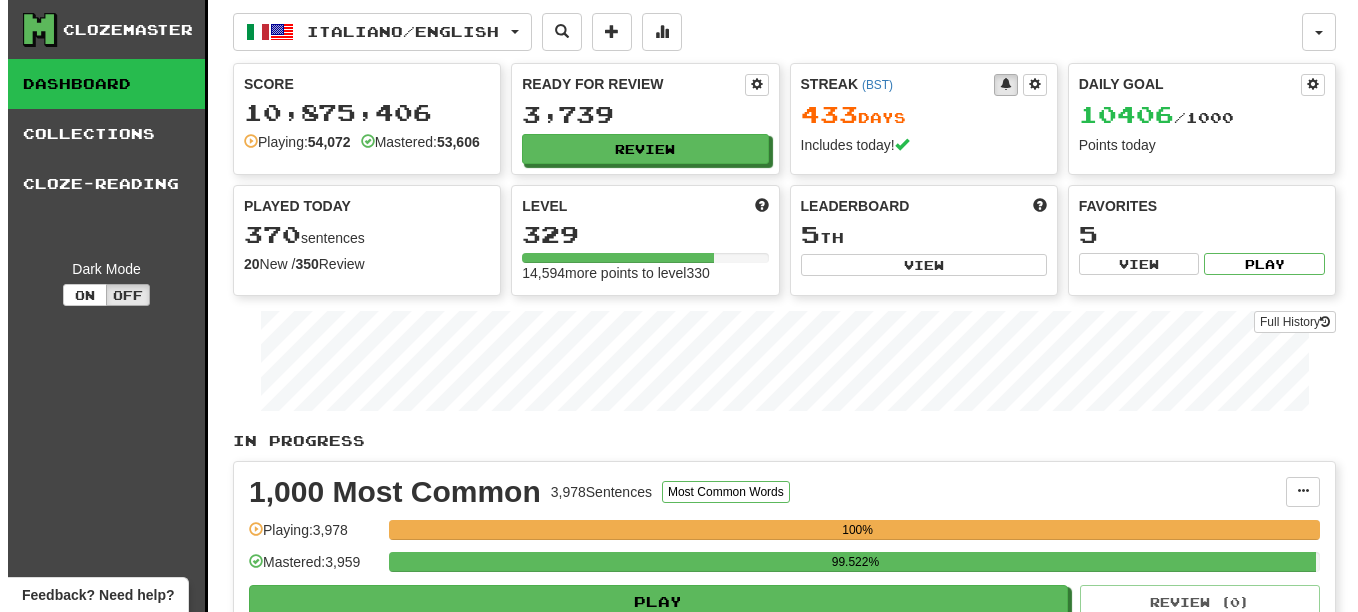 scroll, scrollTop: 0, scrollLeft: 0, axis: both 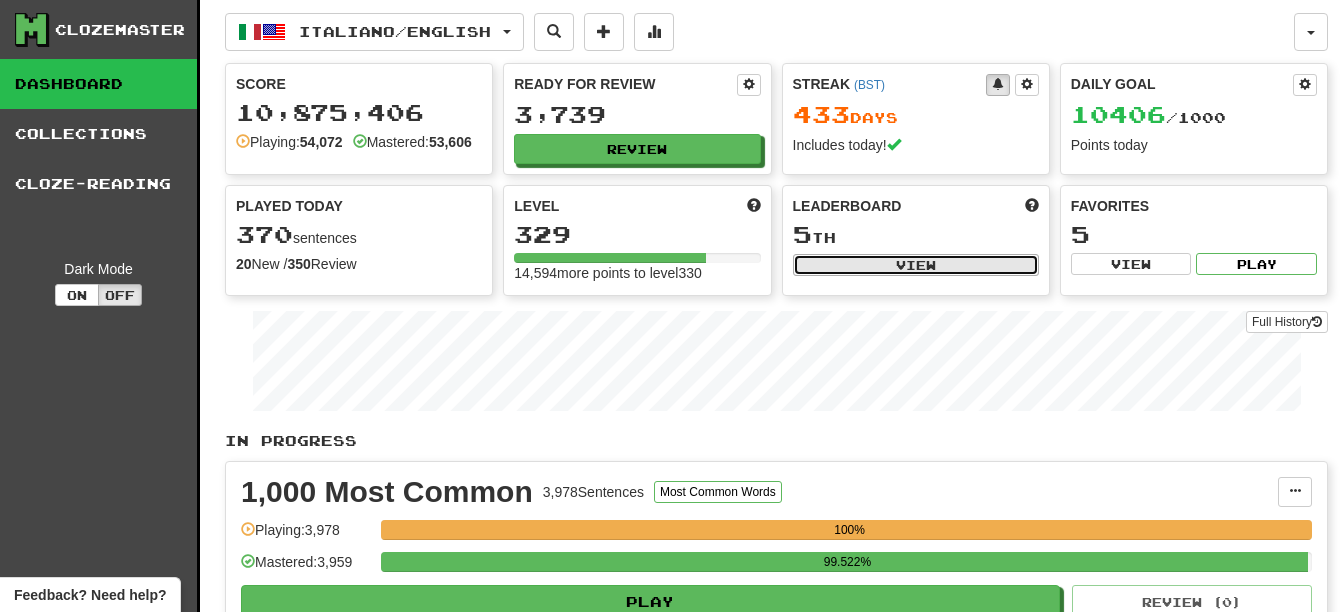 click on "View" at bounding box center (916, 265) 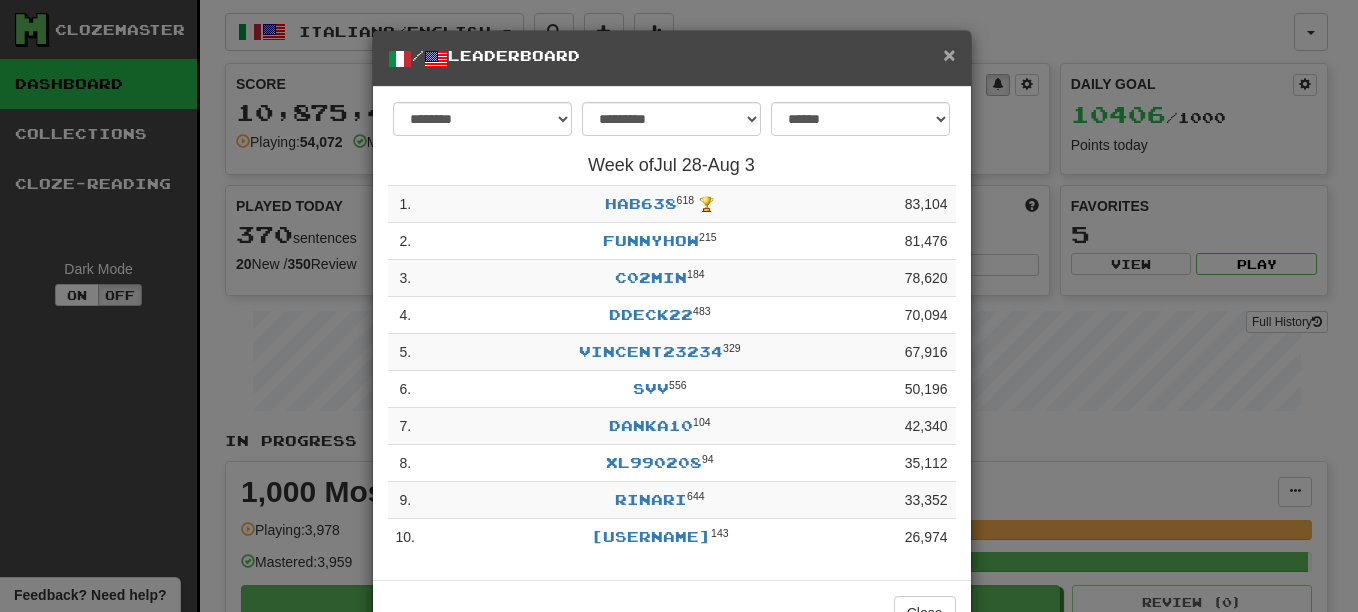 click on "×" at bounding box center (949, 54) 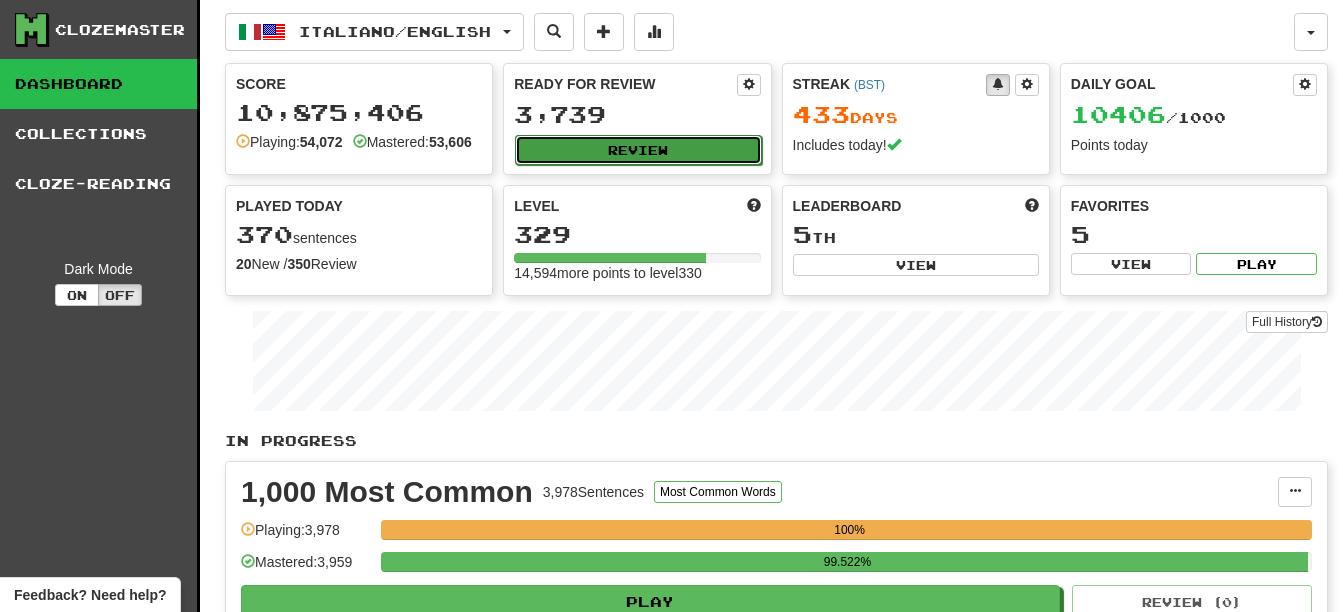 click on "Review" at bounding box center (638, 150) 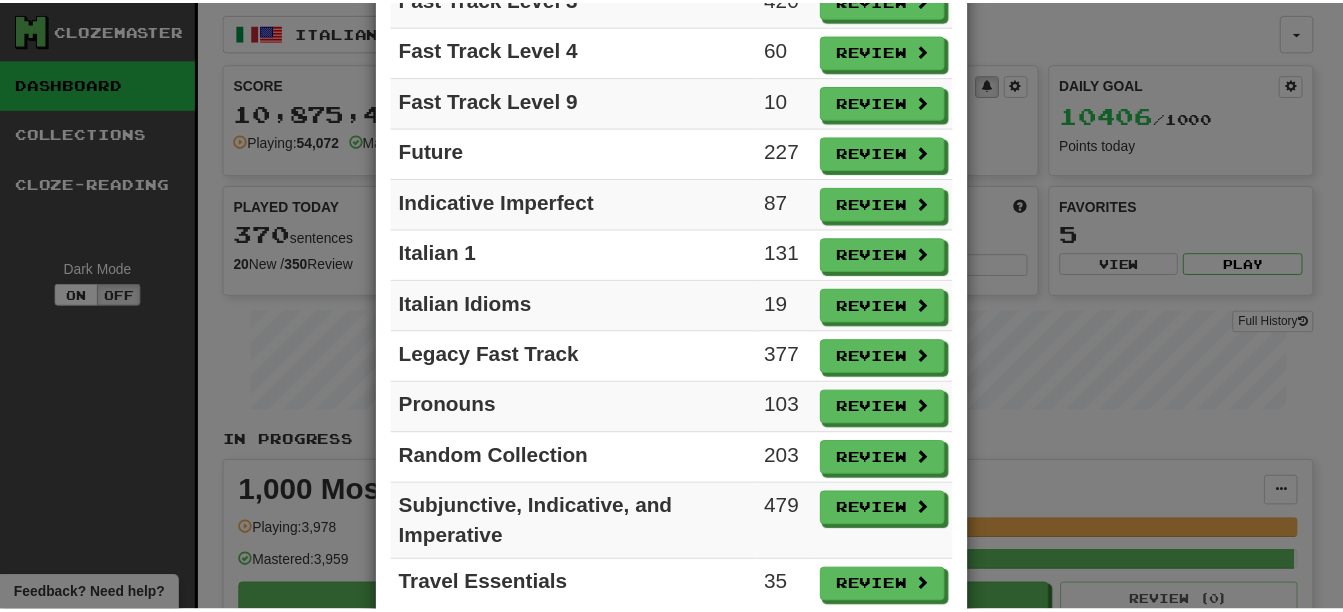 scroll, scrollTop: 884, scrollLeft: 0, axis: vertical 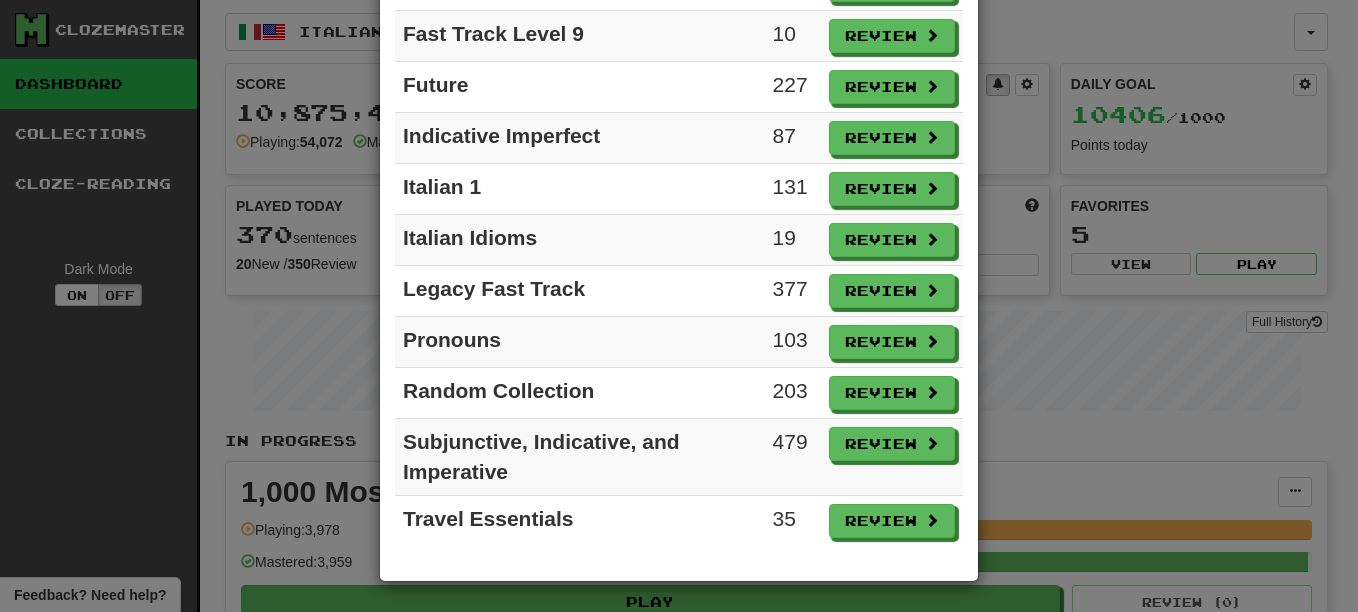 click on "× Ready for Review Review All  Collection Count 3,000 Most Common 1 Review 5,000 Most Common 110 Review 10,000 Most Common 201 Review 20,000 Most Common 69 Review 50,000 Most Common 9 Review All Verbs 475 Review Beginner Sentences 5 Review Ch. 1 38 Review Conditional 172 Review Essere vs. Avere 308 Review Everyday Life 40 Review Fast Track Level 2 160 Review Fast Track Level 3 420 Review Fast Track Level 4 60 Review Fast Track Level 9 10 Review Future 227 Review Indicative Imperfect 87 Review Italian 1 131 Review Italian Idioms 19 Review Legacy Fast Track 377 Review Pronouns 103 Review Random Collection 203 Review Subjunctive, Indicative, and Imperative 479 Review Travel Essentials 35 Review" at bounding box center [679, 306] 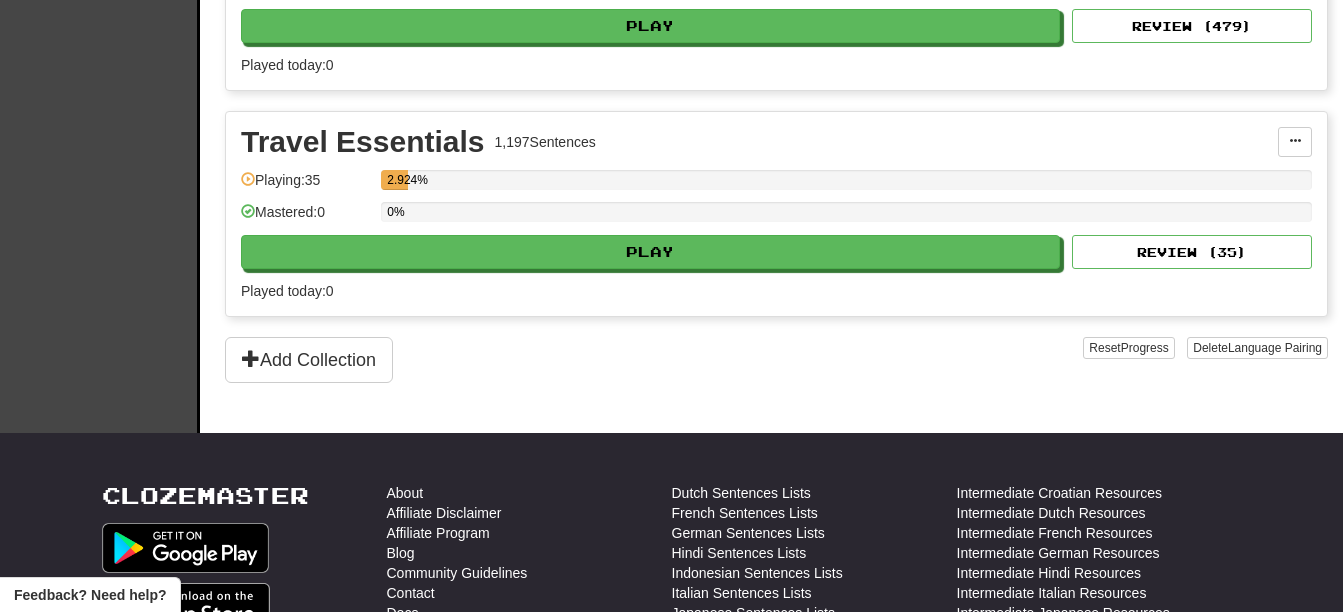 scroll, scrollTop: 8178, scrollLeft: 0, axis: vertical 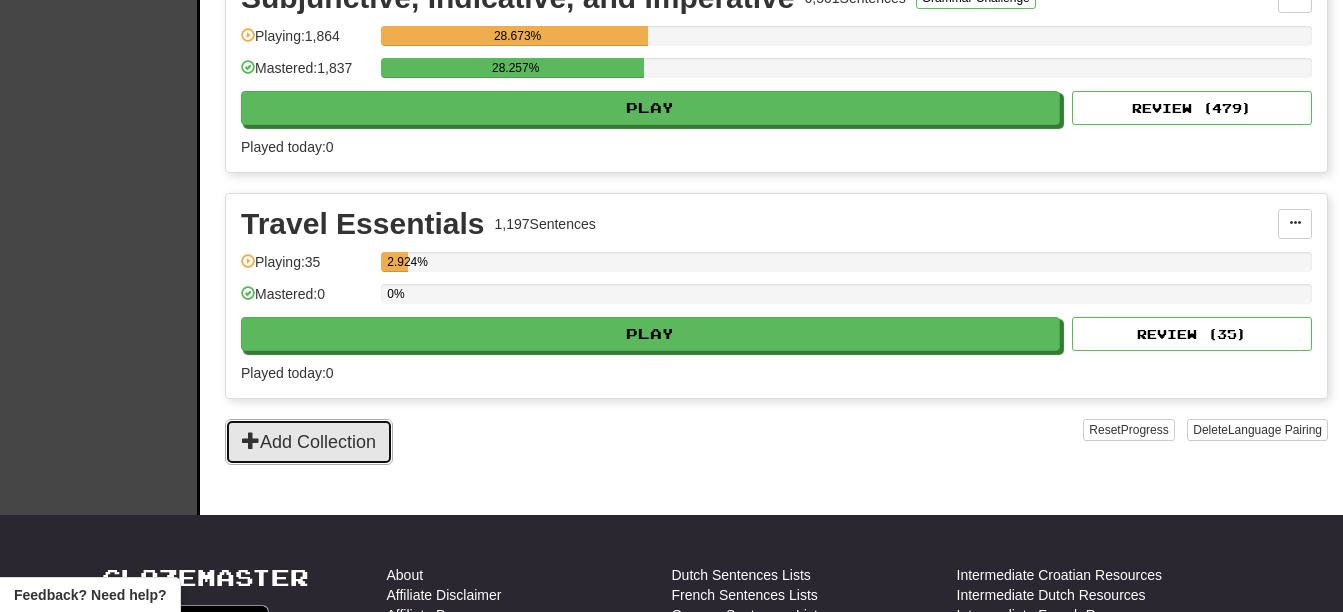 click at bounding box center (251, 440) 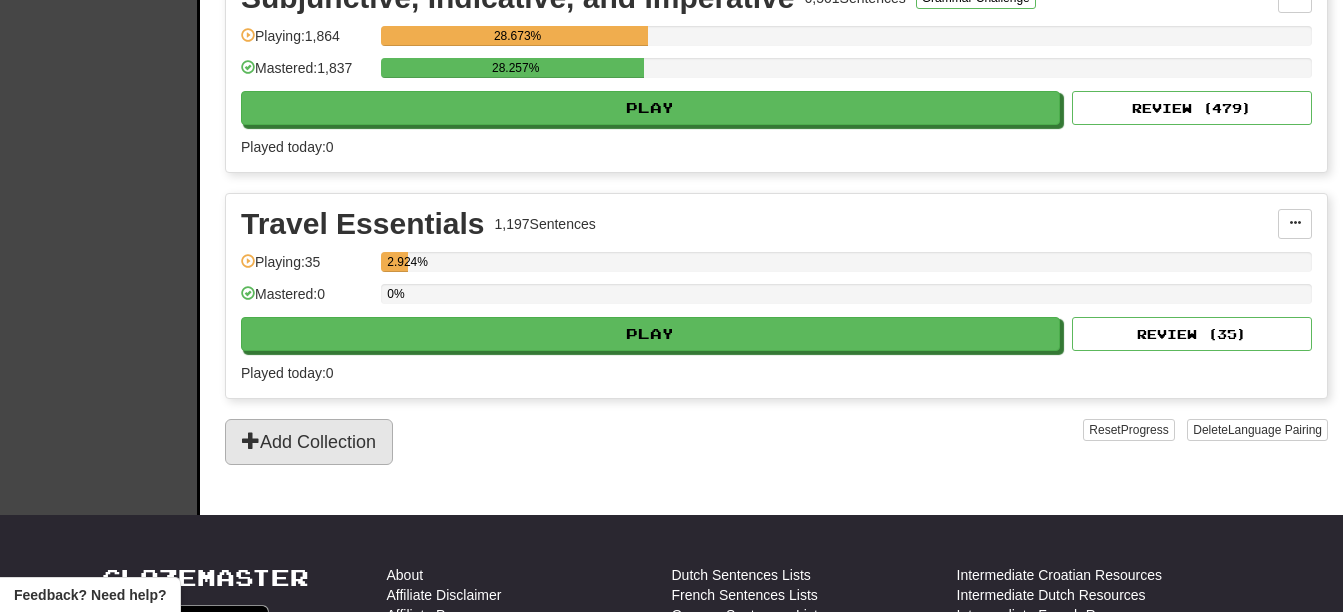 scroll, scrollTop: 0, scrollLeft: 0, axis: both 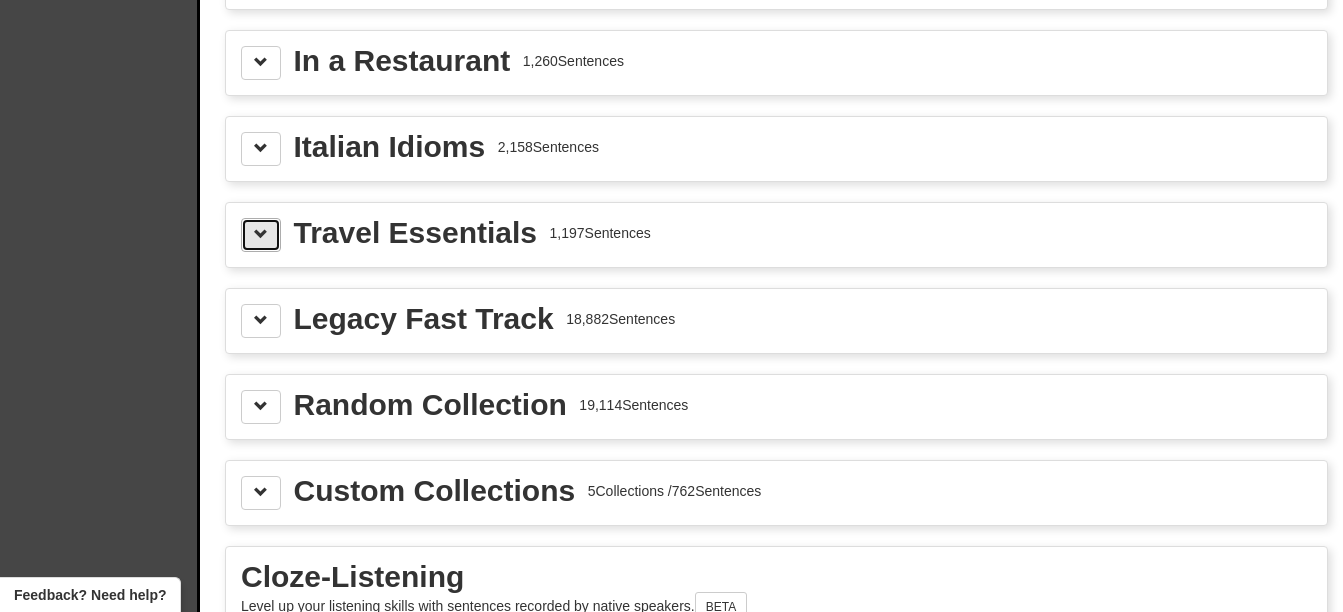 click at bounding box center (261, 234) 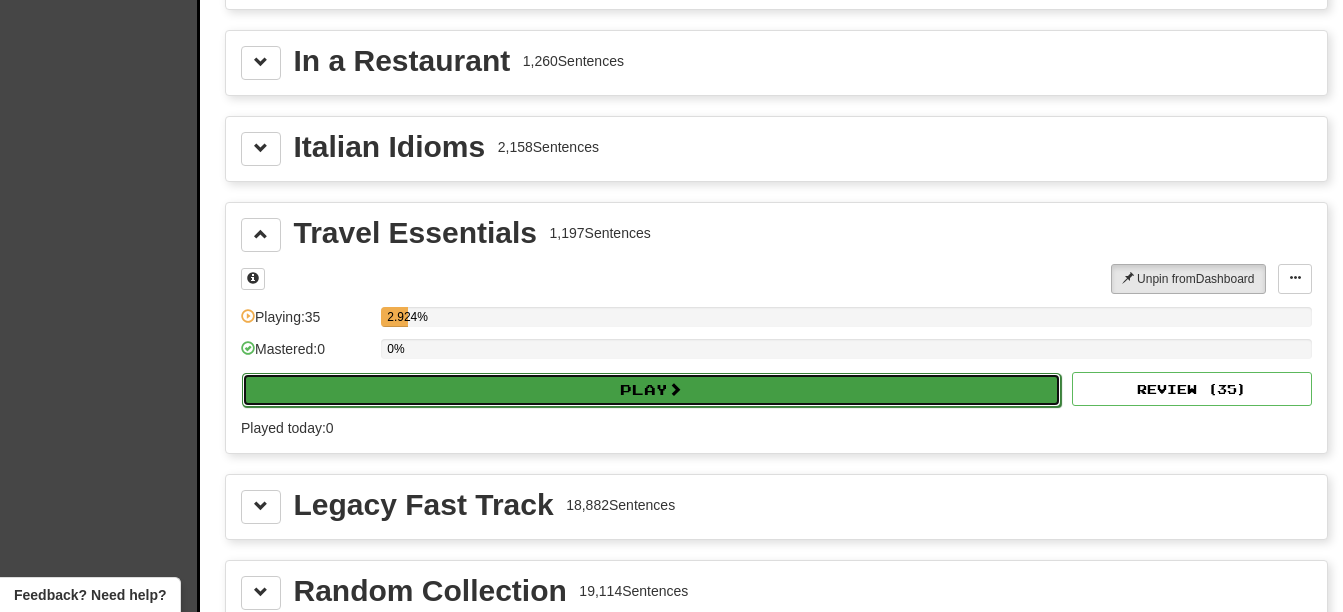 click on "Play" at bounding box center (651, 390) 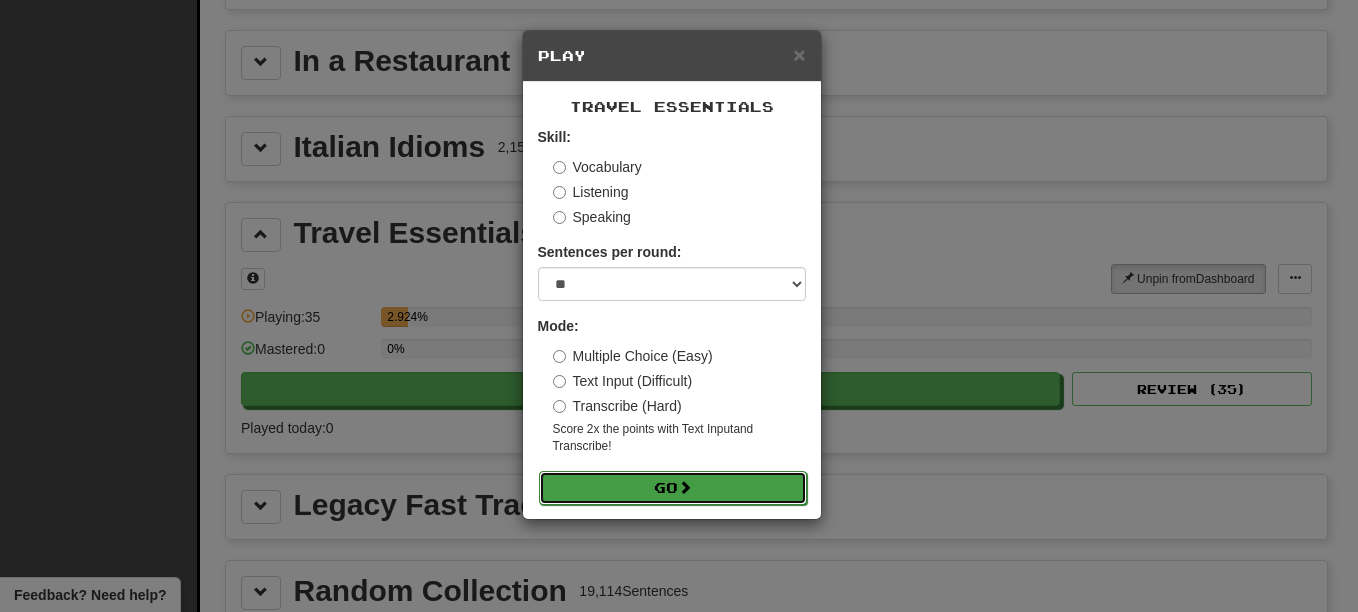 click on "Go" at bounding box center [673, 488] 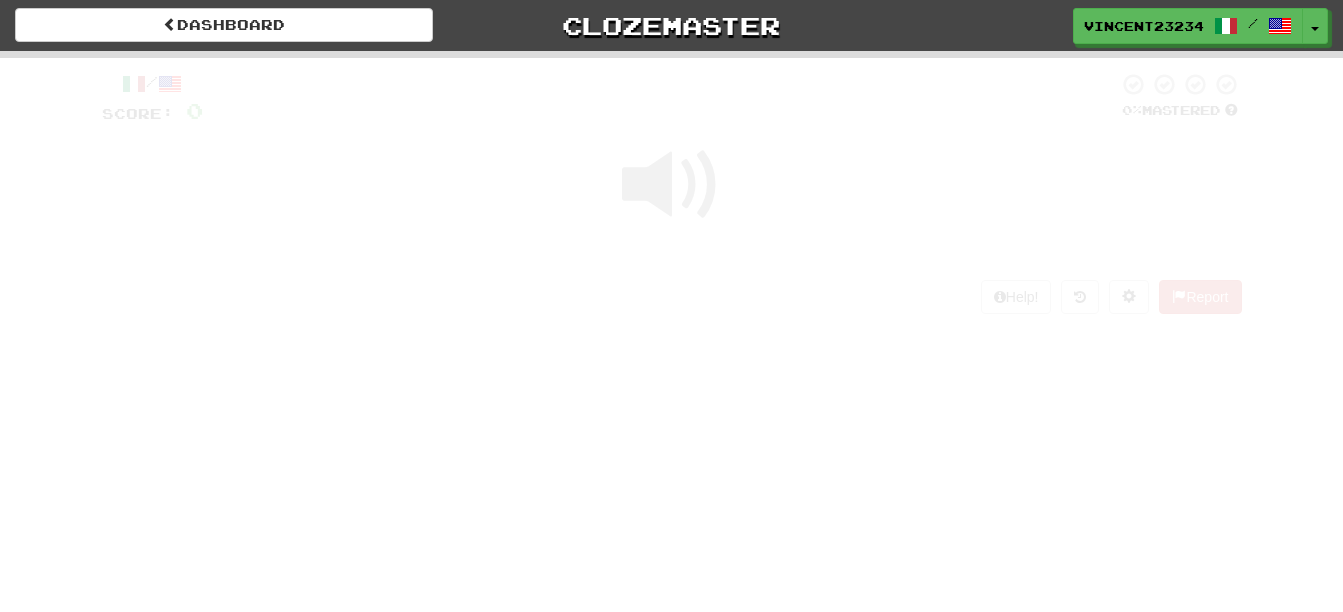 scroll, scrollTop: 0, scrollLeft: 0, axis: both 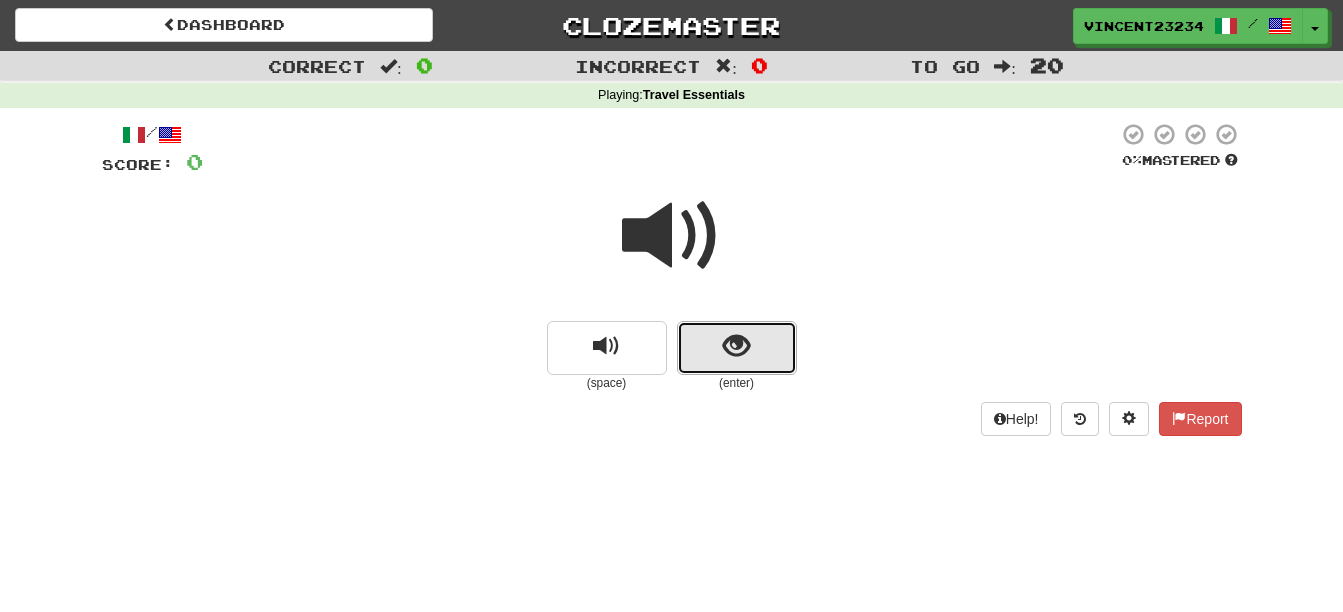 click at bounding box center [737, 348] 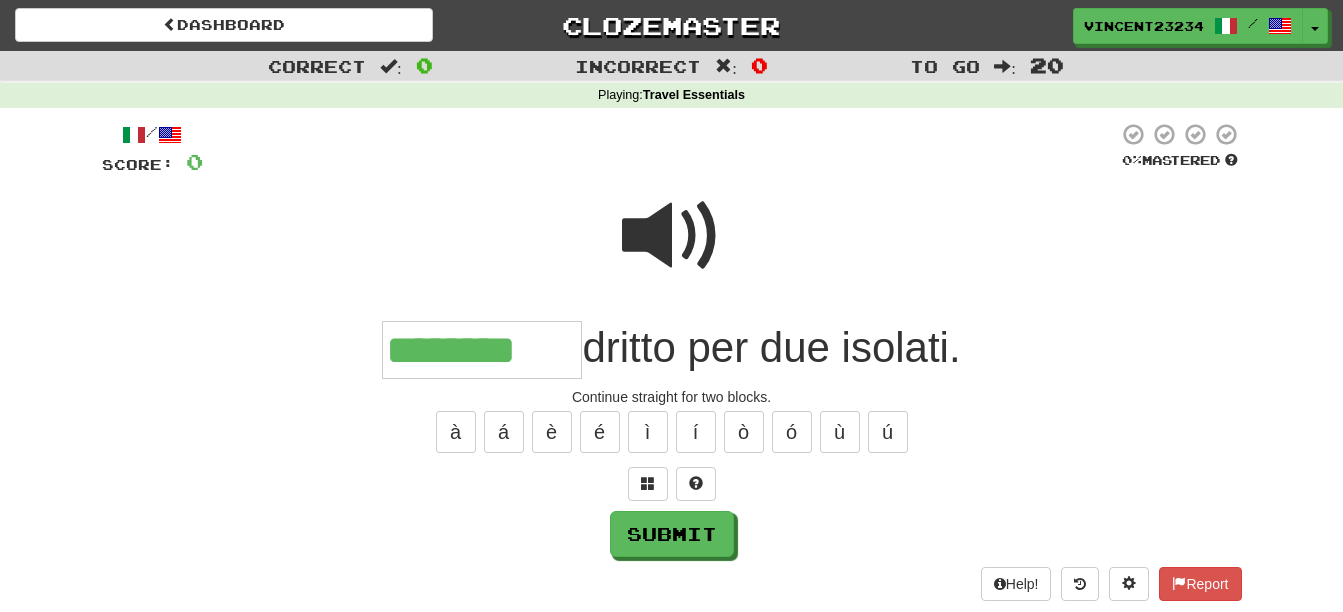 type on "********" 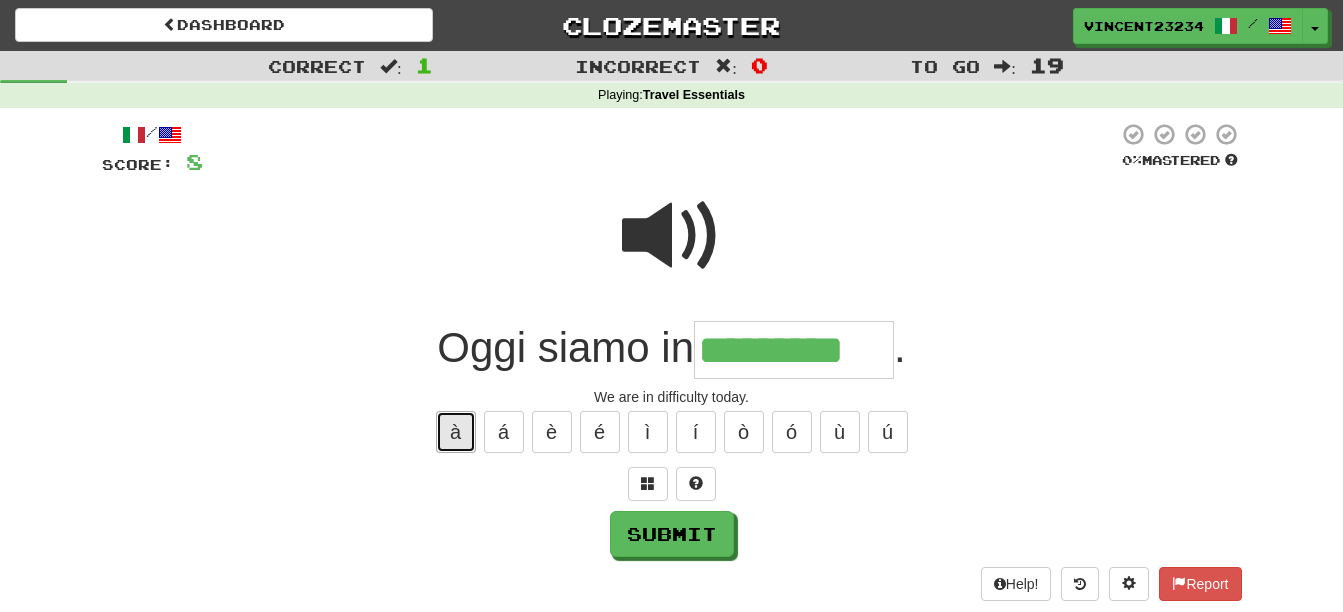 click on "à" at bounding box center [456, 432] 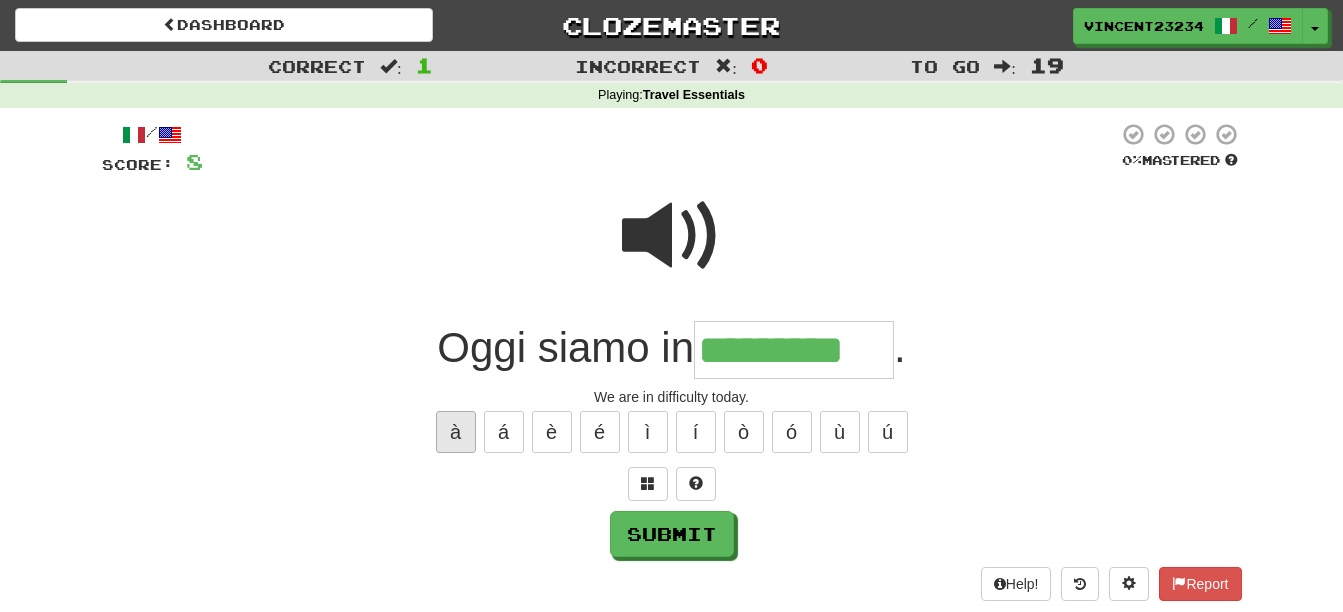 type on "**********" 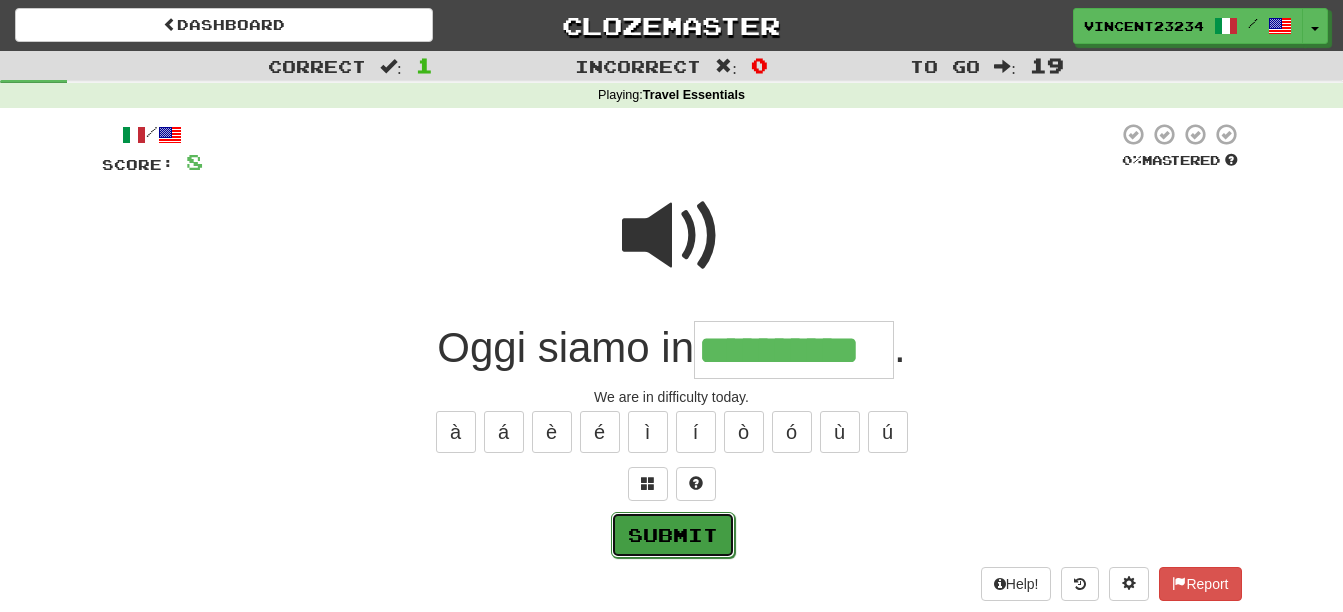 drag, startPoint x: 619, startPoint y: 529, endPoint x: 674, endPoint y: 525, distance: 55.145264 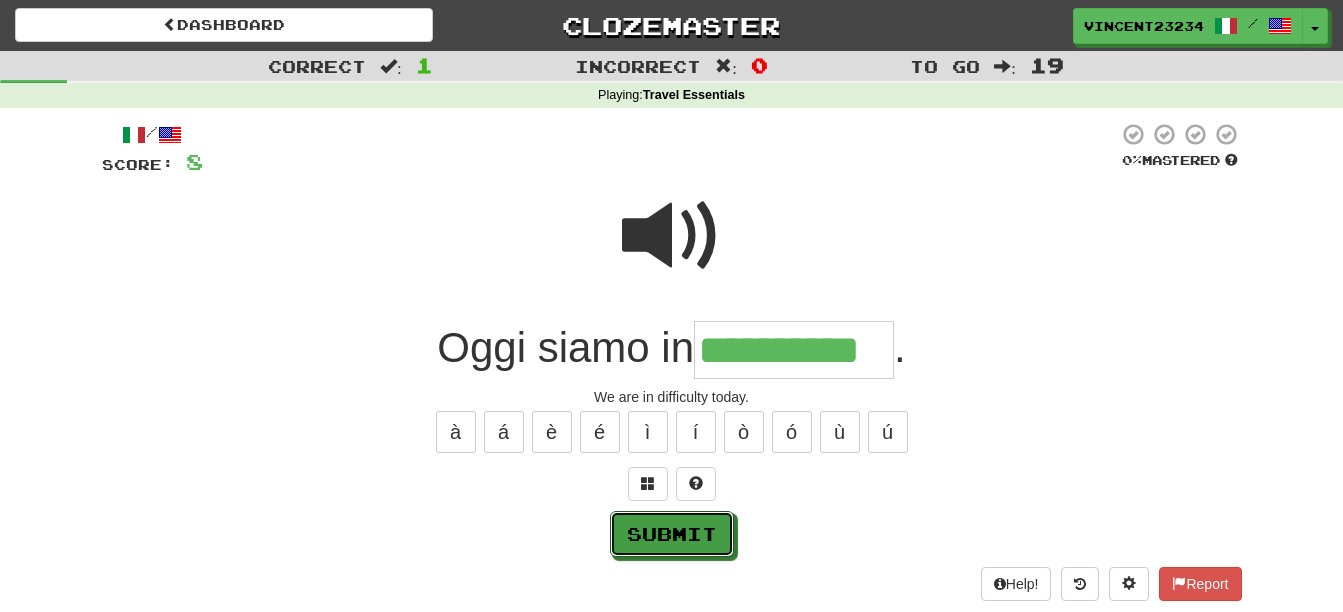click on "Submit" at bounding box center [672, 534] 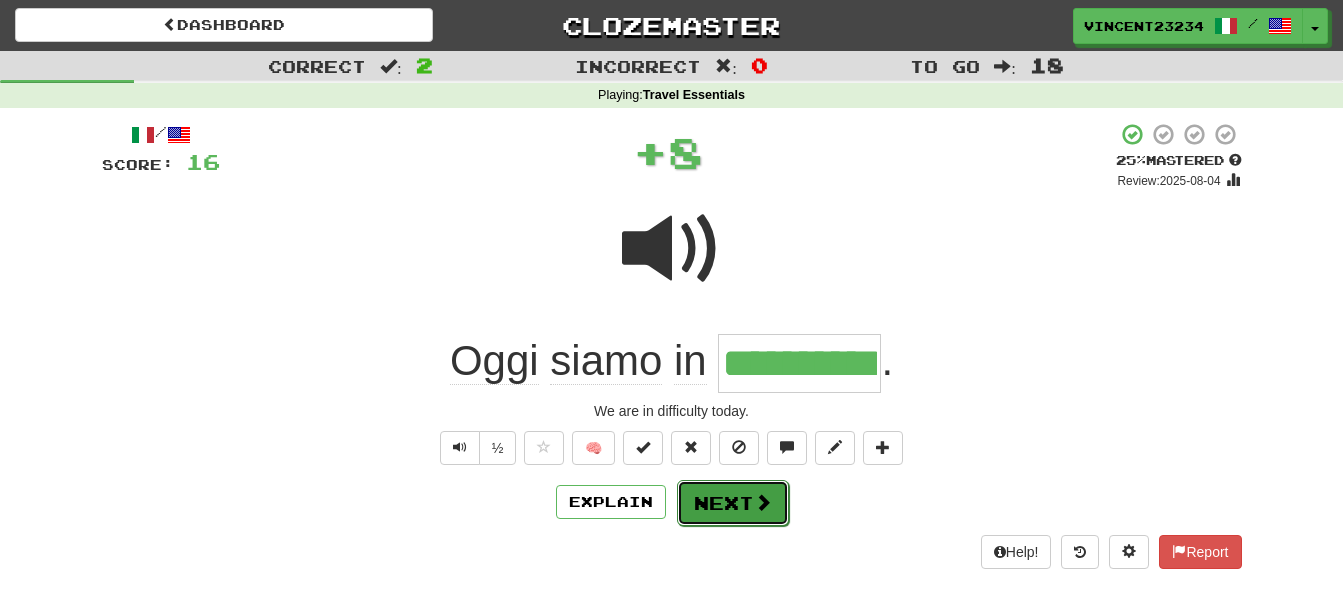 click on "Next" at bounding box center [733, 503] 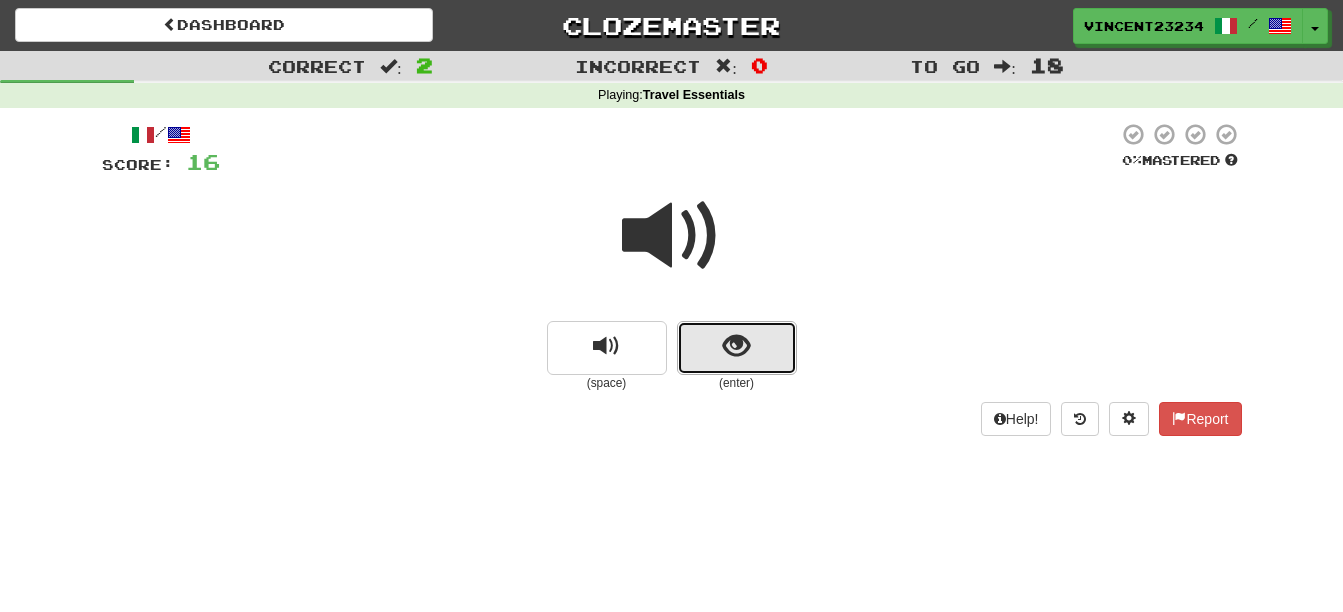 click at bounding box center (736, 346) 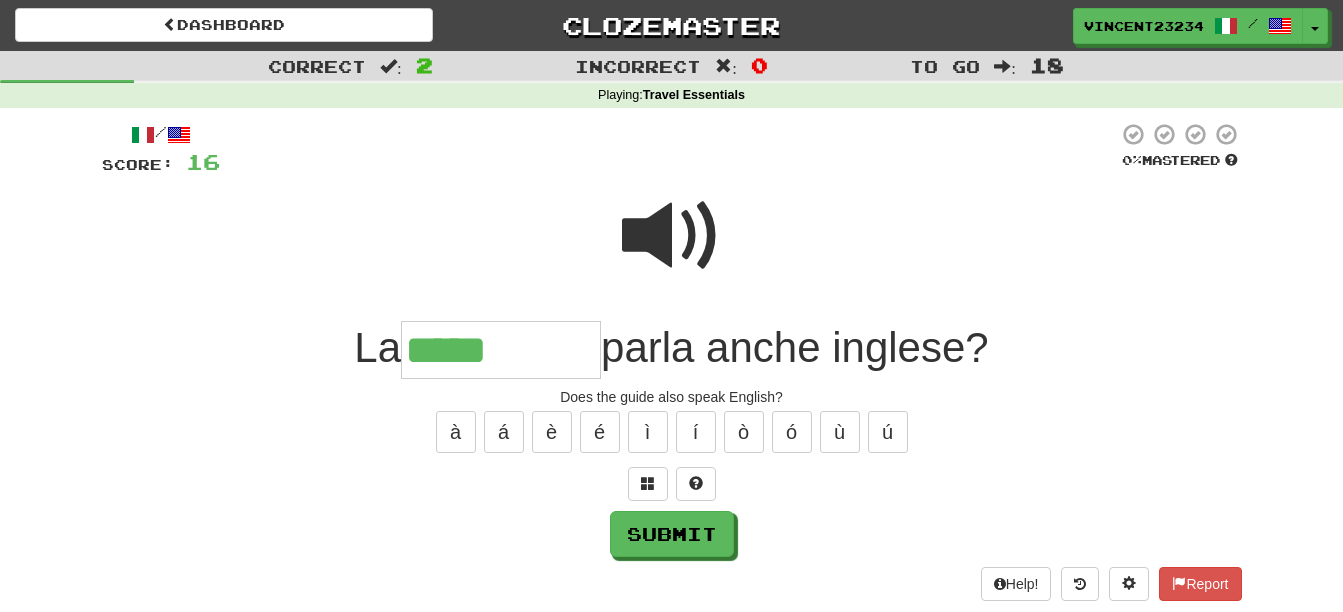 type on "*****" 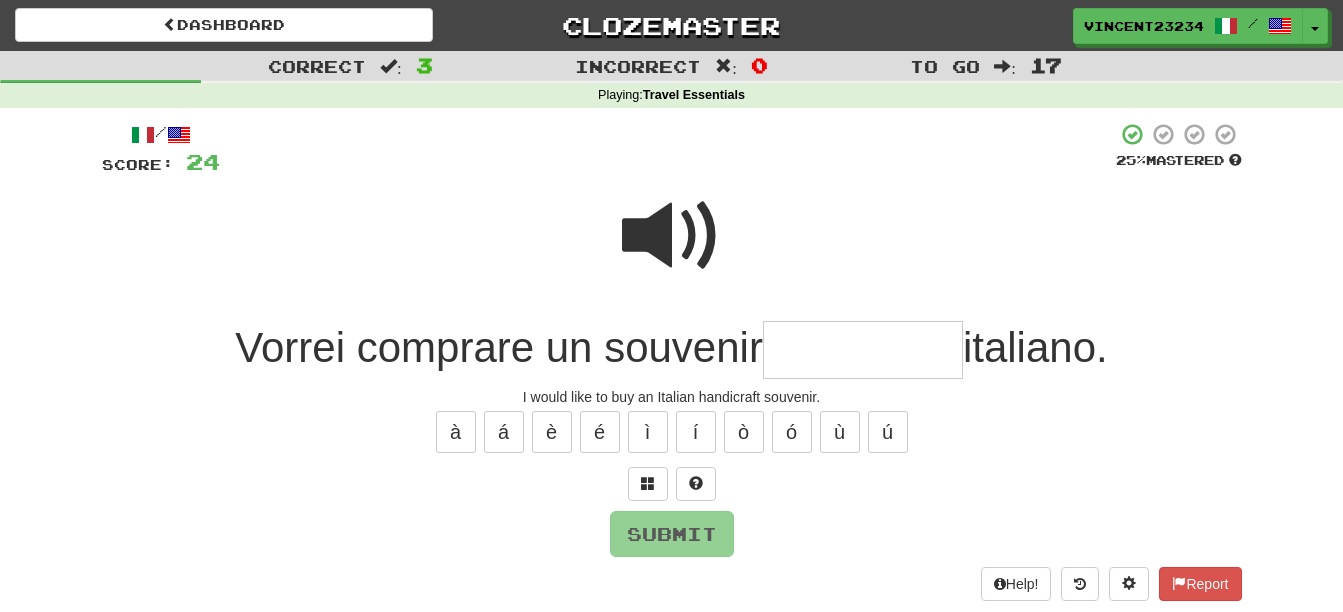 click at bounding box center [672, 236] 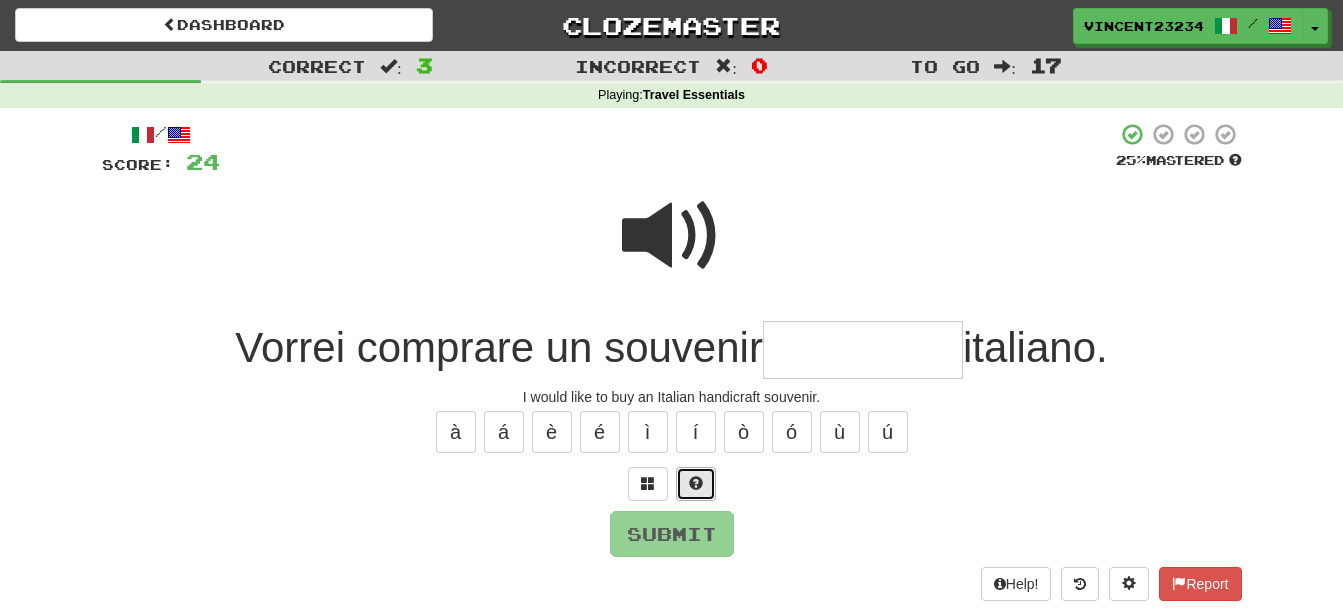 click at bounding box center (696, 483) 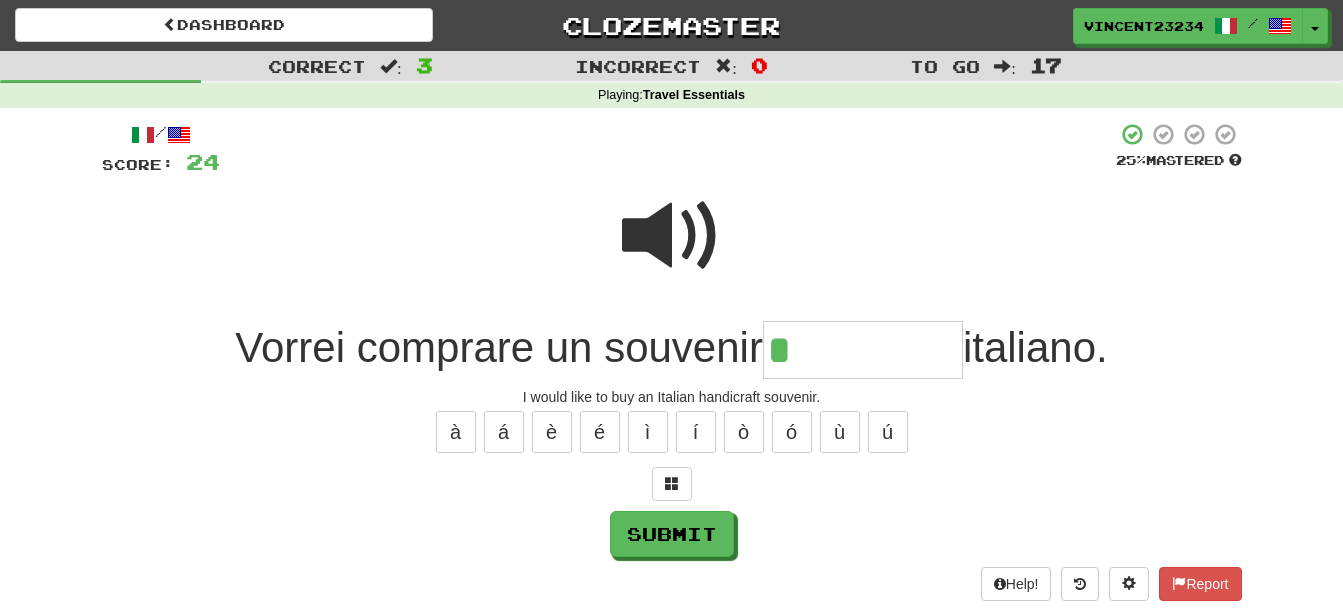 click at bounding box center [672, 484] 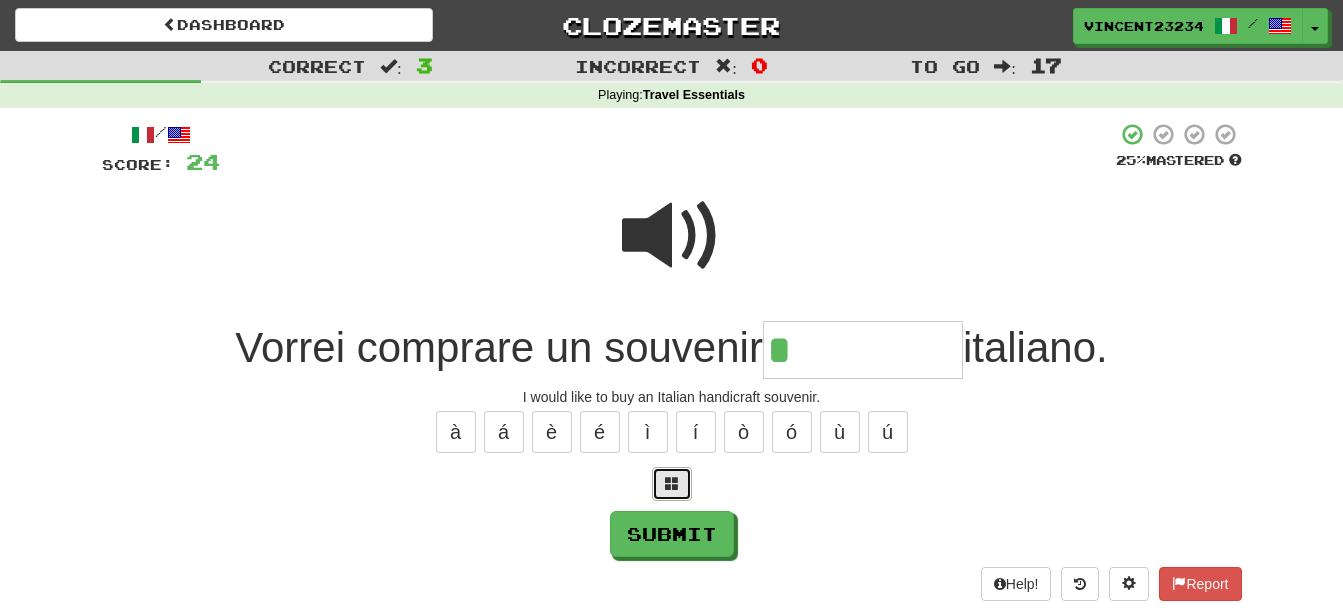 click at bounding box center (672, 484) 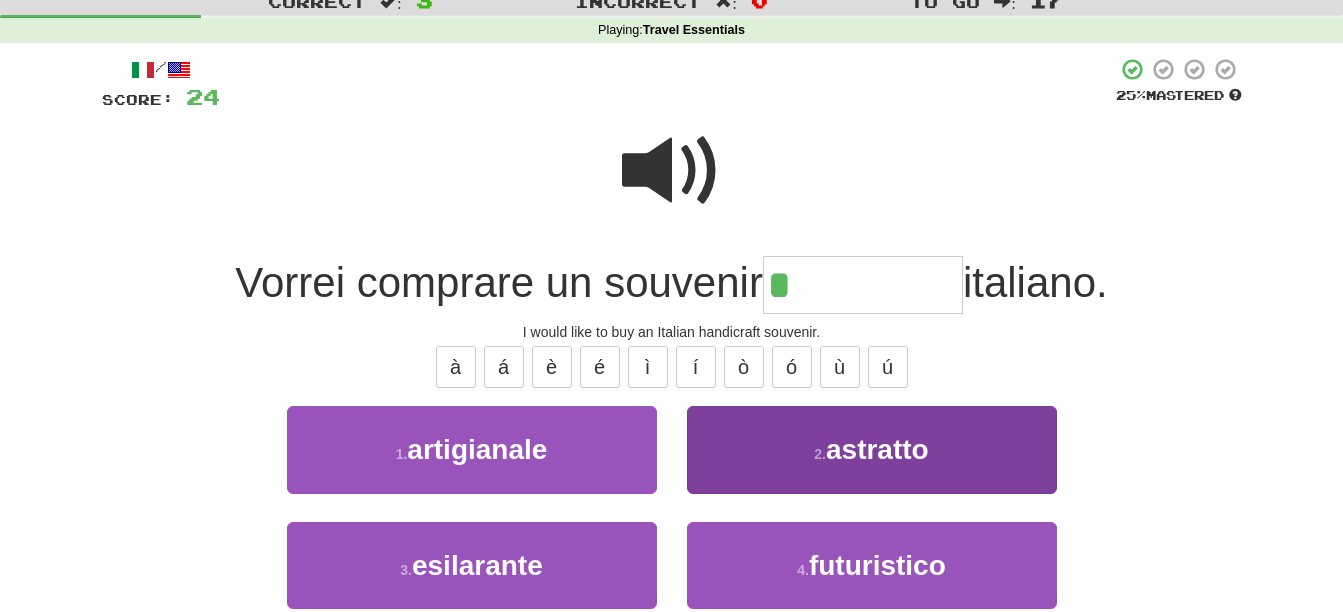 scroll, scrollTop: 100, scrollLeft: 0, axis: vertical 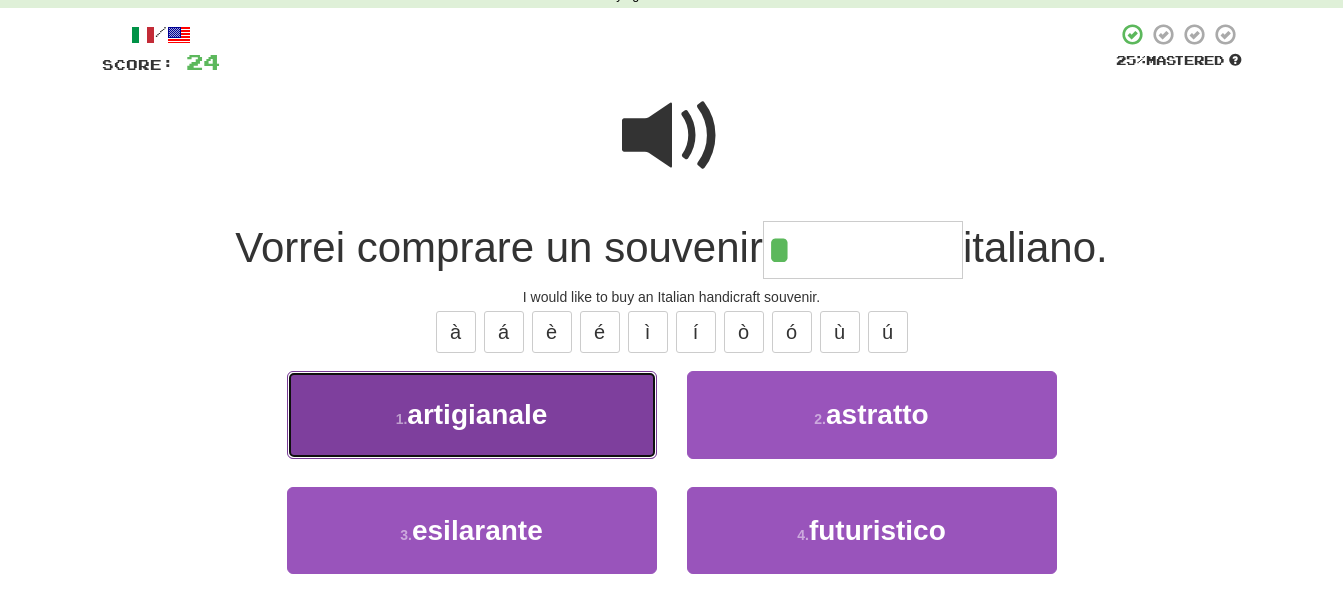click on "1 .  artigianale" at bounding box center [472, 414] 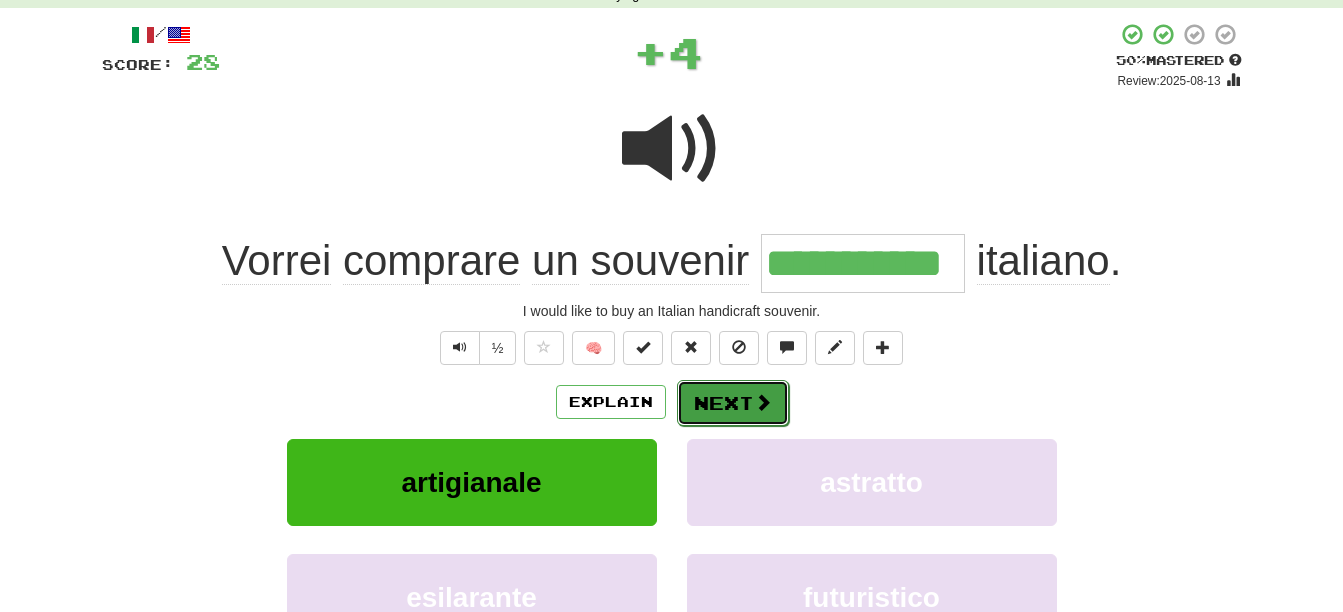 click on "Next" at bounding box center [733, 403] 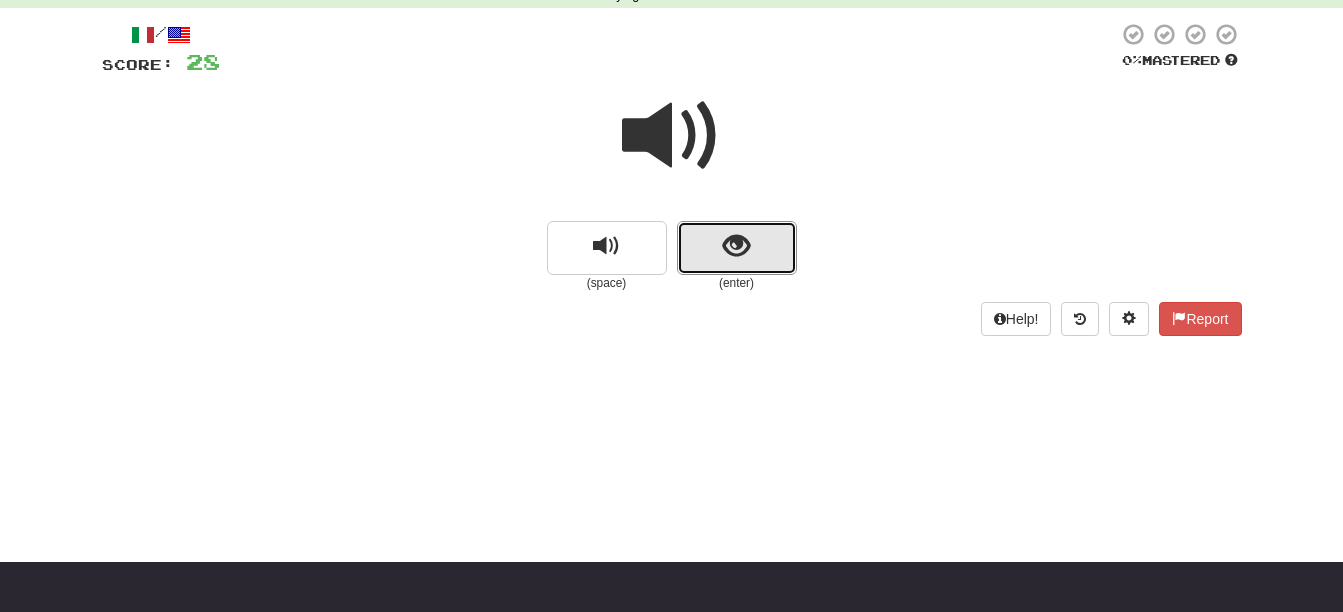 click at bounding box center (736, 246) 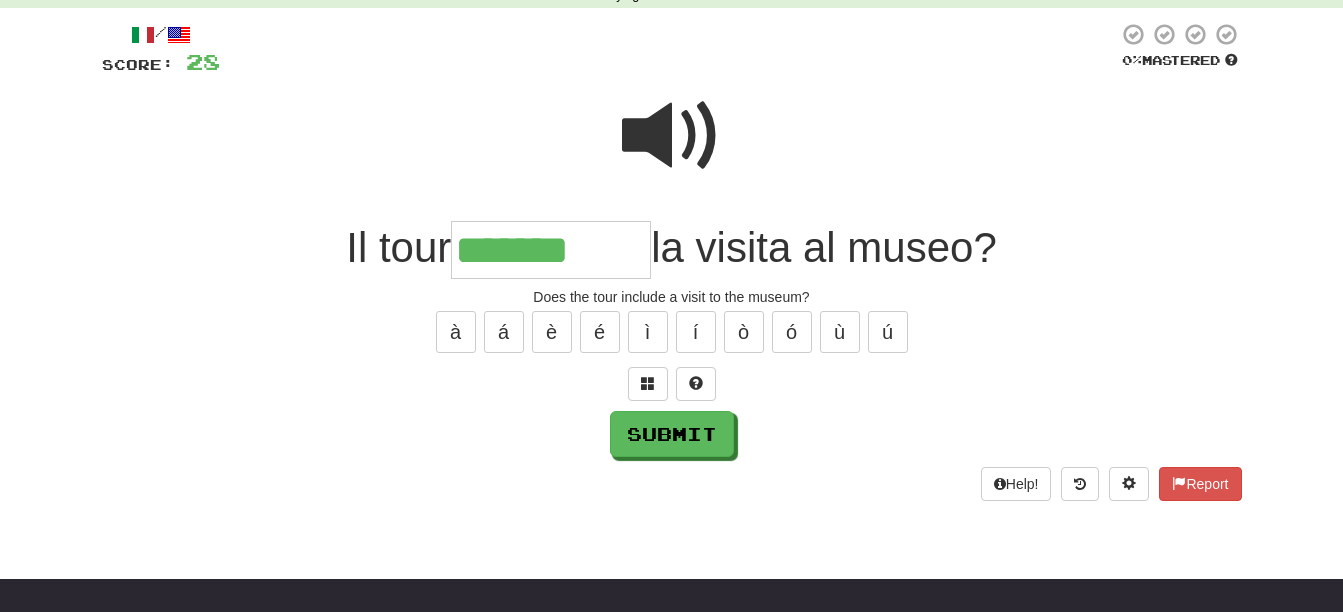 type on "*******" 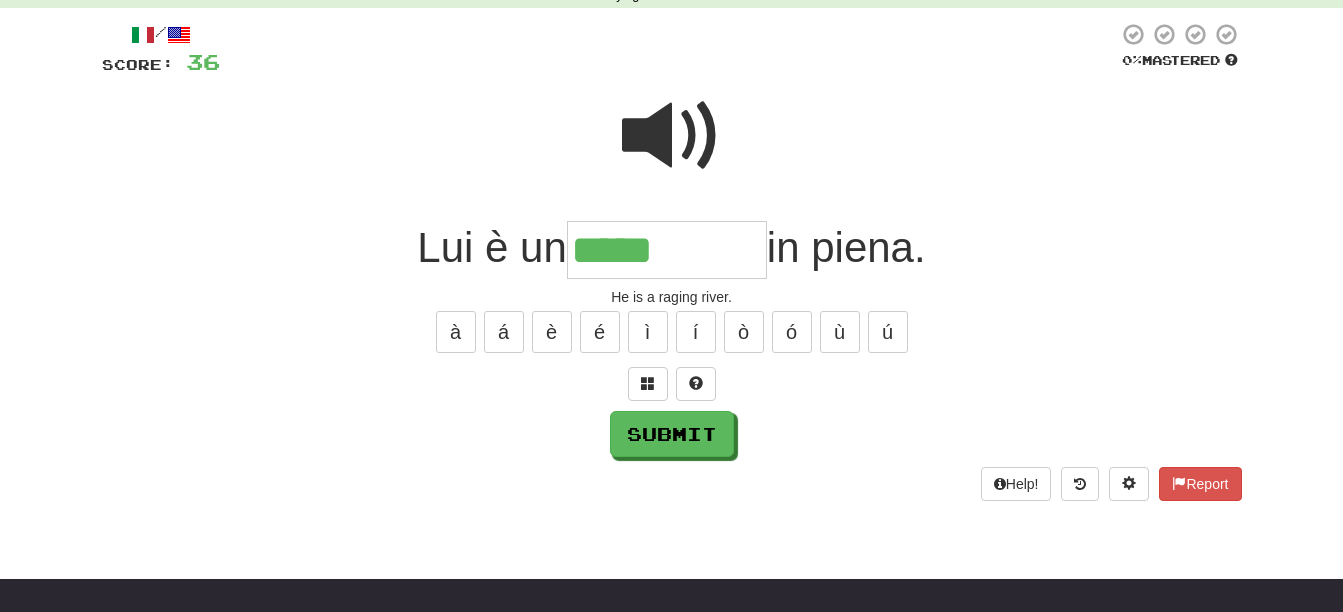 type on "*****" 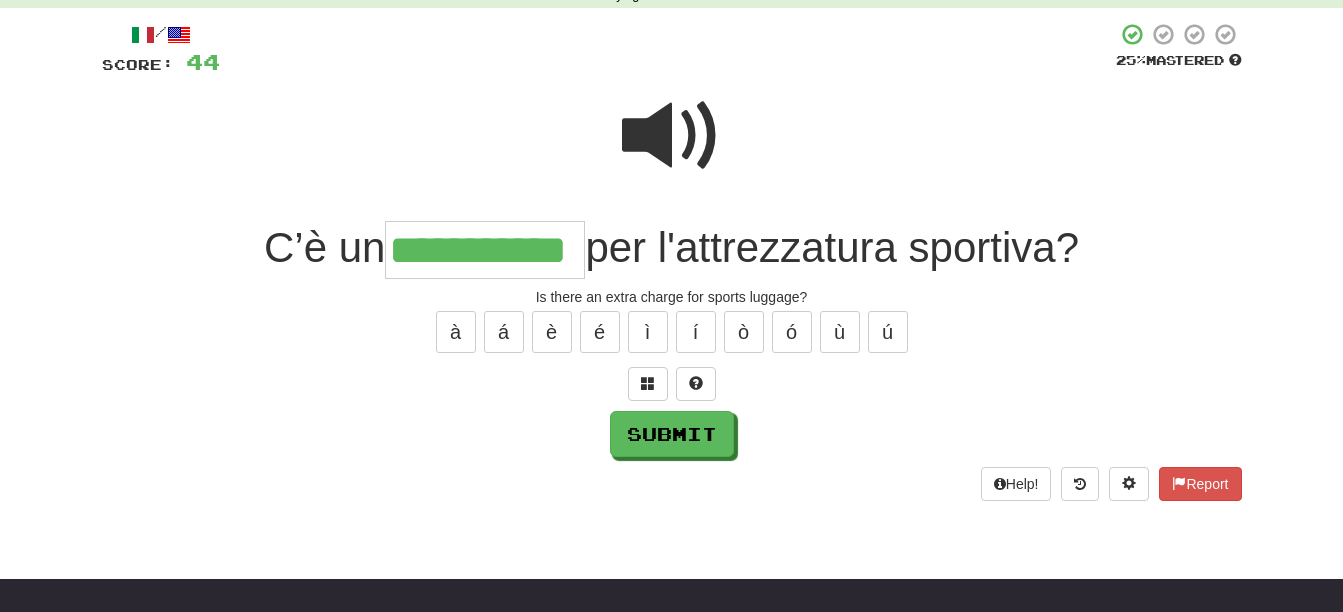 scroll, scrollTop: 0, scrollLeft: 49, axis: horizontal 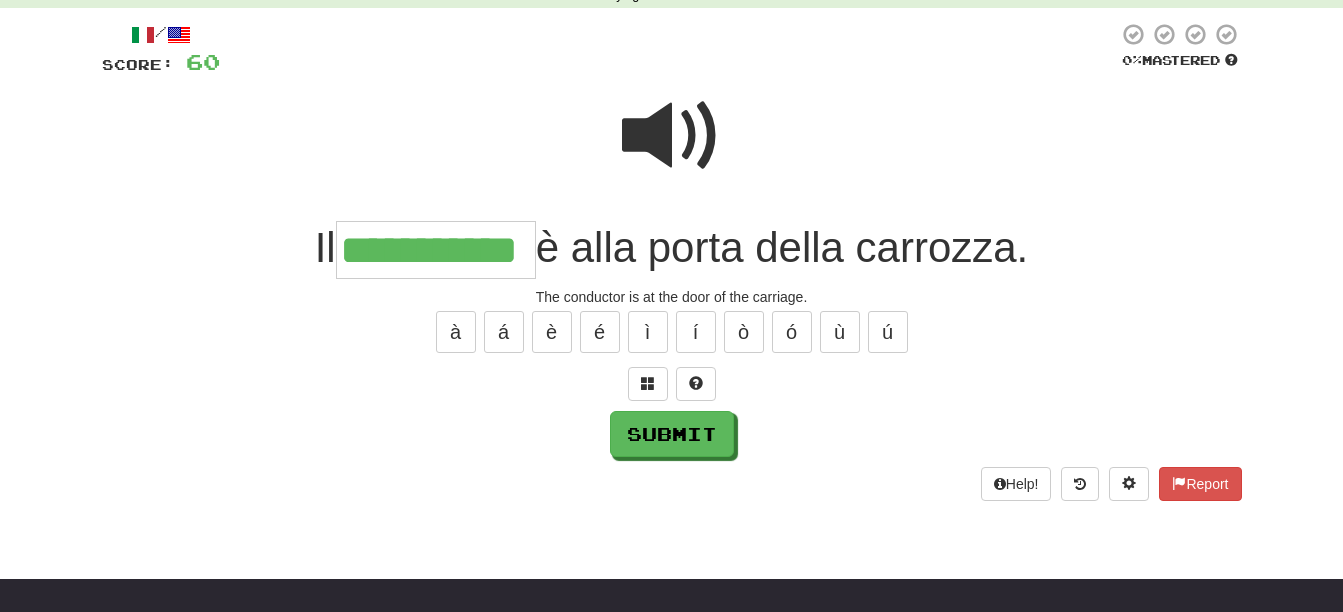 type on "**********" 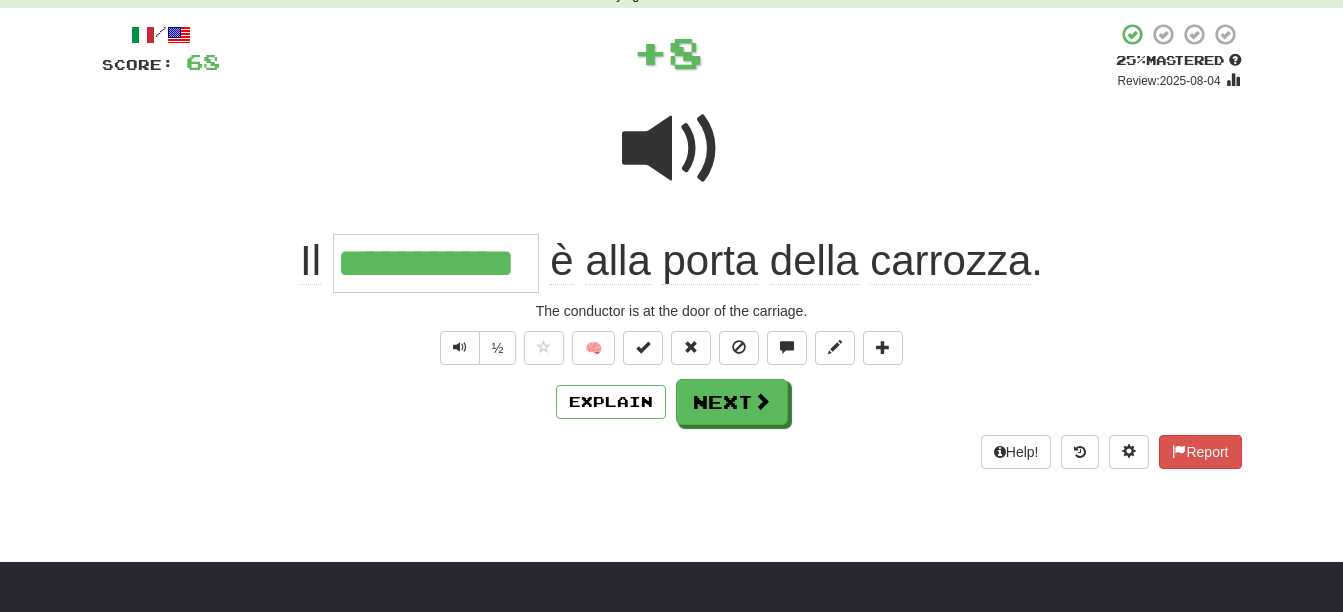 scroll, scrollTop: 0, scrollLeft: 0, axis: both 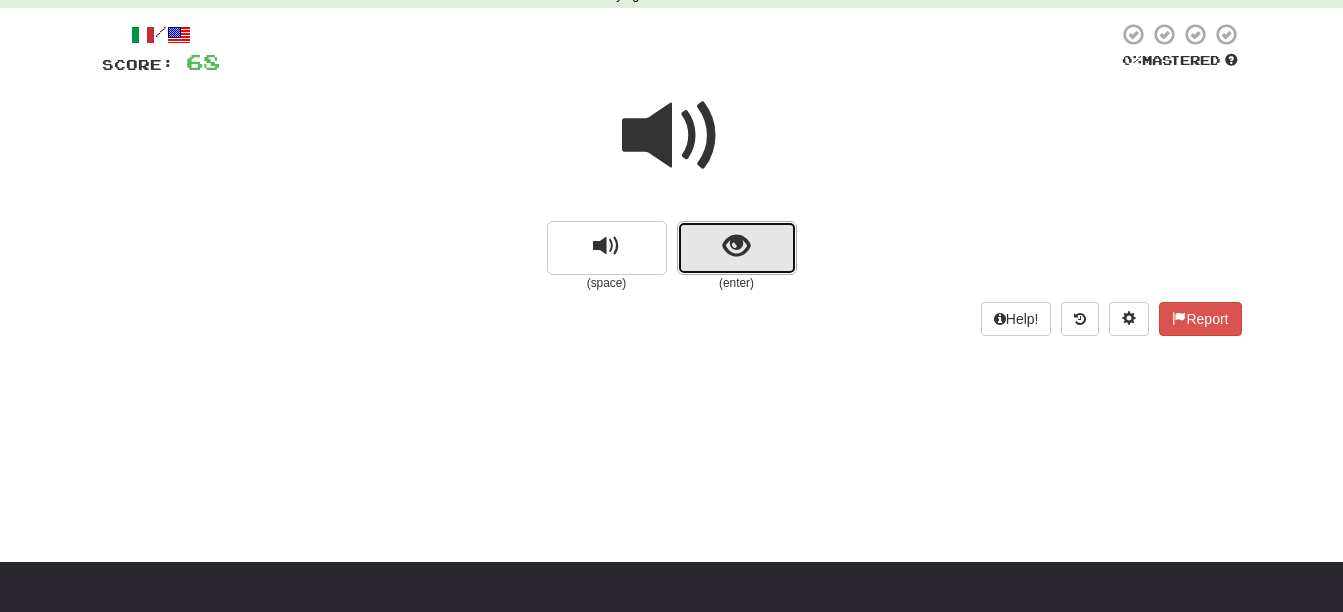 click at bounding box center [737, 248] 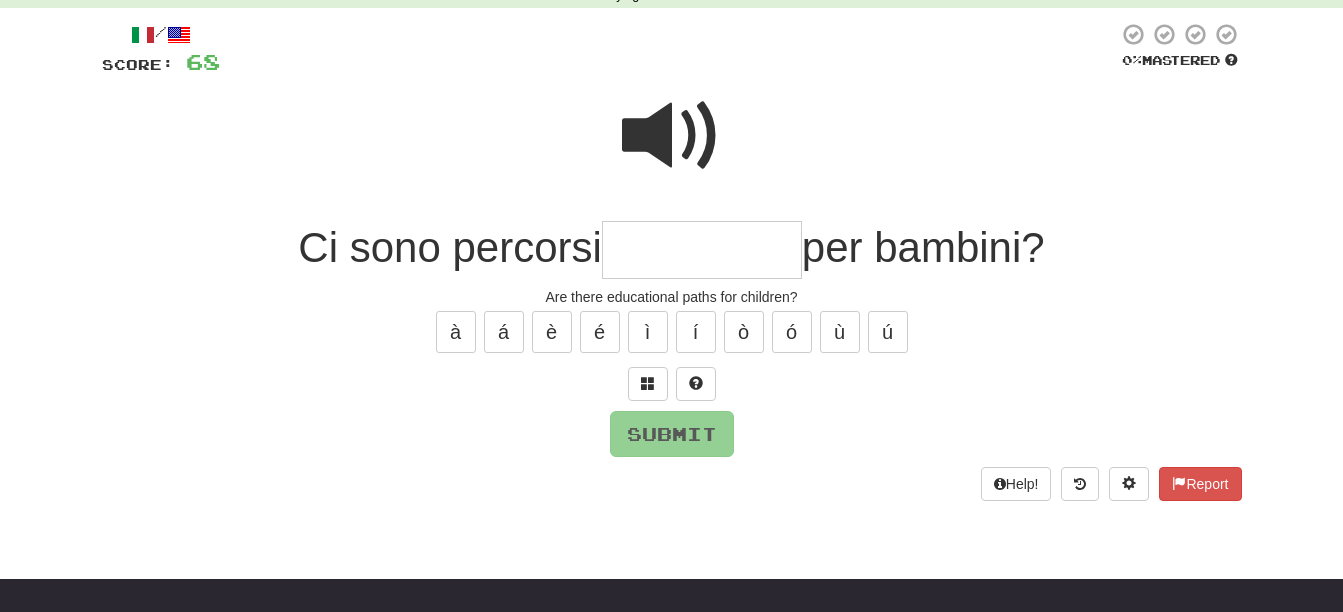 click at bounding box center [672, 136] 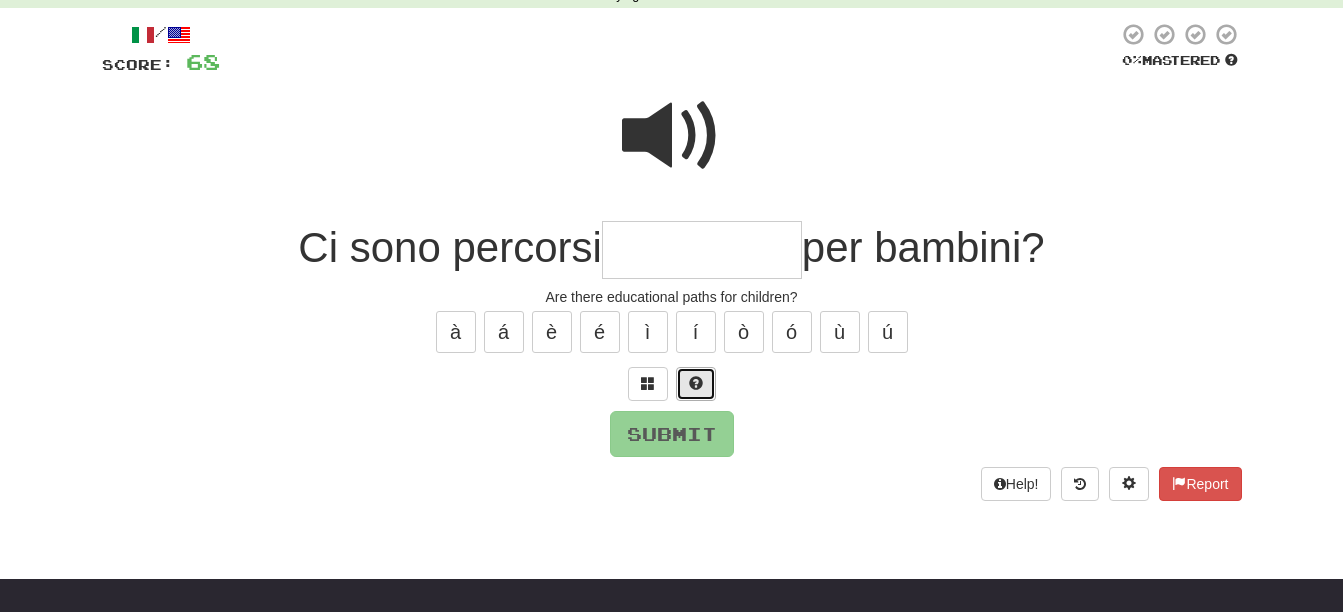 click at bounding box center [696, 383] 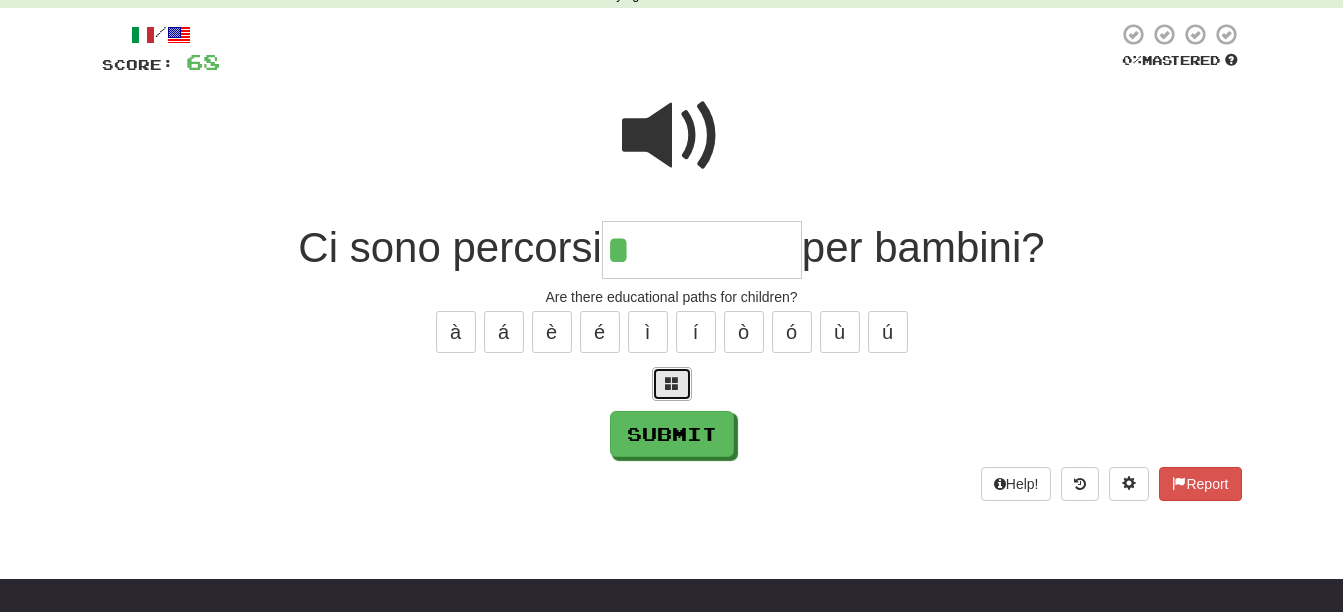 click at bounding box center (672, 384) 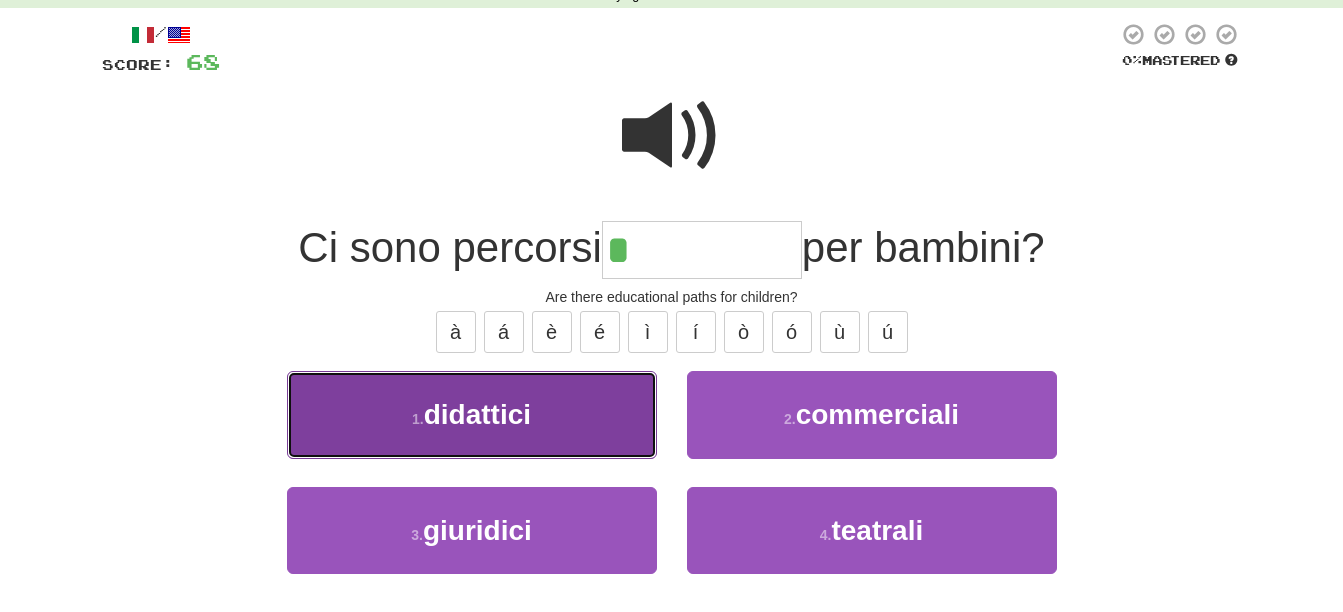click on "1 .  didattici" at bounding box center (472, 414) 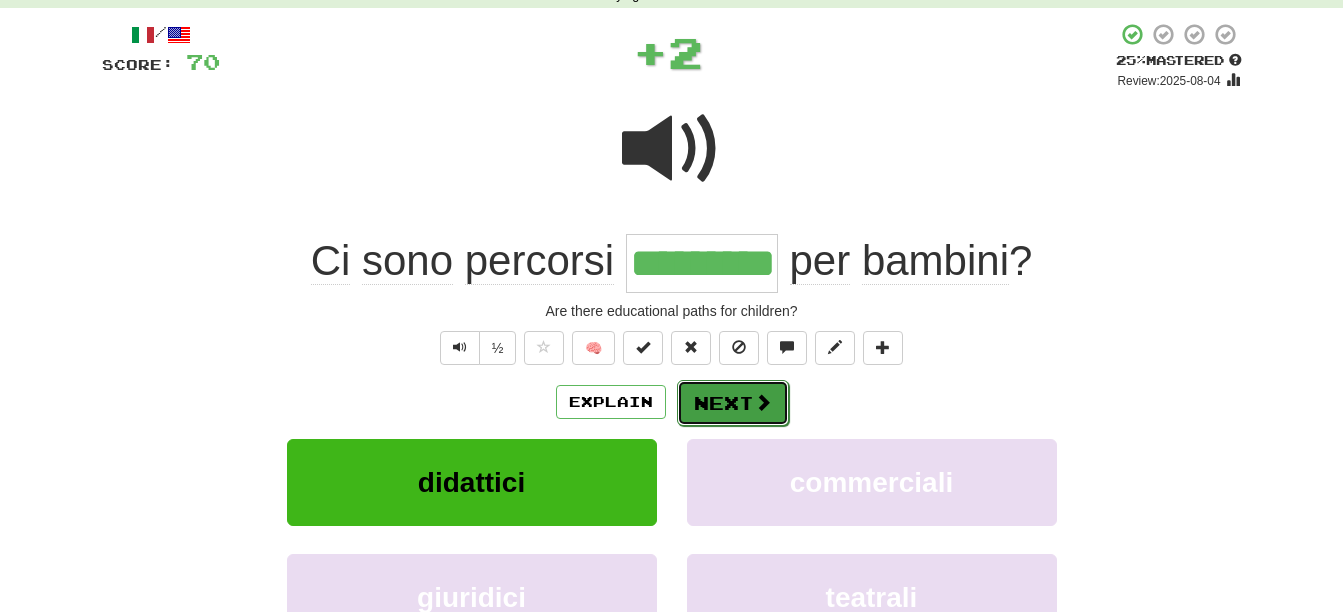 click at bounding box center [763, 402] 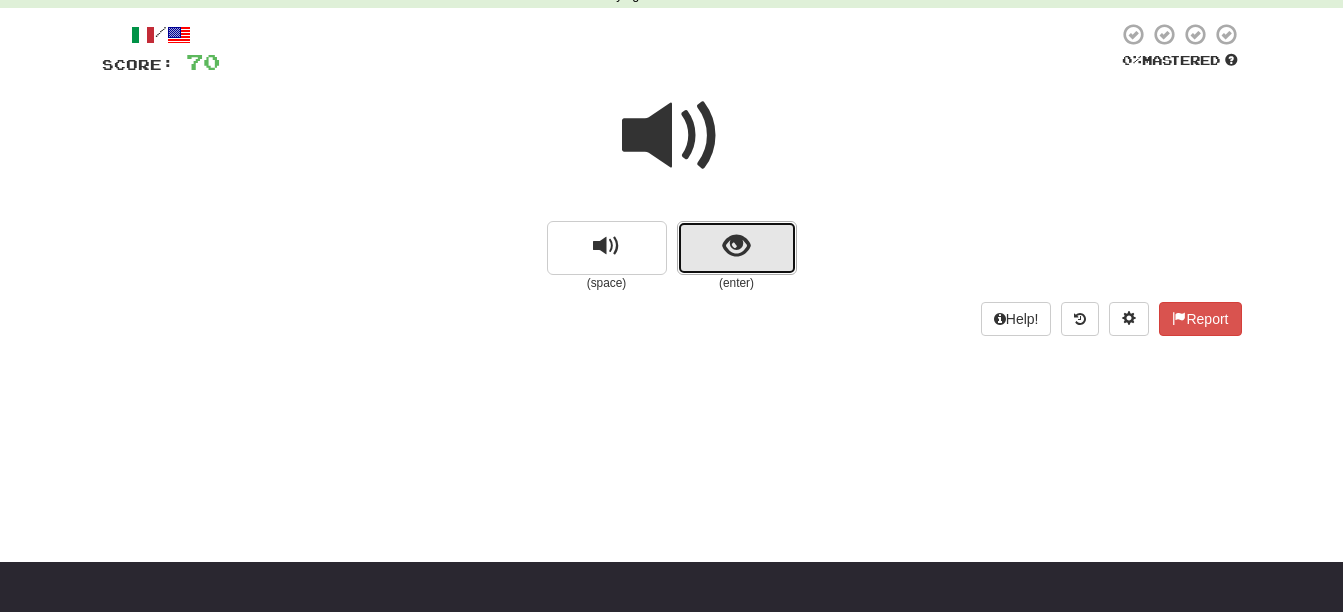 click at bounding box center (737, 248) 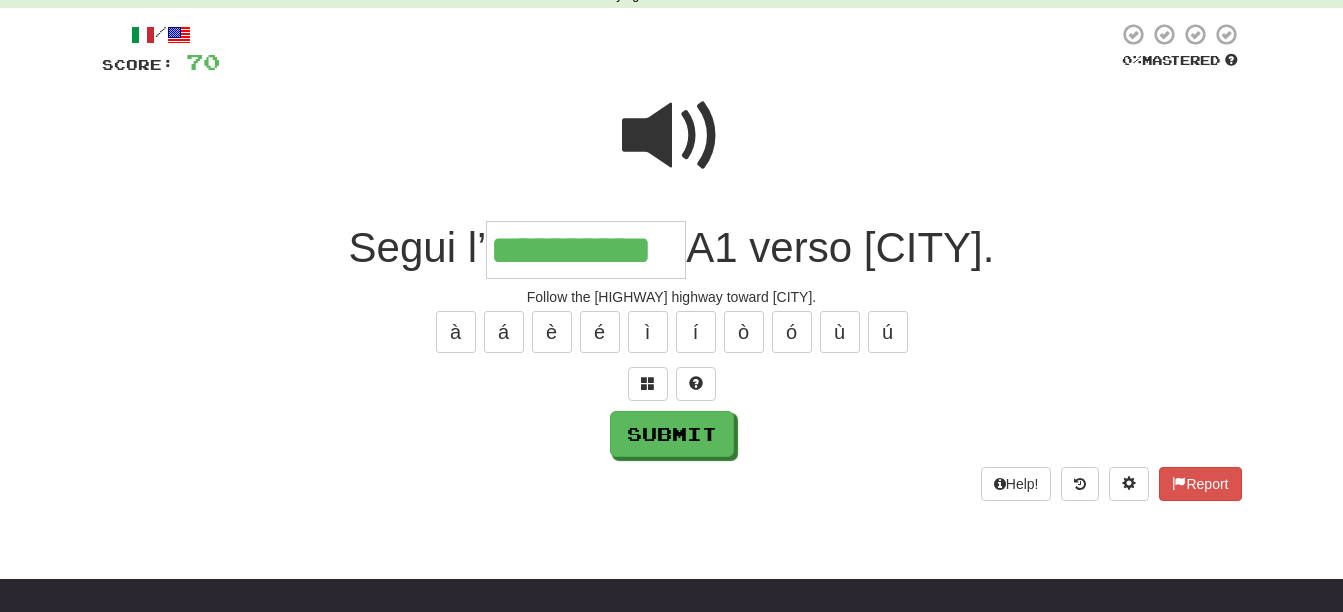 scroll, scrollTop: 0, scrollLeft: 6, axis: horizontal 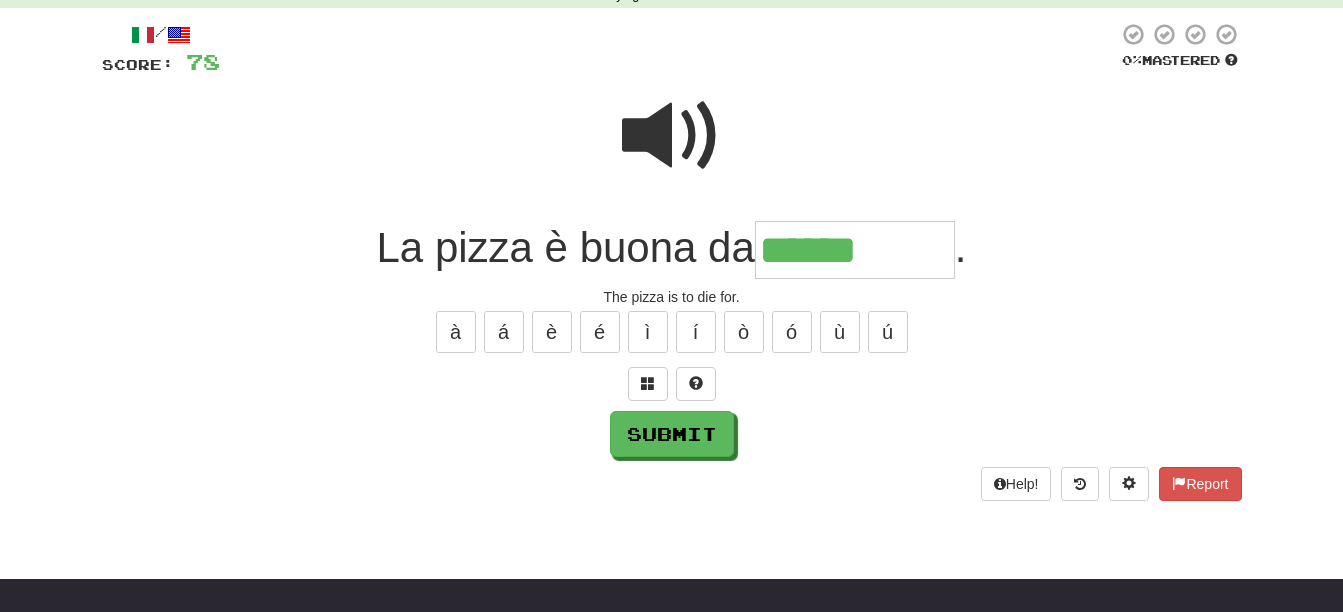 type on "******" 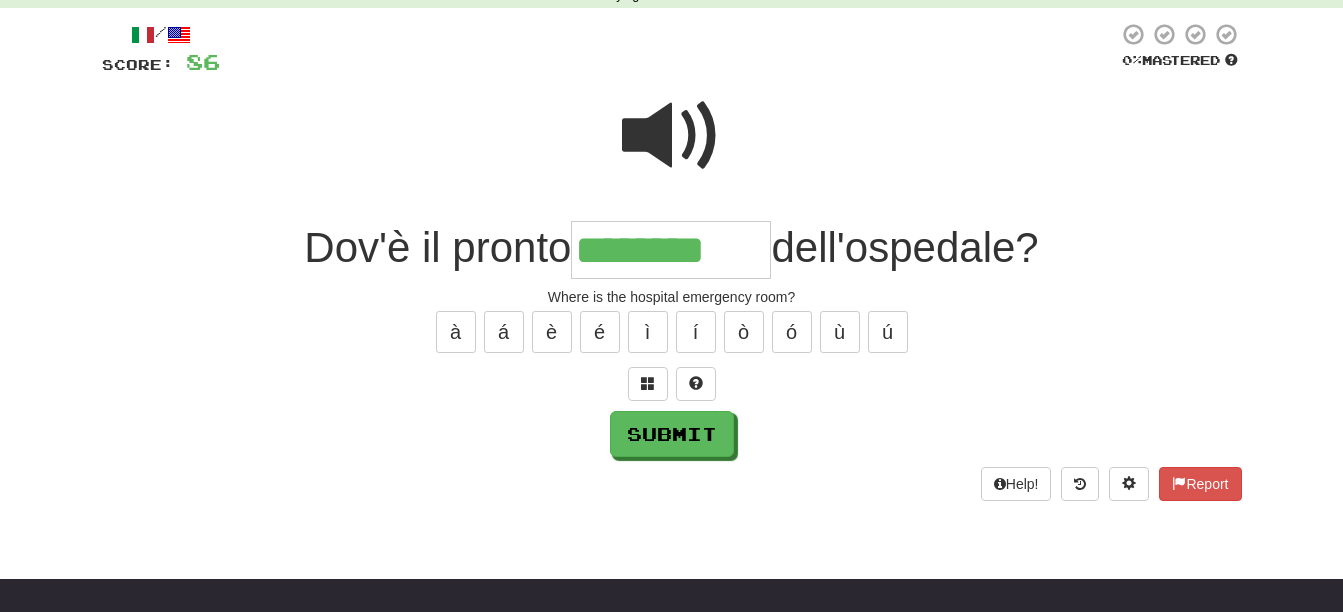type on "********" 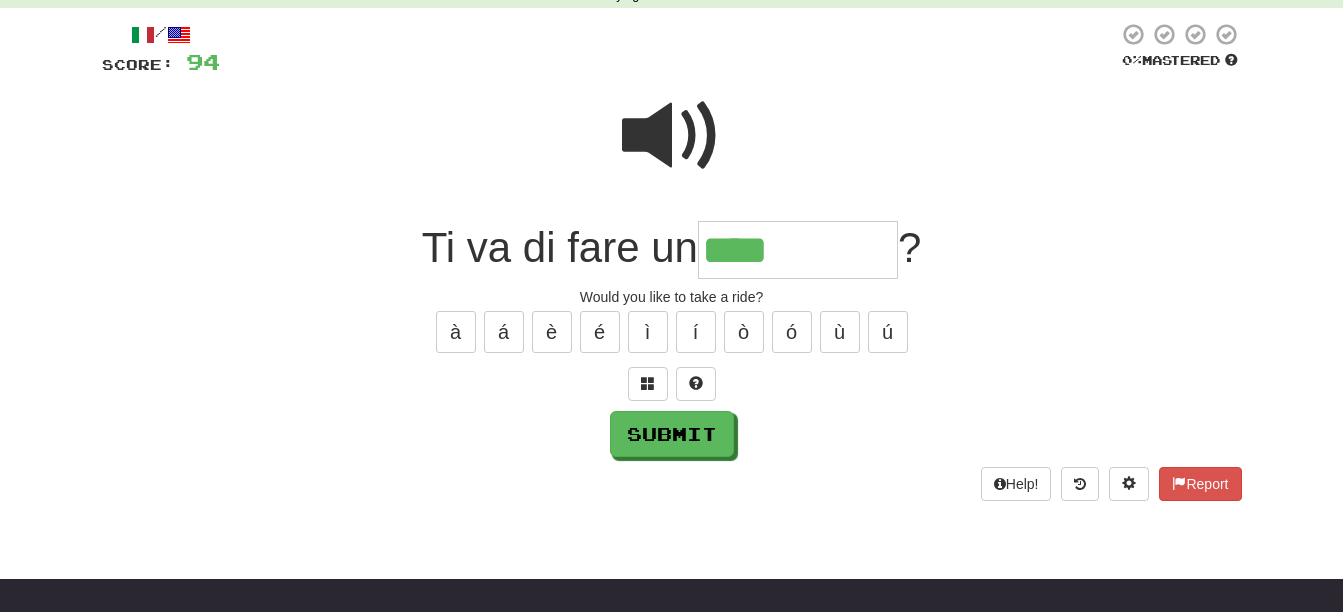 type on "****" 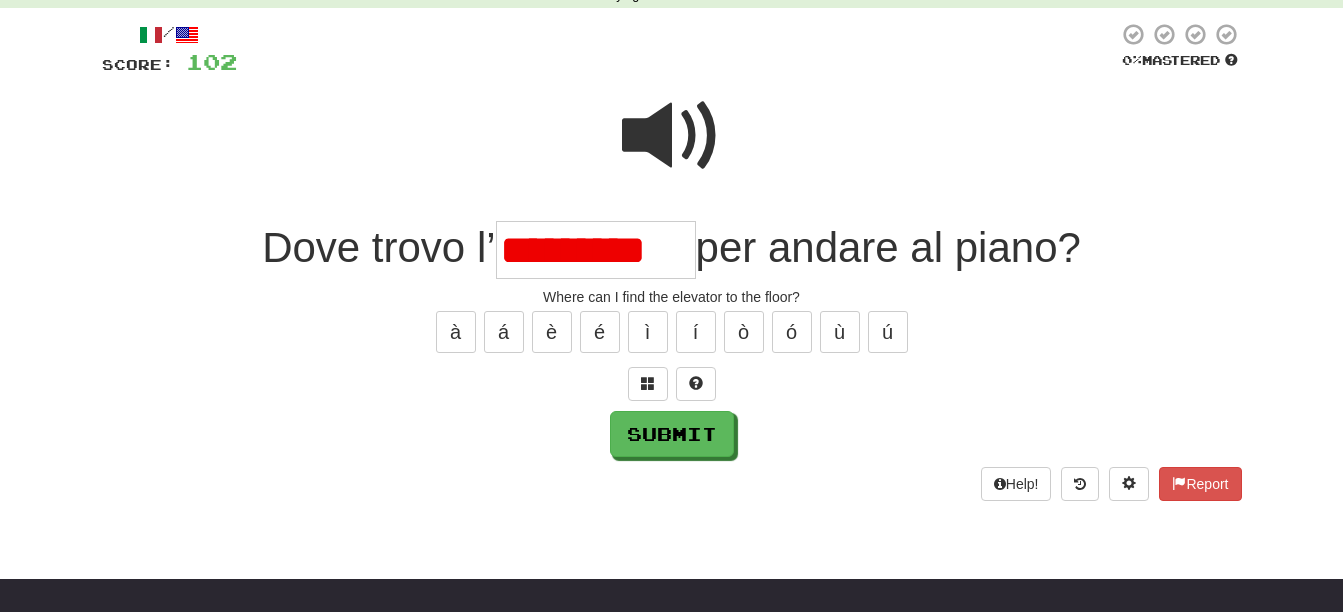 scroll, scrollTop: 0, scrollLeft: 1, axis: horizontal 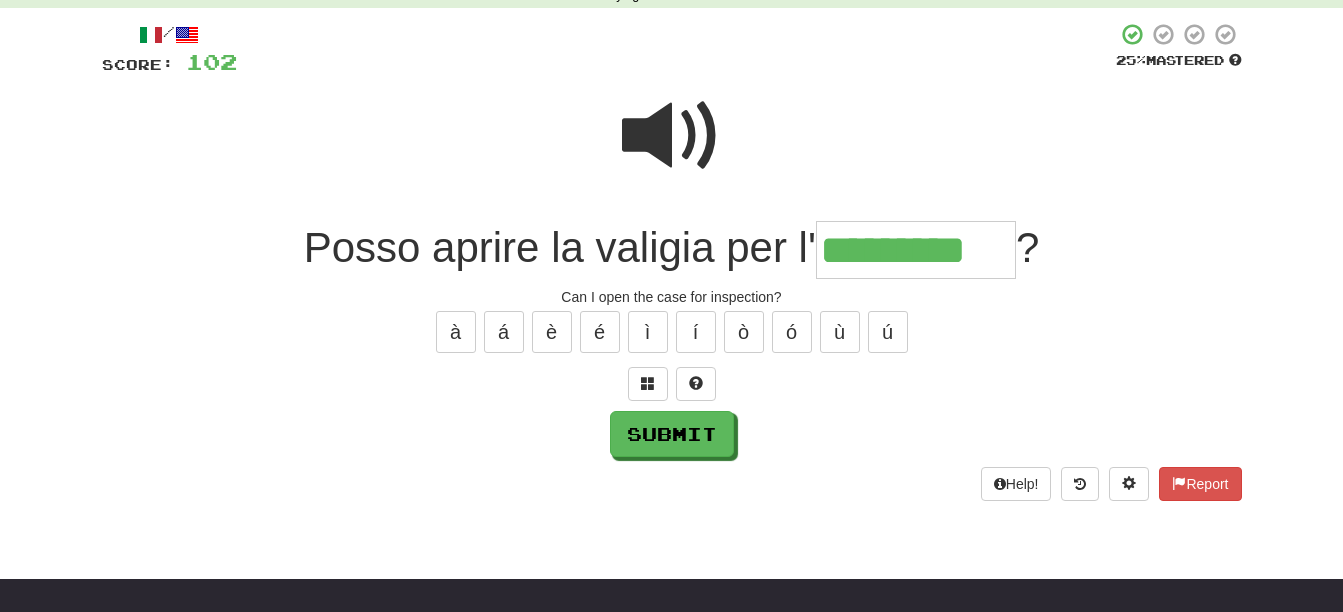 type on "*********" 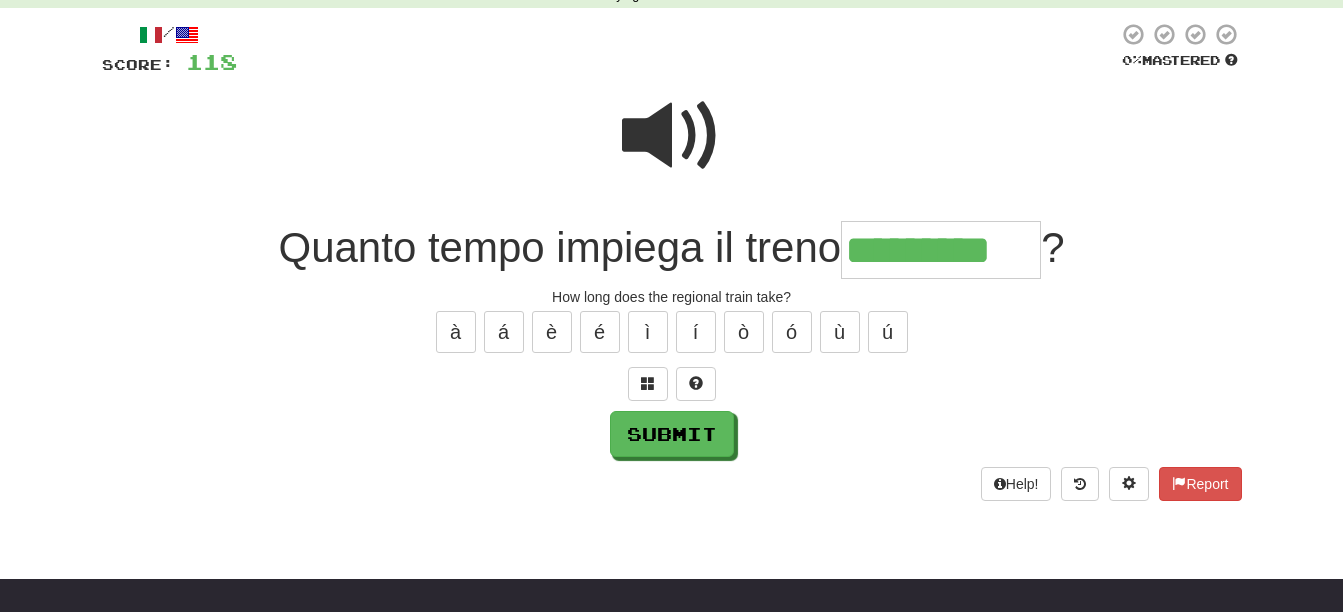 type on "*********" 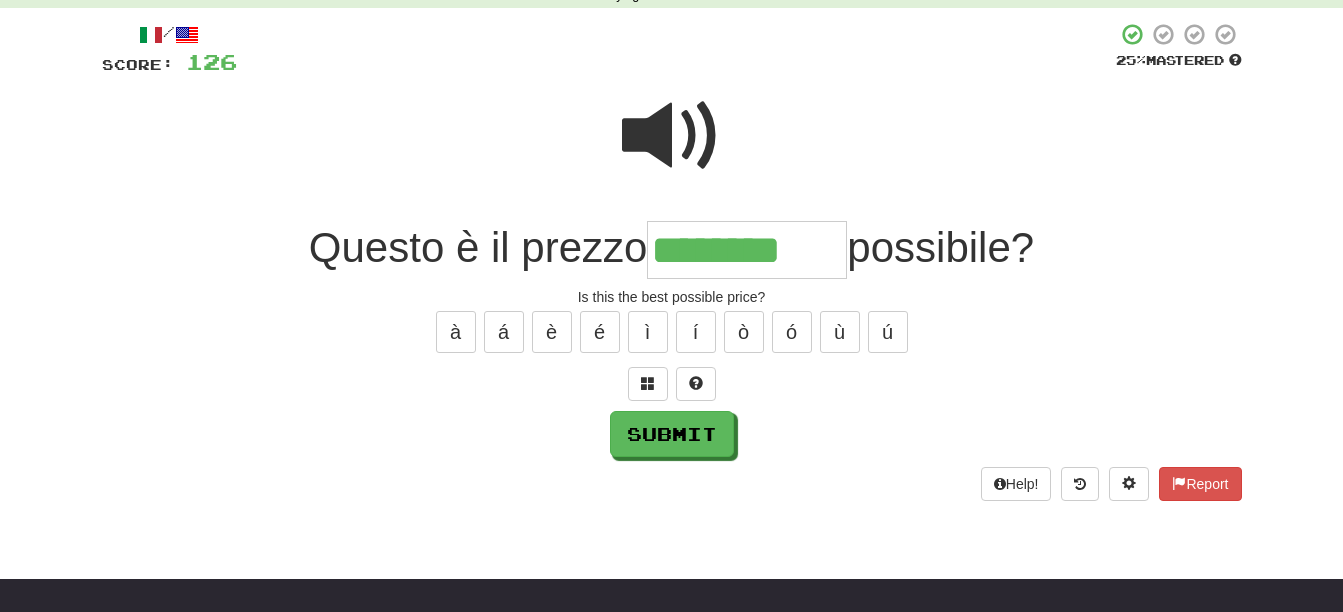 type on "********" 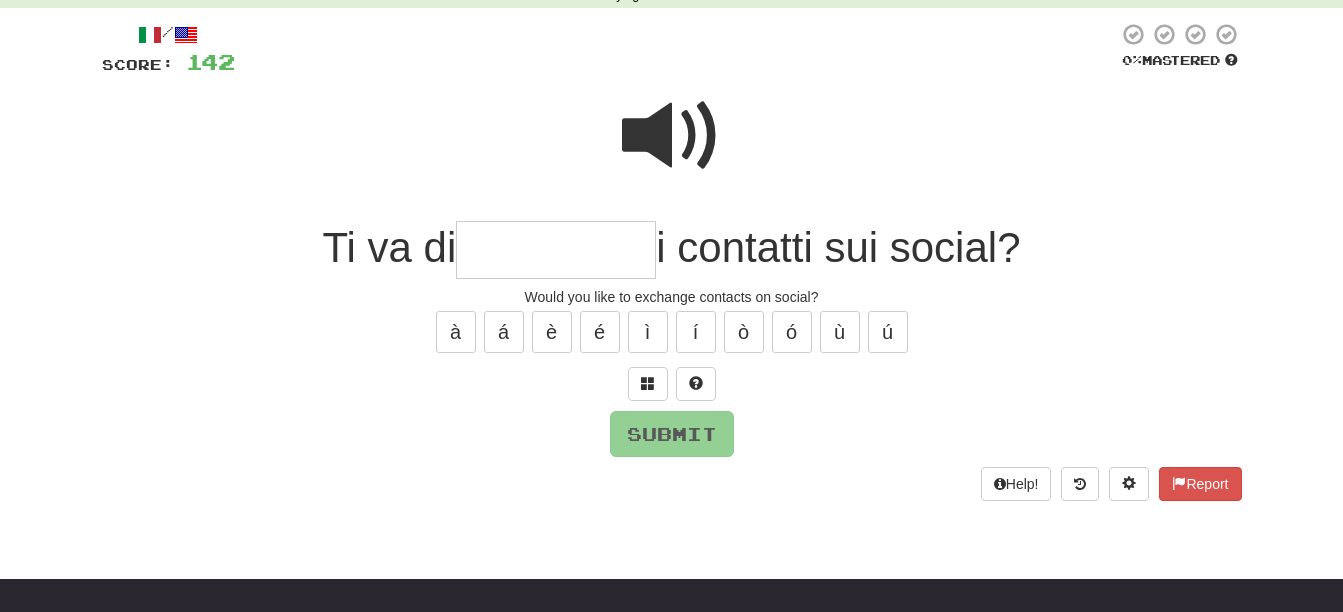 click at bounding box center (672, 136) 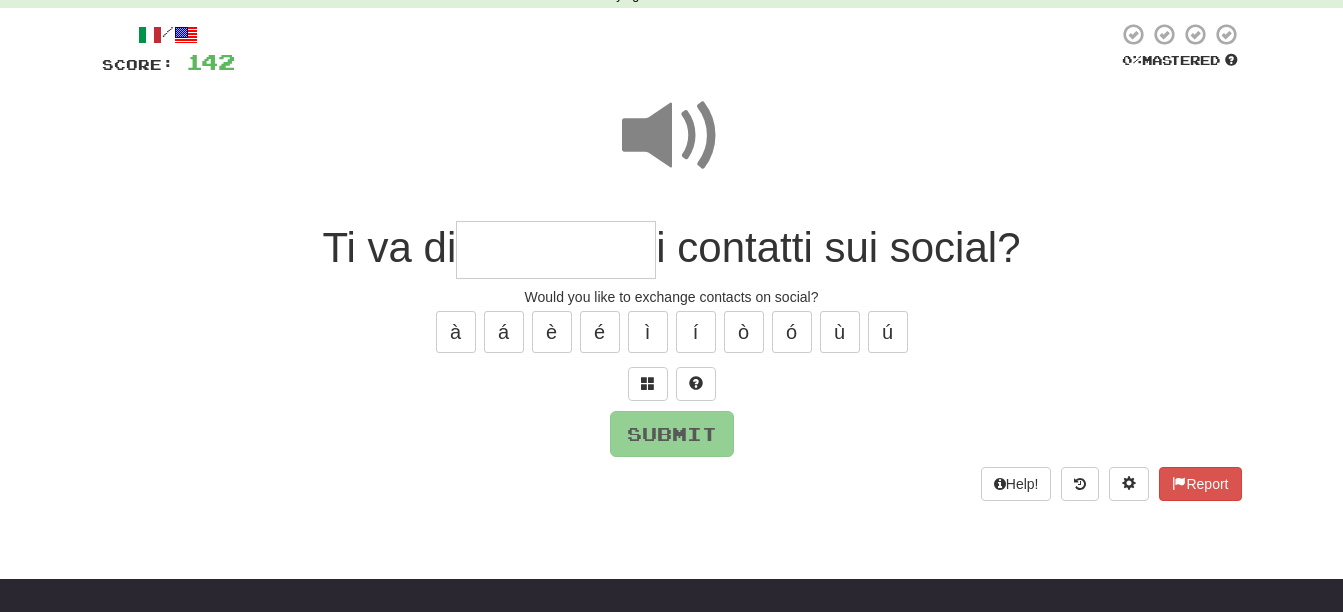 click at bounding box center (556, 250) 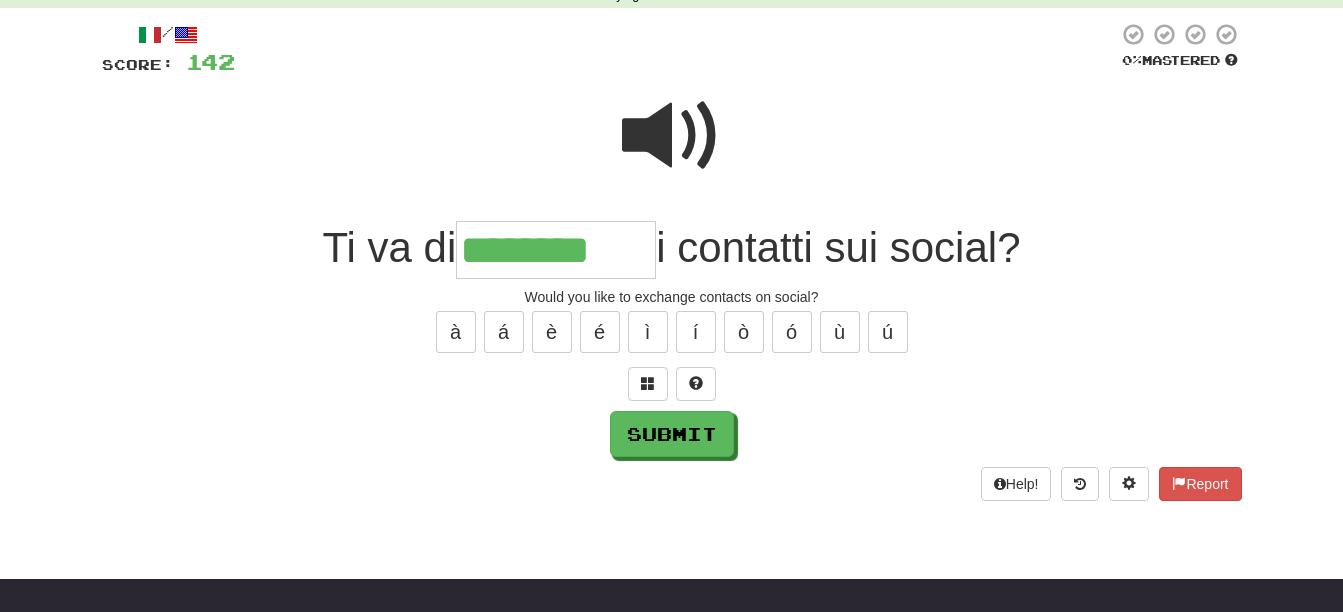 scroll, scrollTop: 0, scrollLeft: 0, axis: both 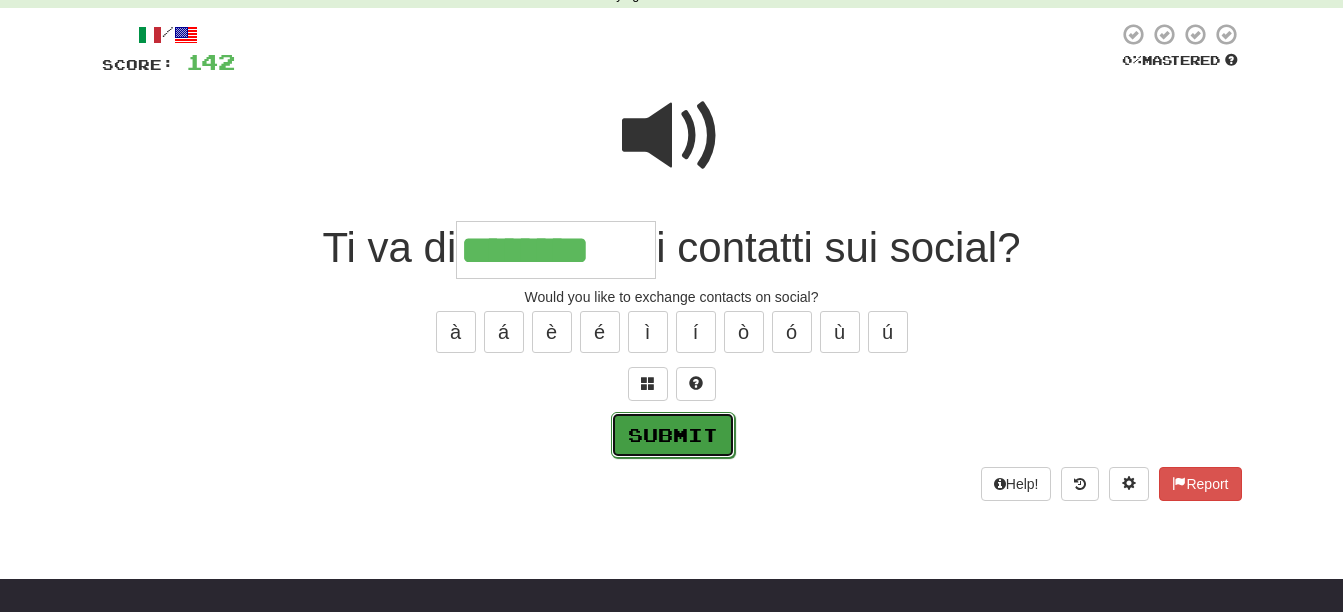 click on "Submit" at bounding box center [673, 435] 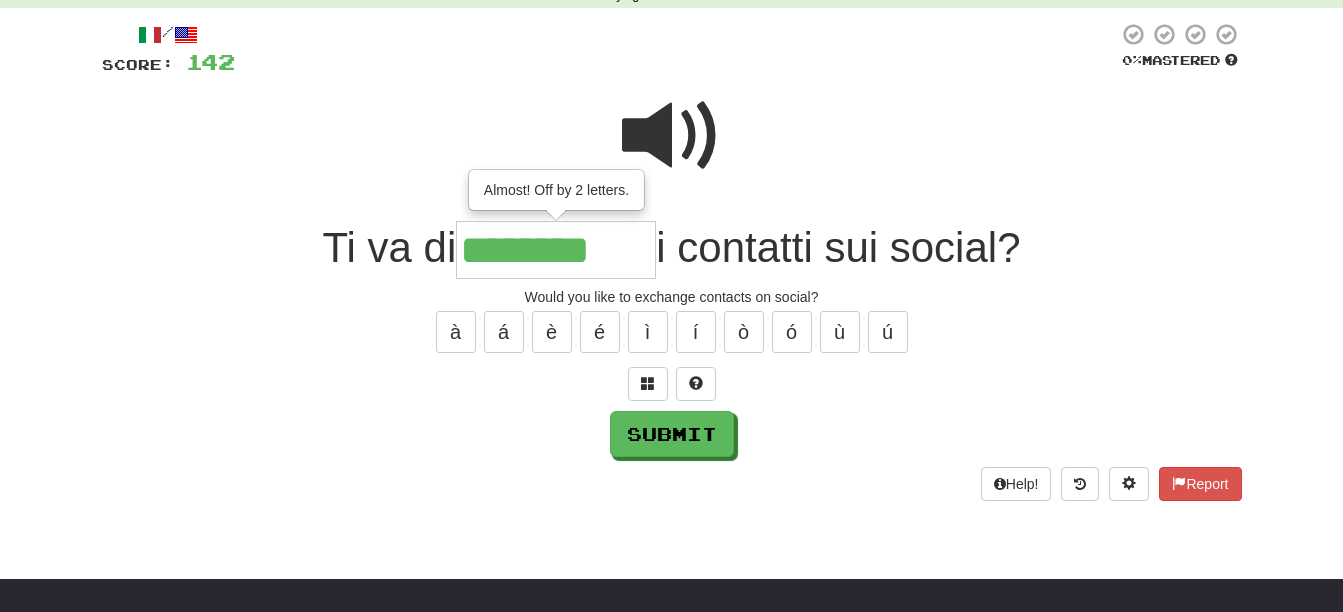 click on "********" at bounding box center [556, 250] 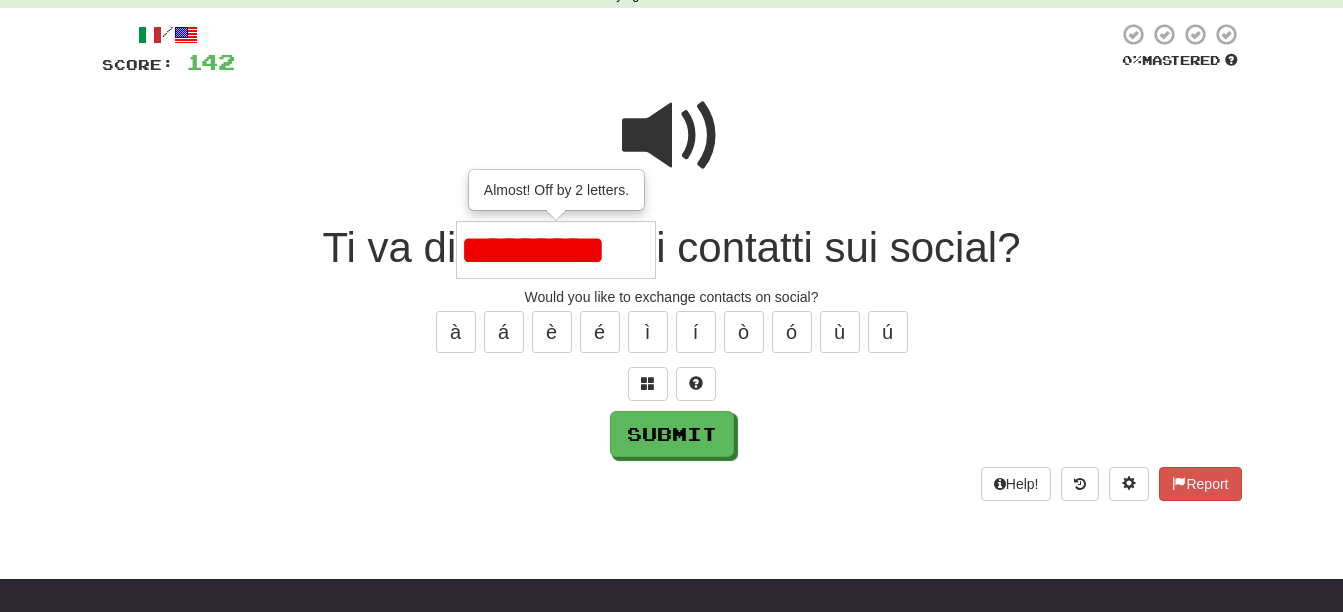 scroll, scrollTop: 0, scrollLeft: 0, axis: both 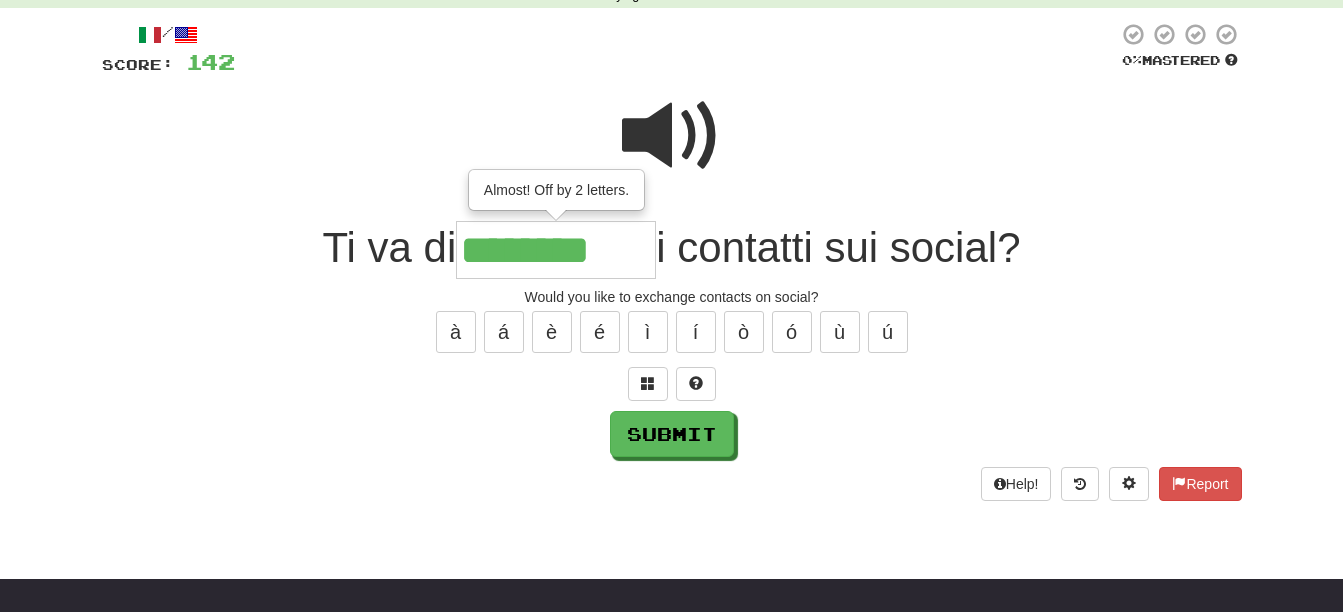 click at bounding box center [672, 136] 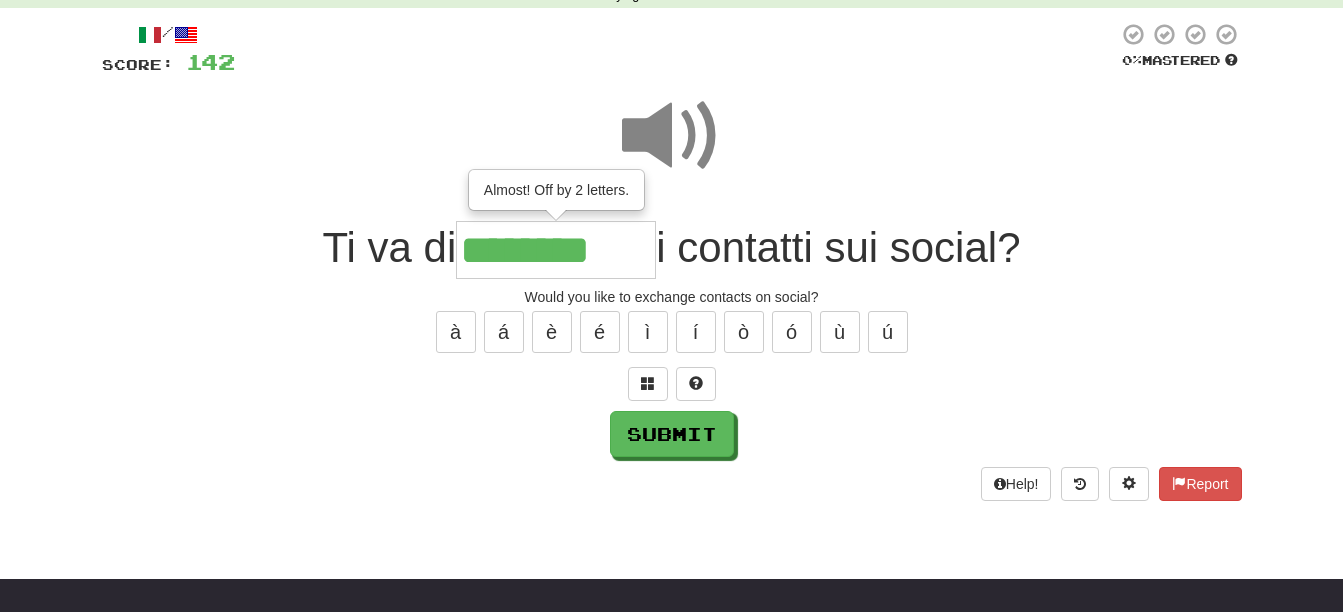 click on "********" at bounding box center [556, 250] 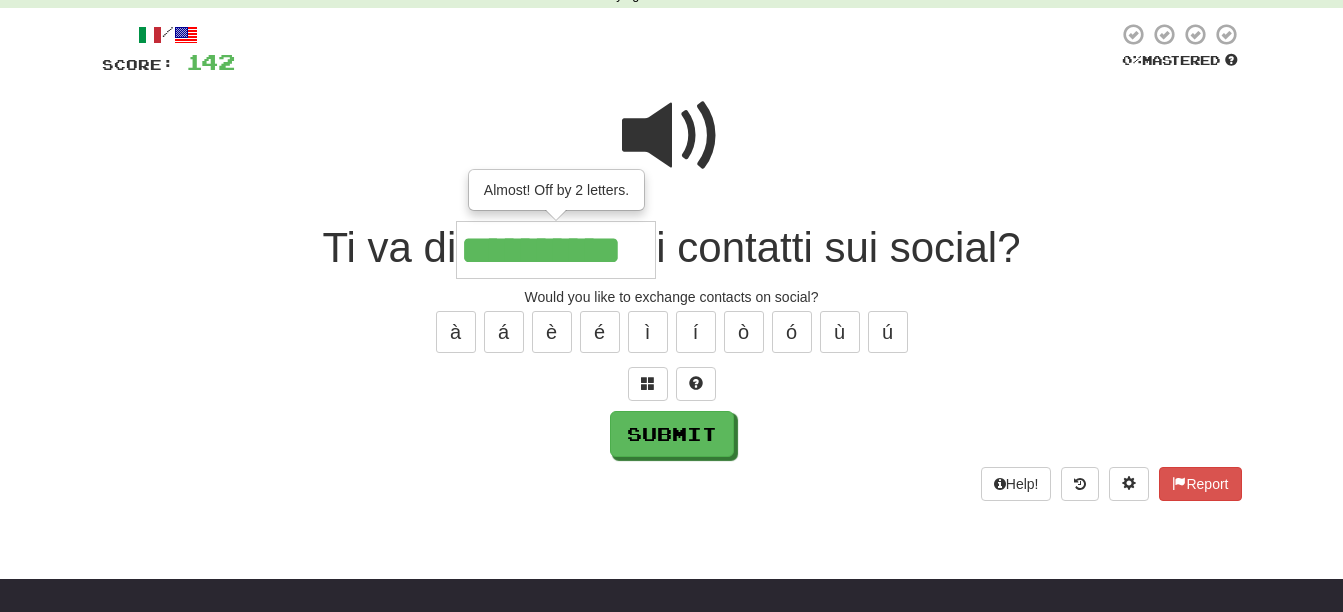 scroll, scrollTop: 0, scrollLeft: 9, axis: horizontal 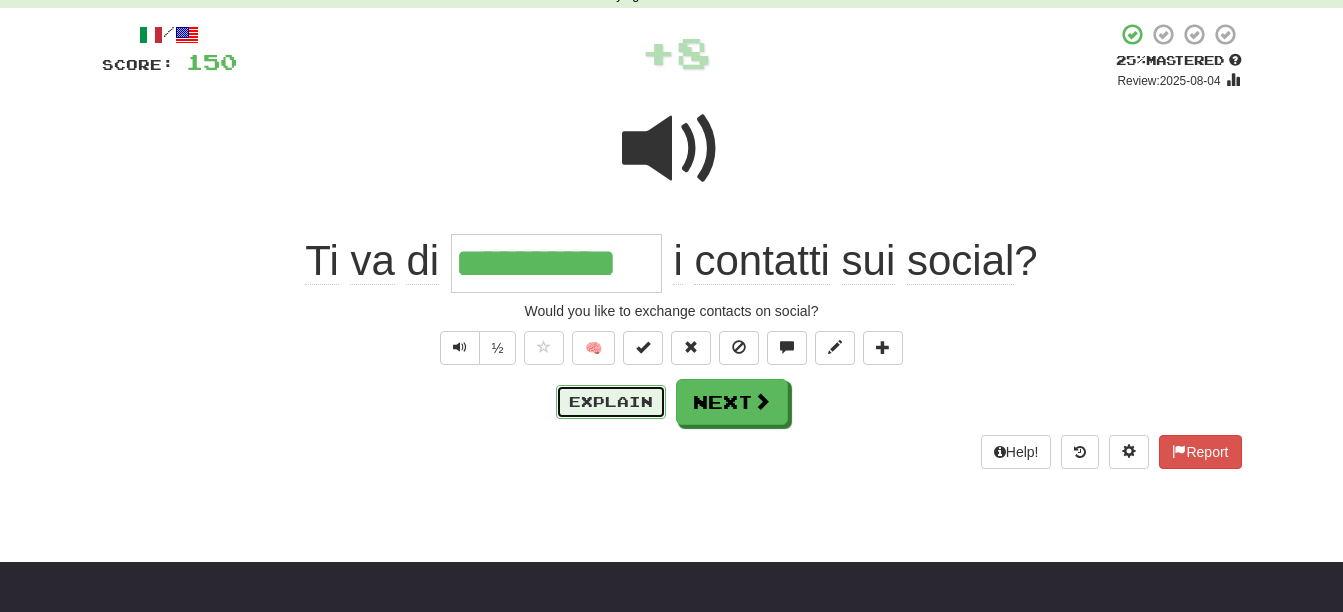 click on "Explain" at bounding box center [611, 402] 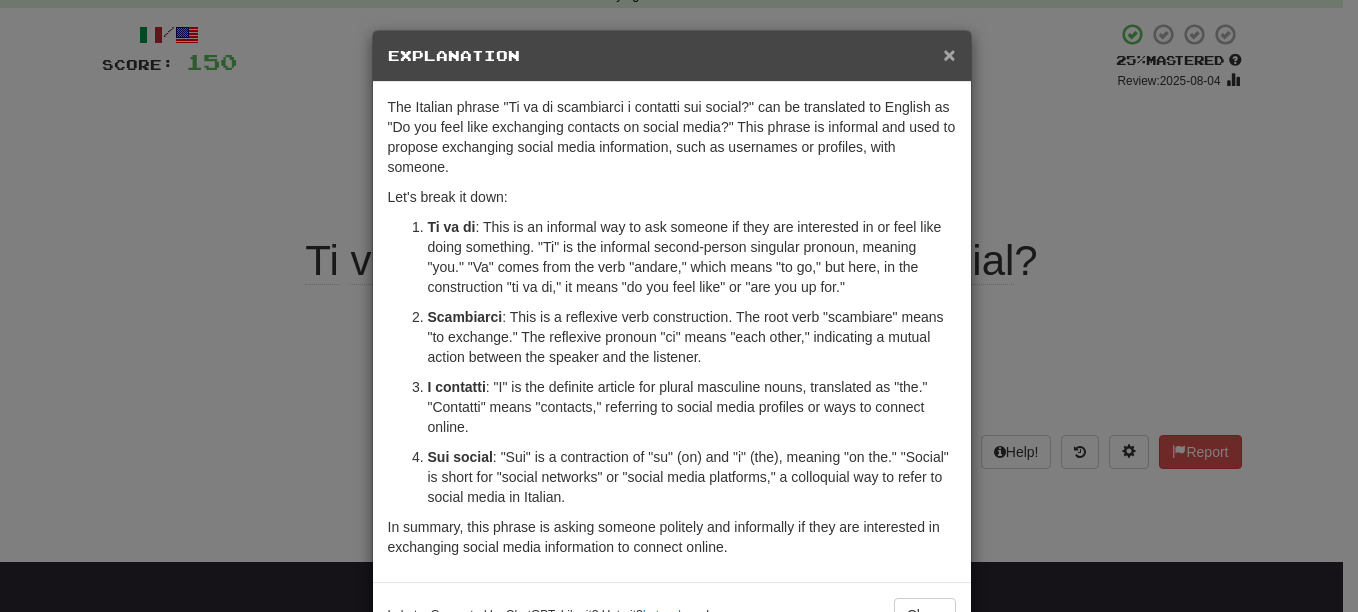 click on "×" at bounding box center [949, 54] 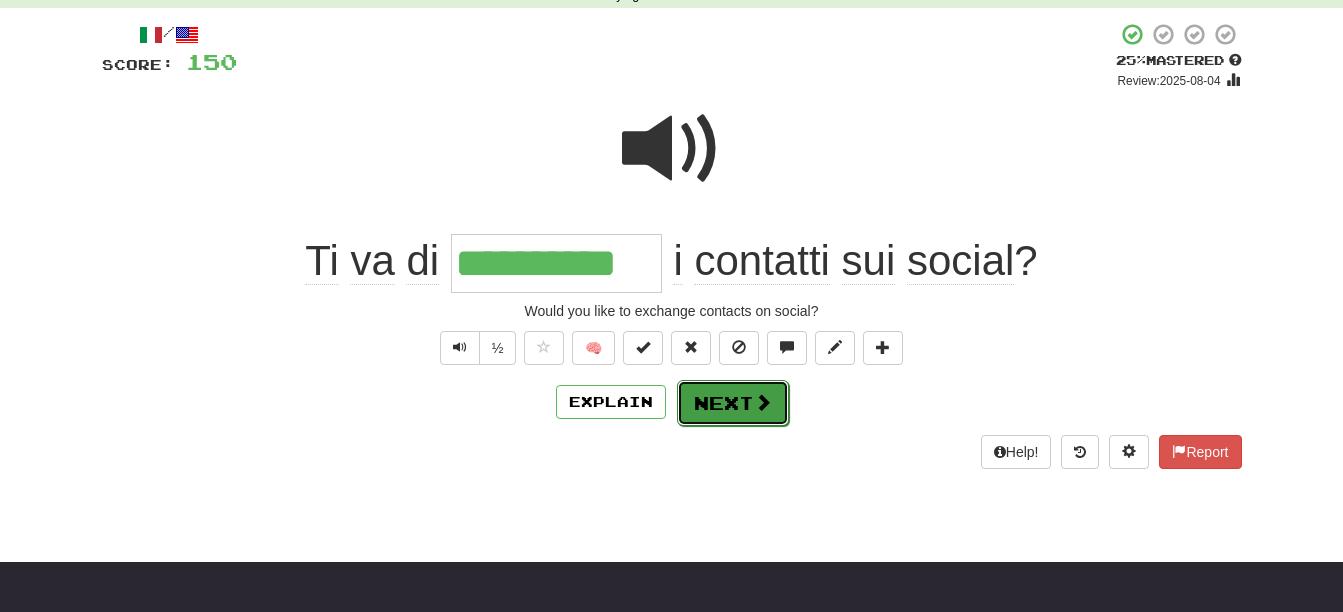 click on "Next" at bounding box center [733, 403] 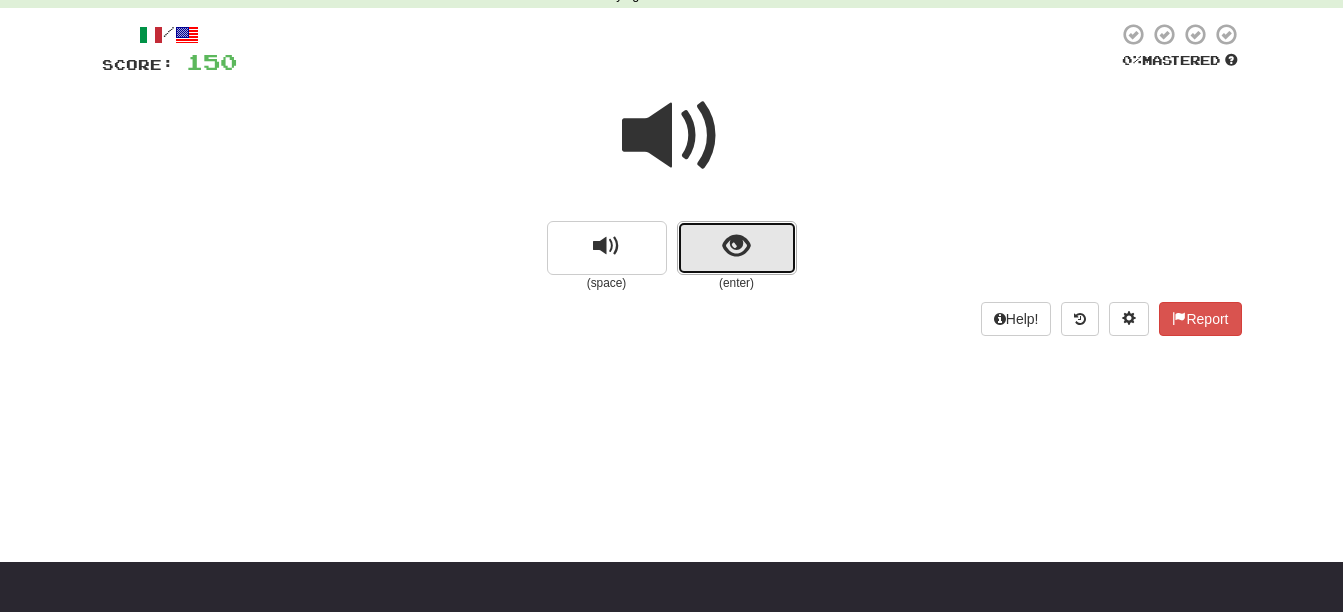 click at bounding box center (736, 246) 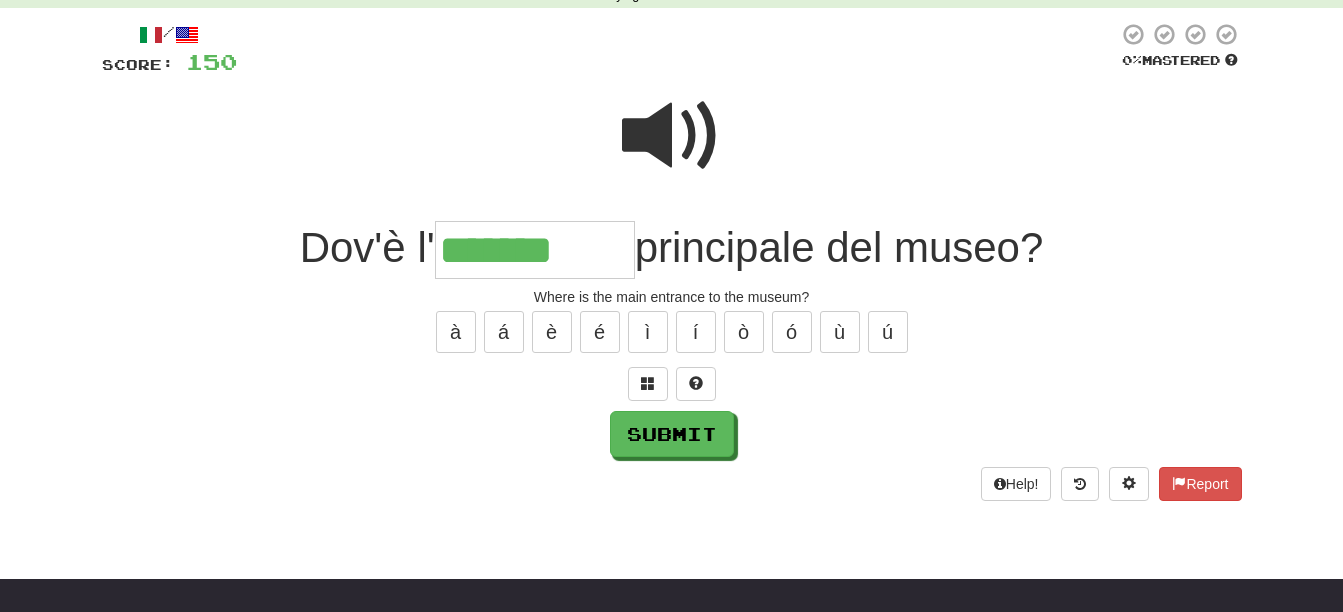 type on "*******" 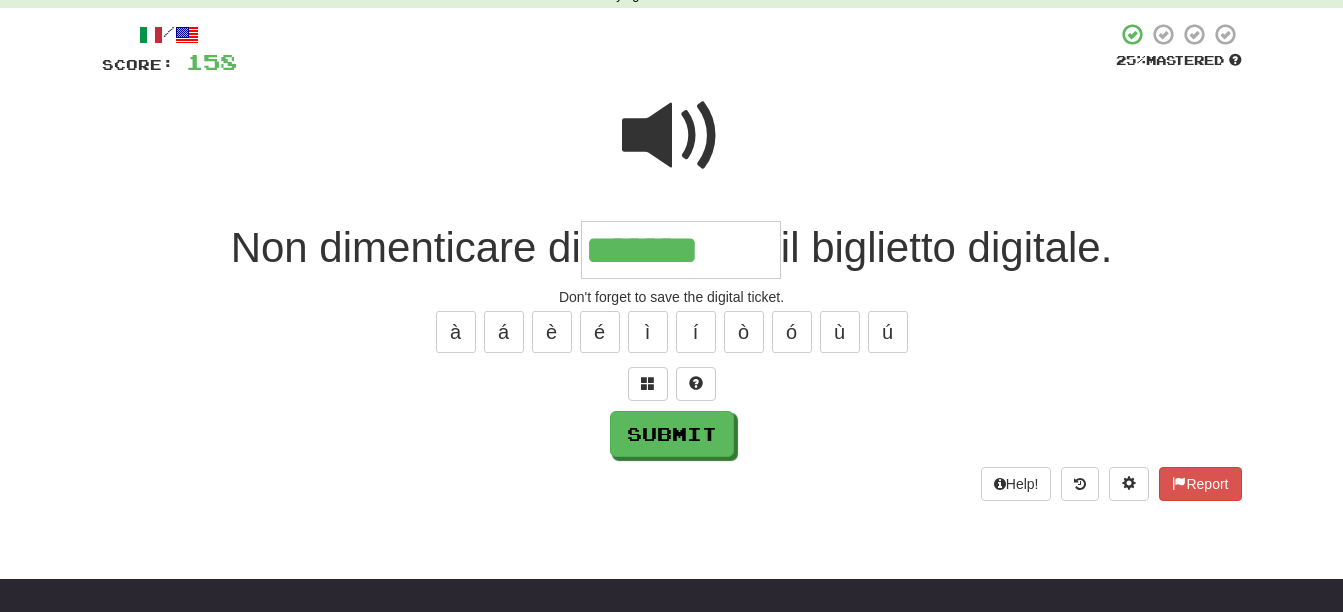 type on "*******" 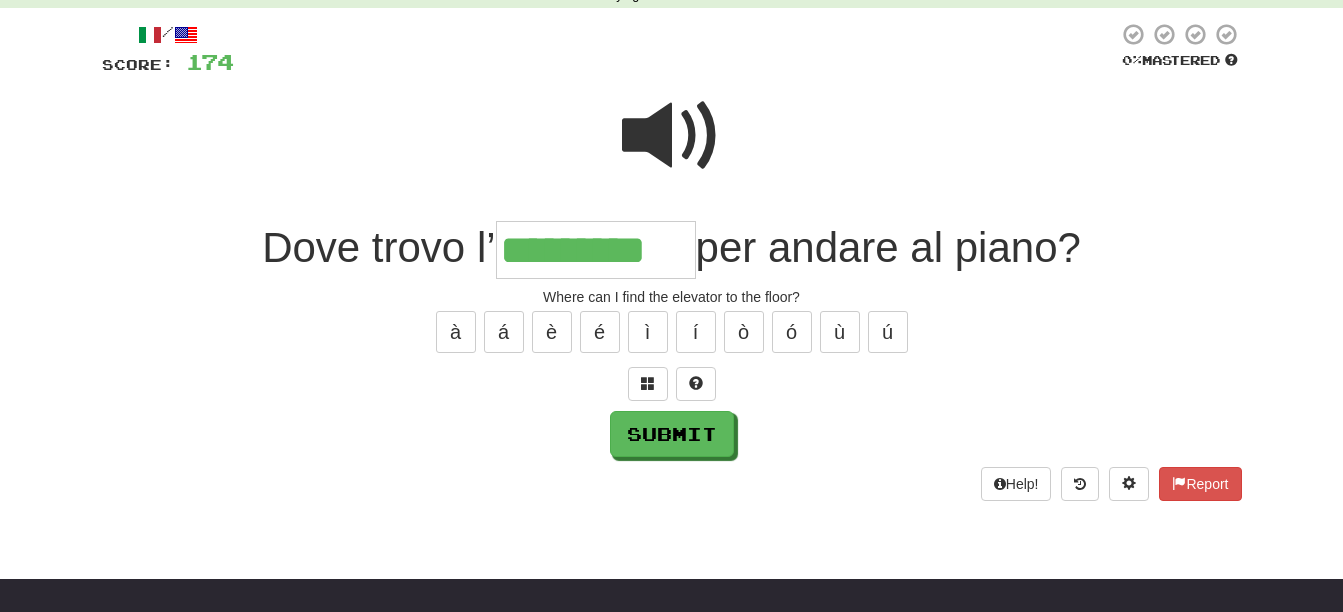 scroll, scrollTop: 0, scrollLeft: 1, axis: horizontal 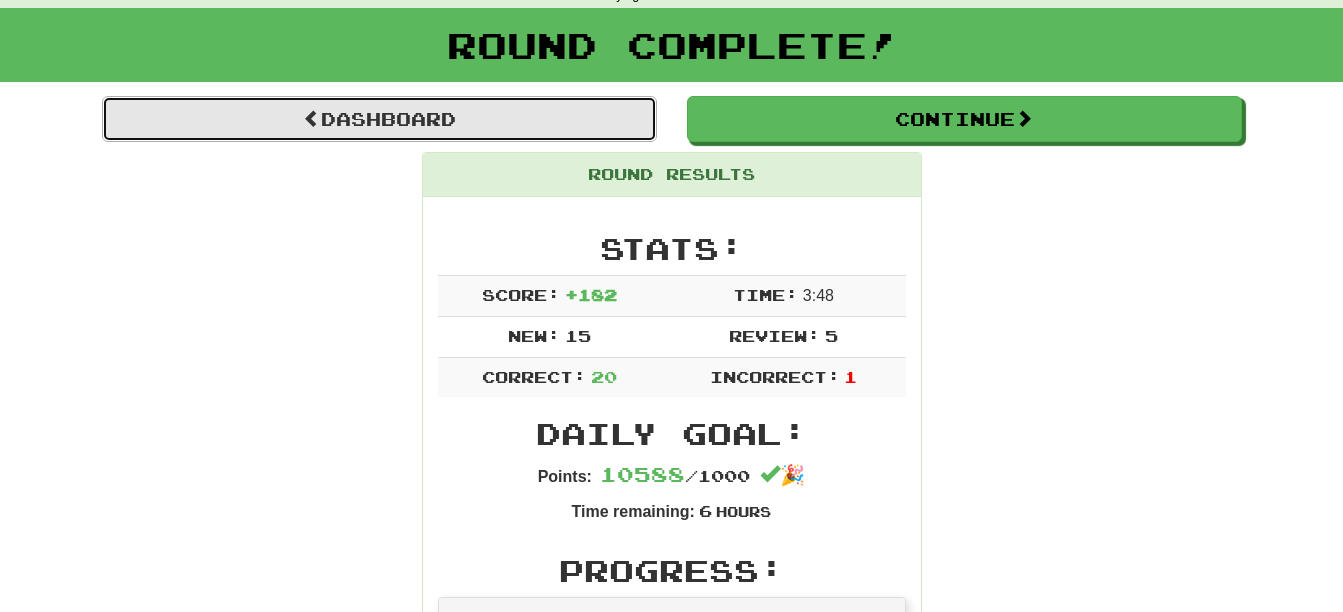 click on "Dashboard" at bounding box center (379, 119) 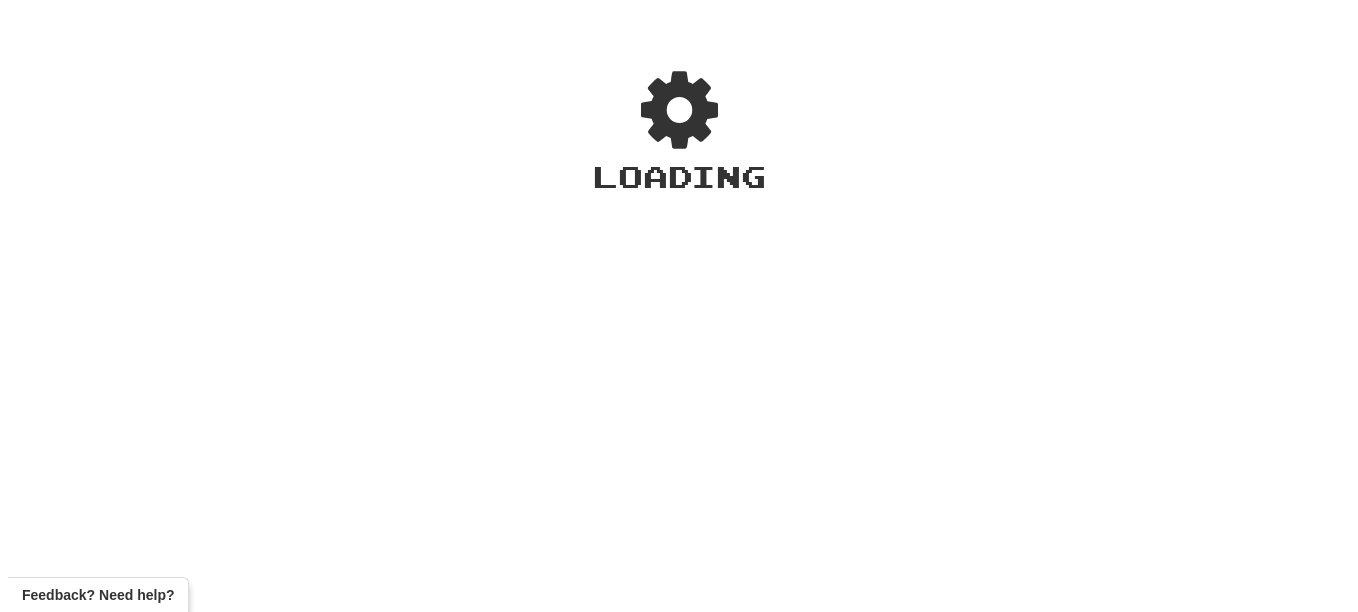 scroll, scrollTop: 0, scrollLeft: 0, axis: both 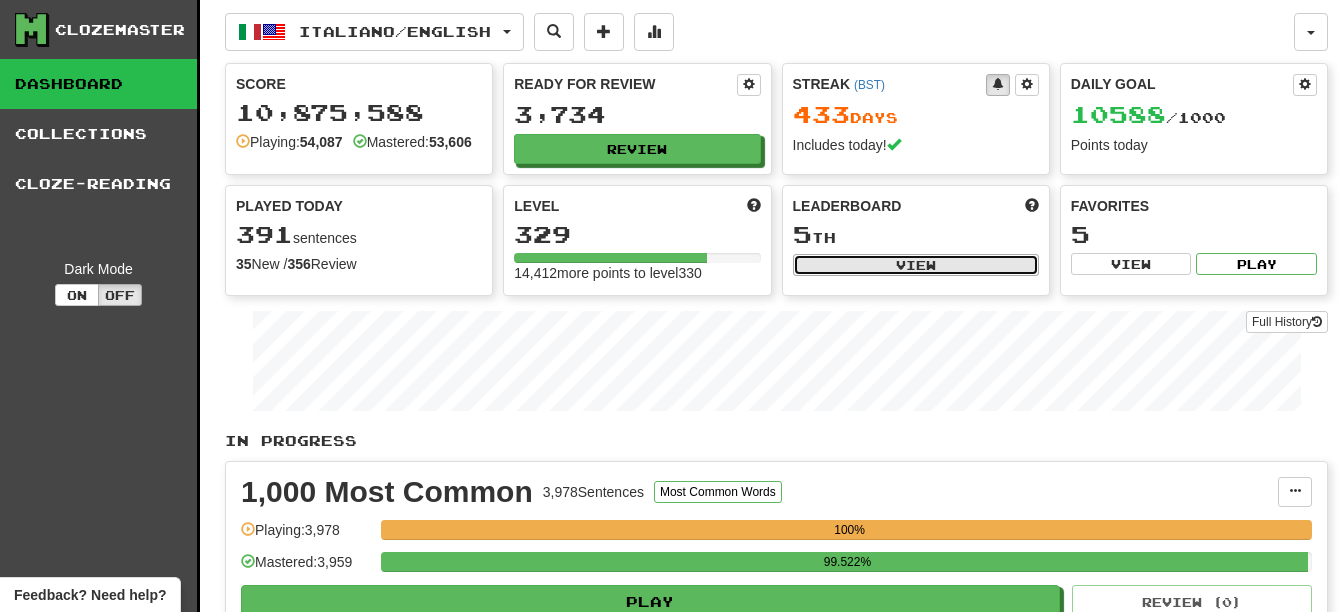 click on "View" at bounding box center (916, 265) 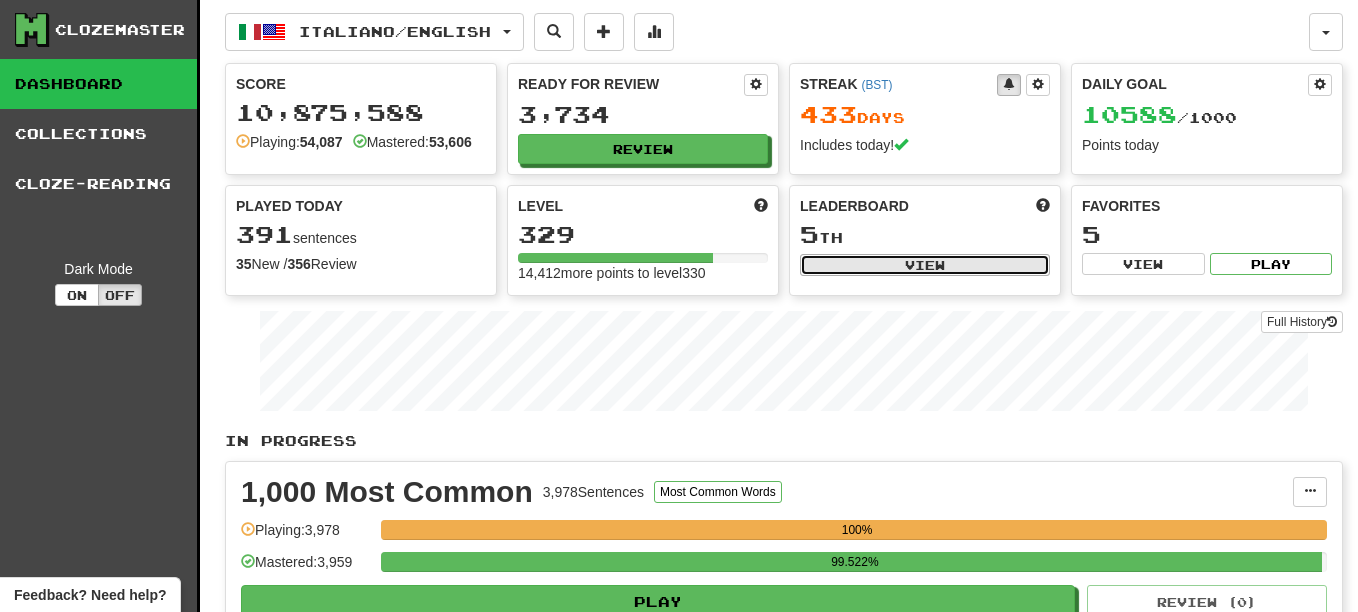 select on "**********" 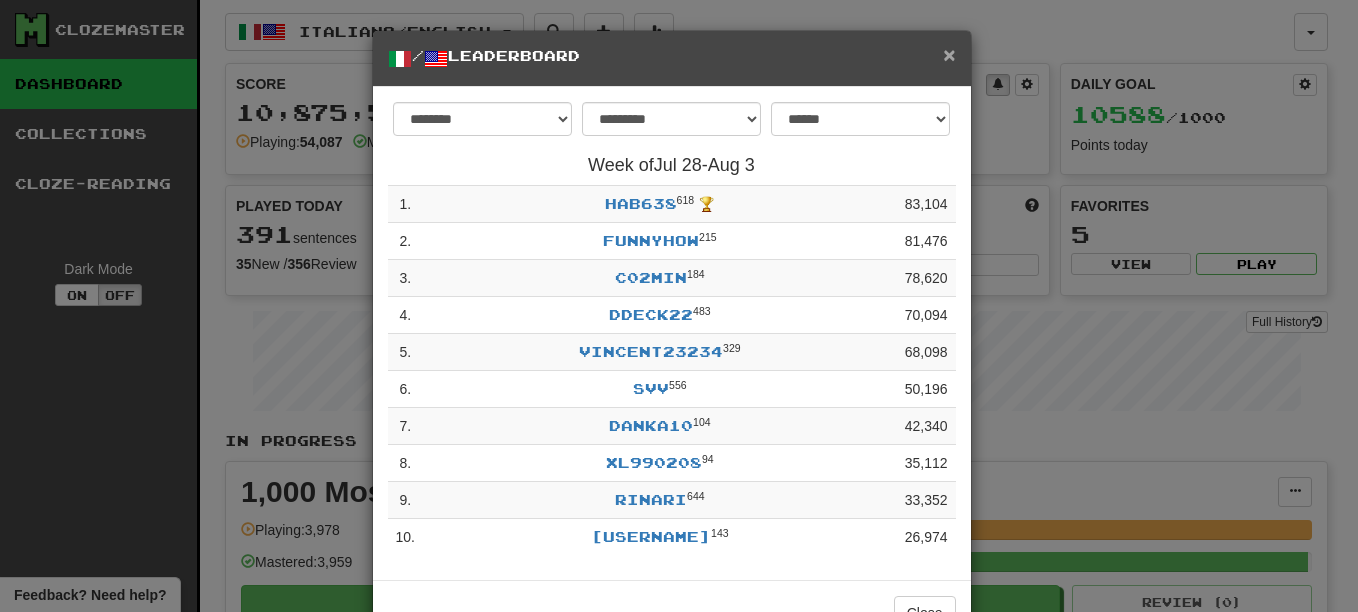 click on "×" at bounding box center [949, 54] 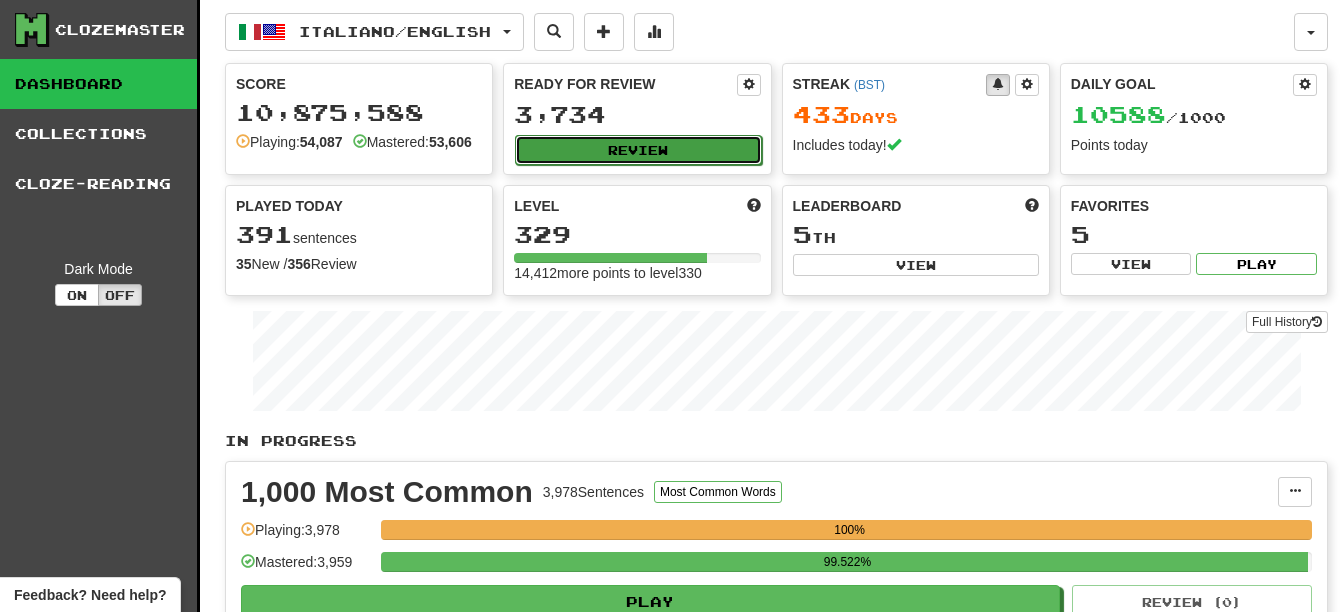 click on "Review" at bounding box center [638, 150] 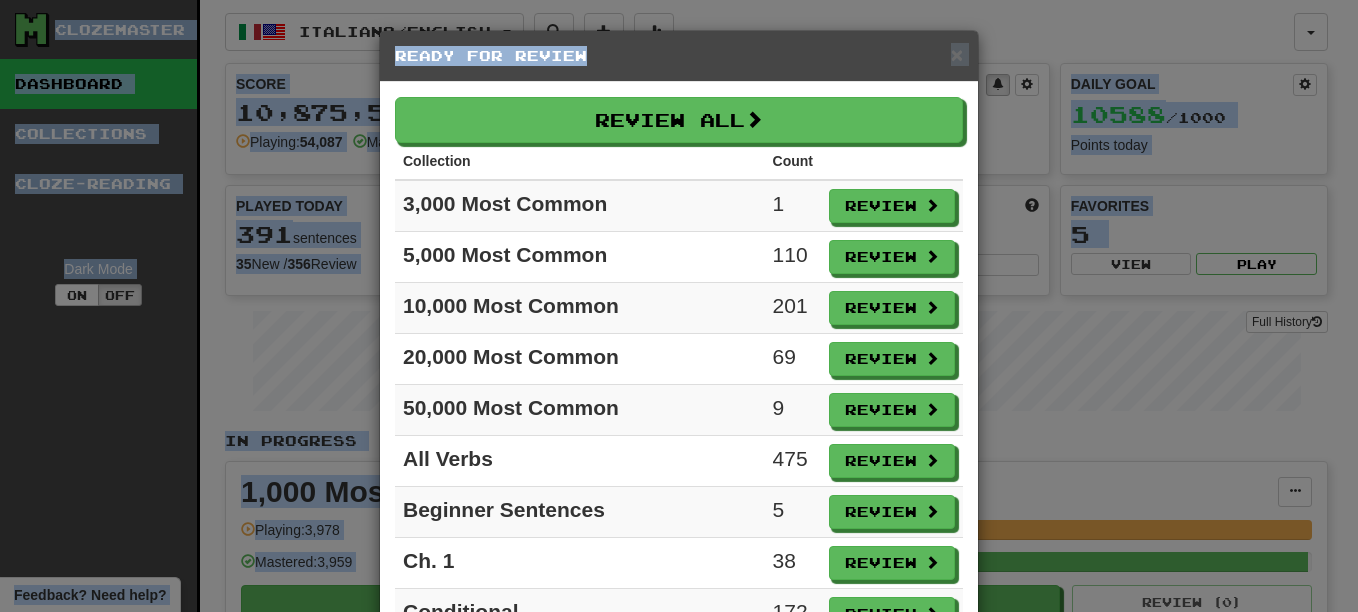 drag, startPoint x: 1339, startPoint y: 139, endPoint x: 1359, endPoint y: 380, distance: 241.82845 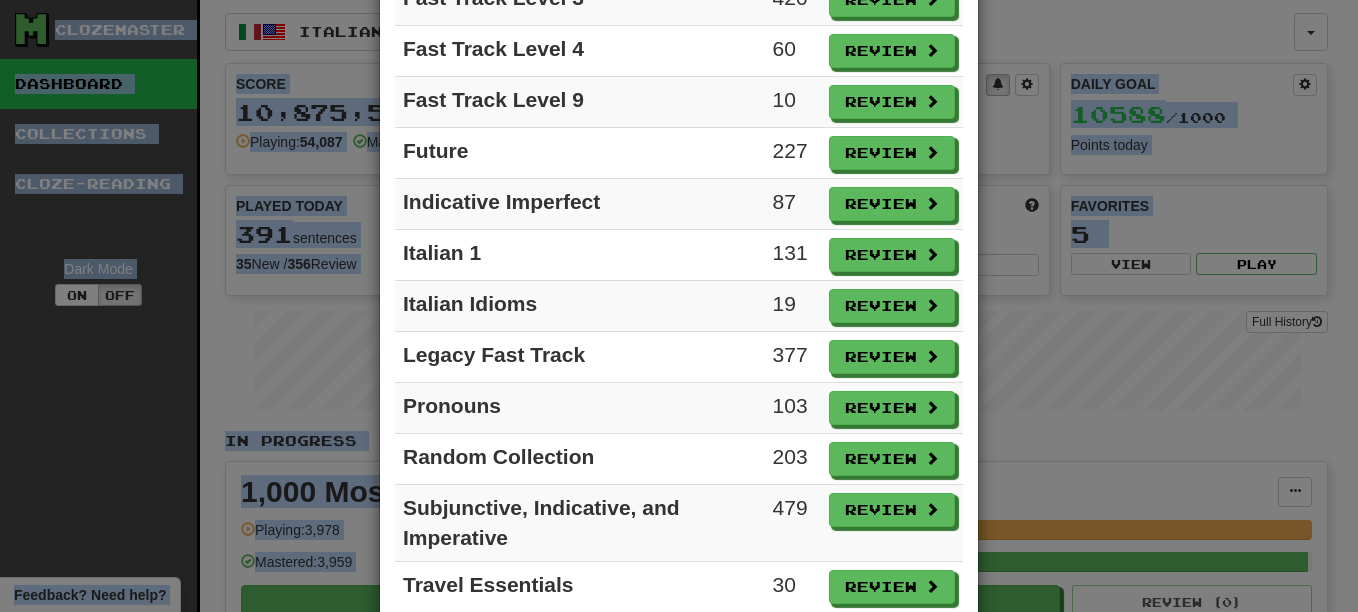 scroll, scrollTop: 831, scrollLeft: 0, axis: vertical 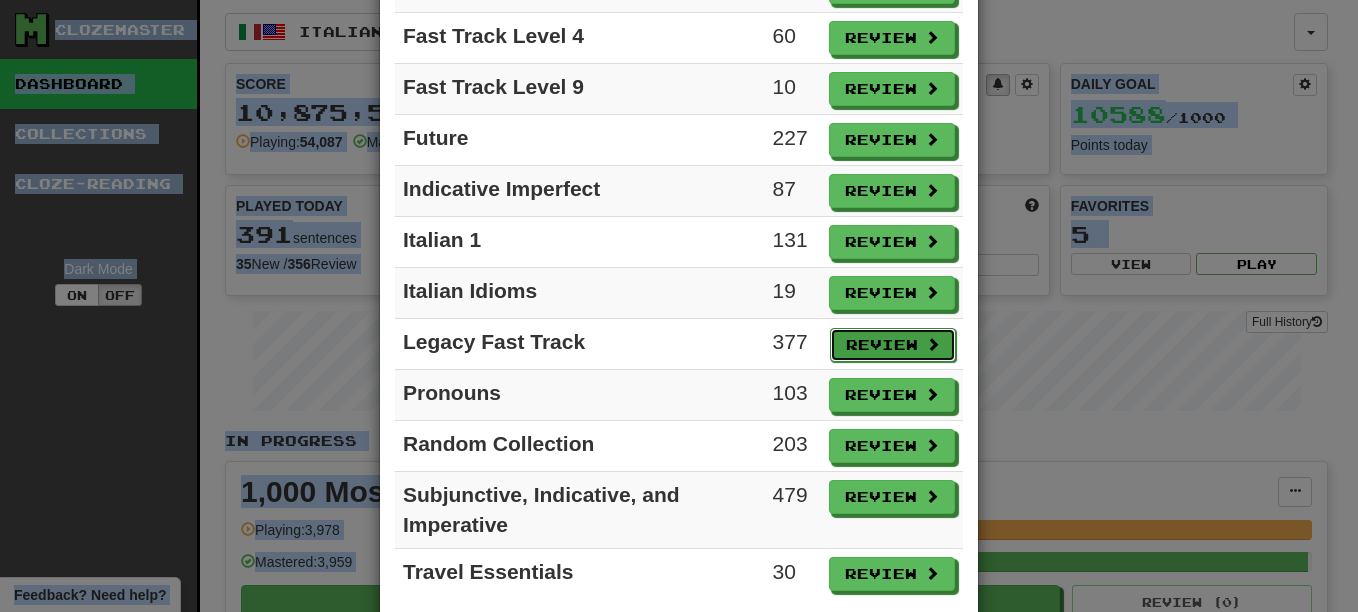 click on "Review" at bounding box center (893, 345) 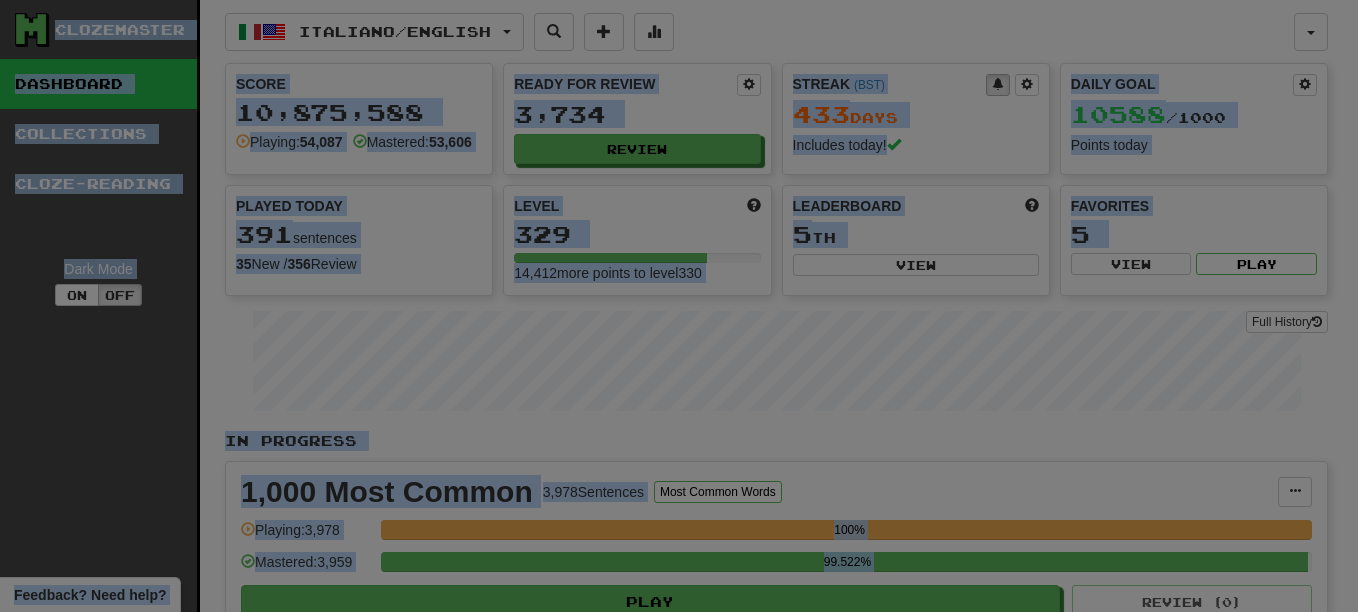select on "**" 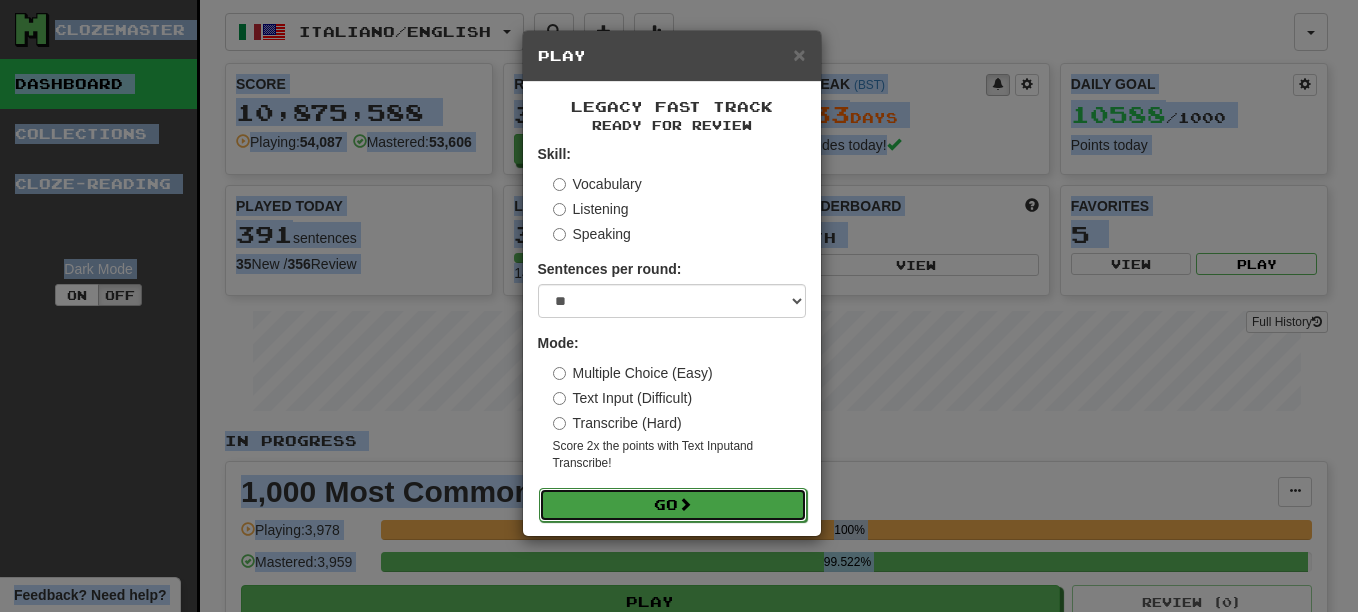 click on "Go" at bounding box center (673, 505) 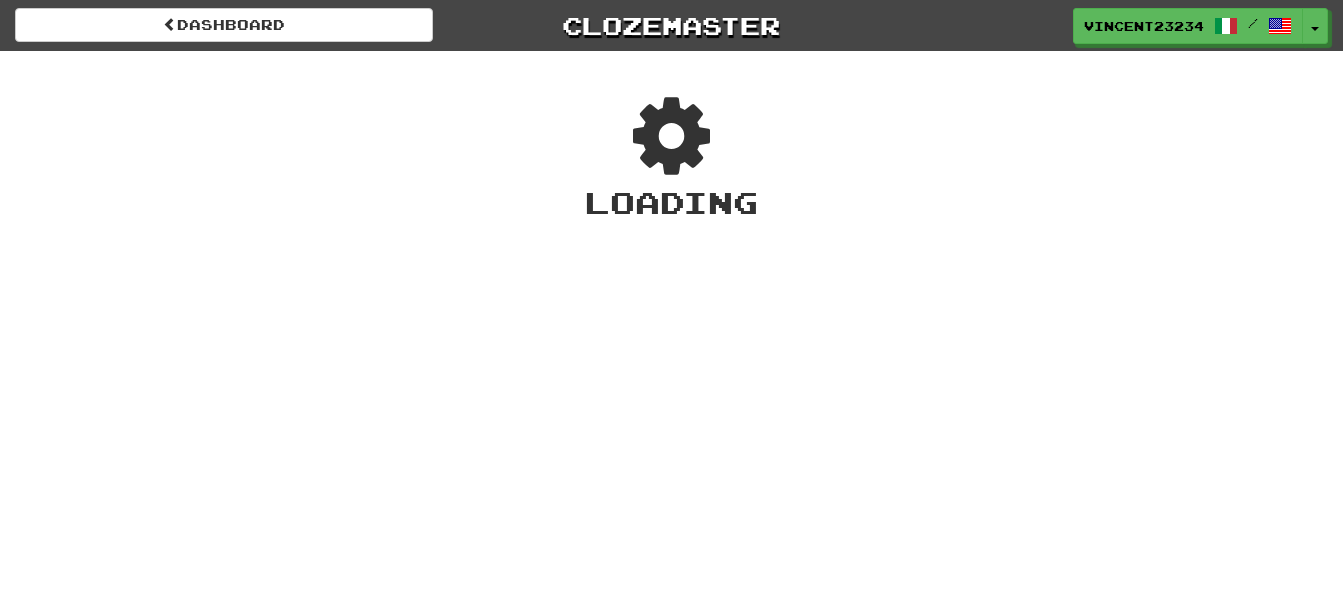 scroll, scrollTop: 0, scrollLeft: 0, axis: both 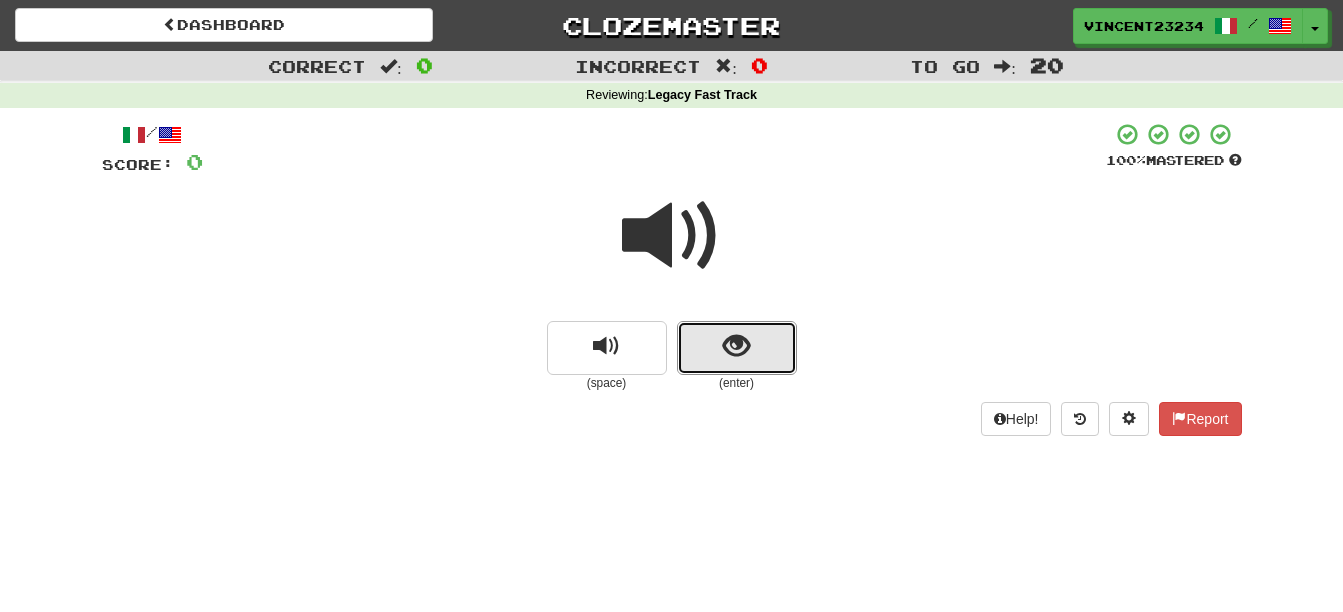 click at bounding box center [737, 348] 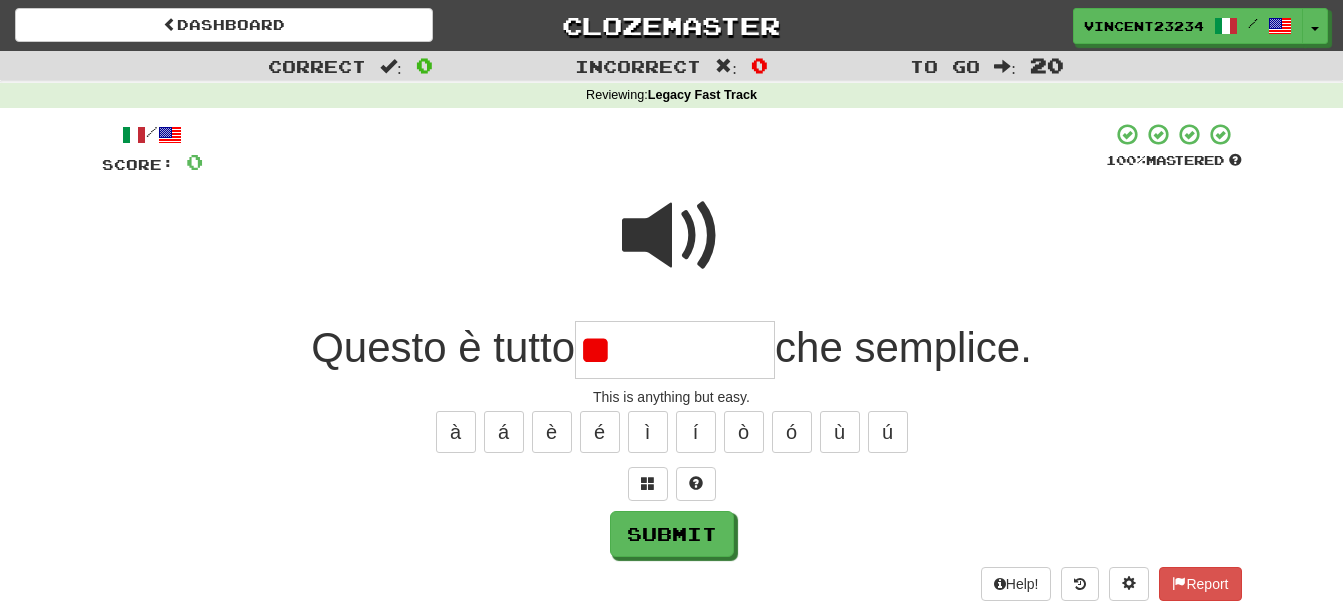 type on "*" 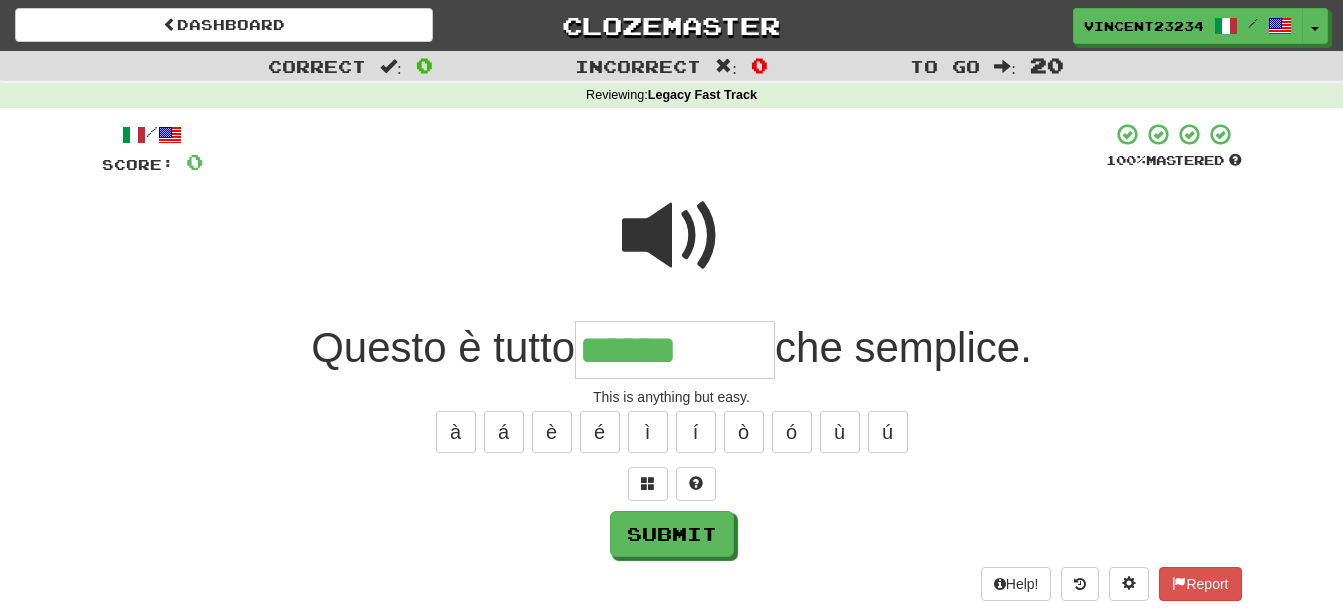 type on "******" 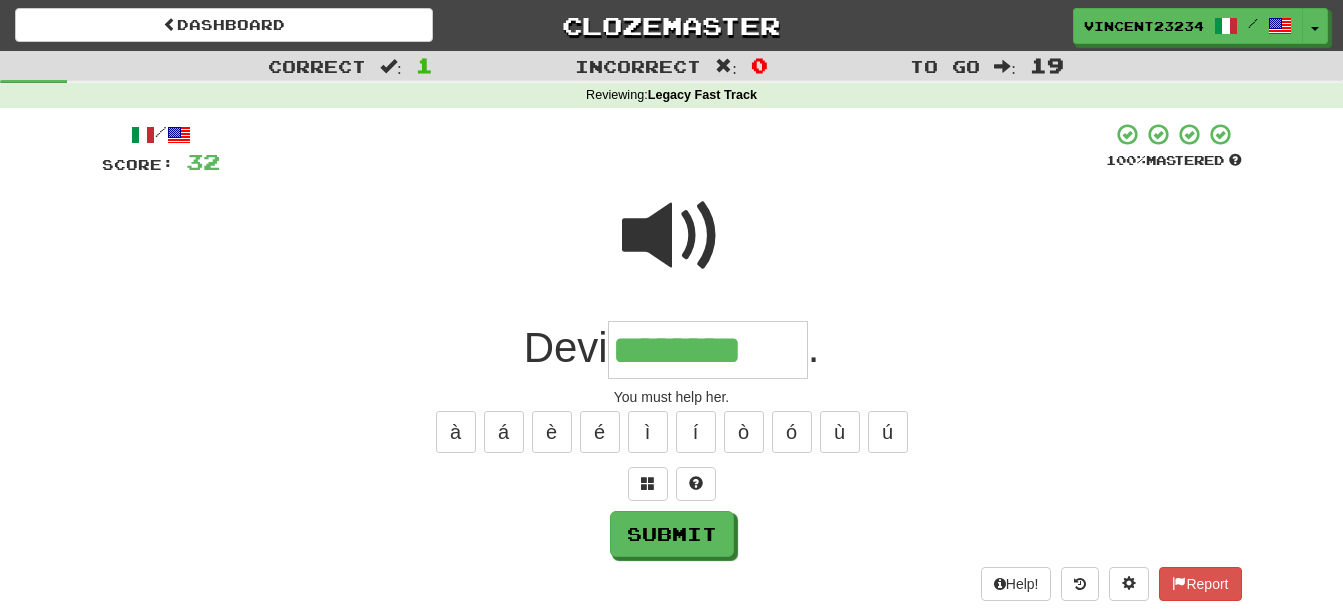 type on "********" 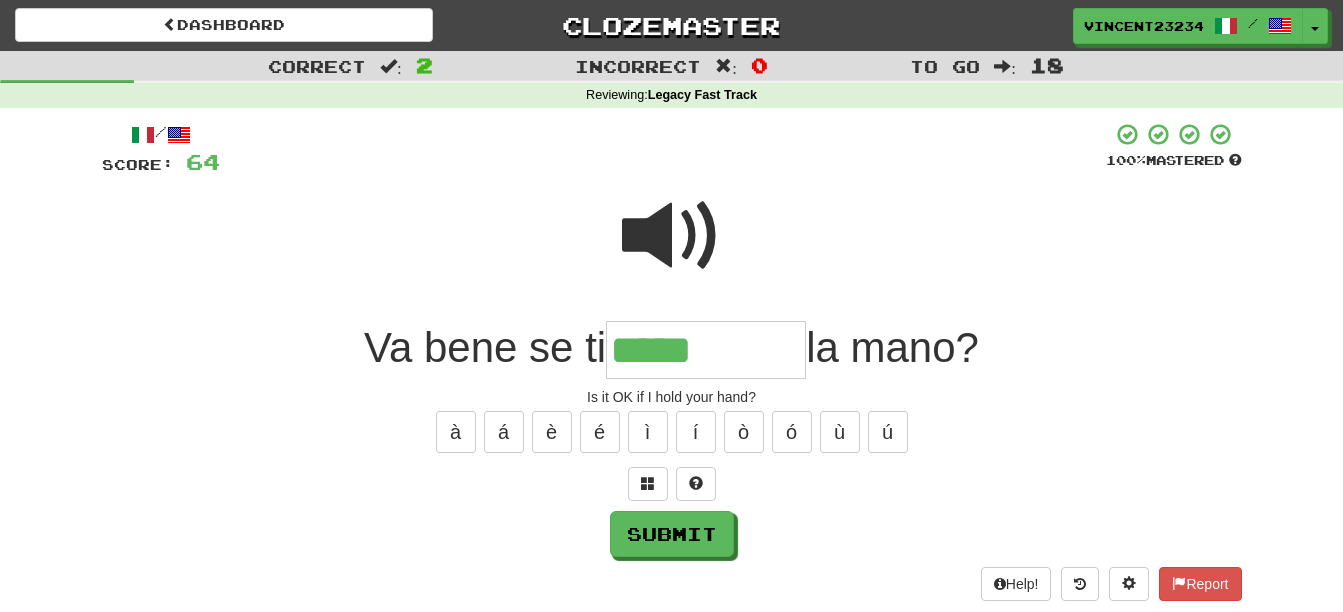 type on "*****" 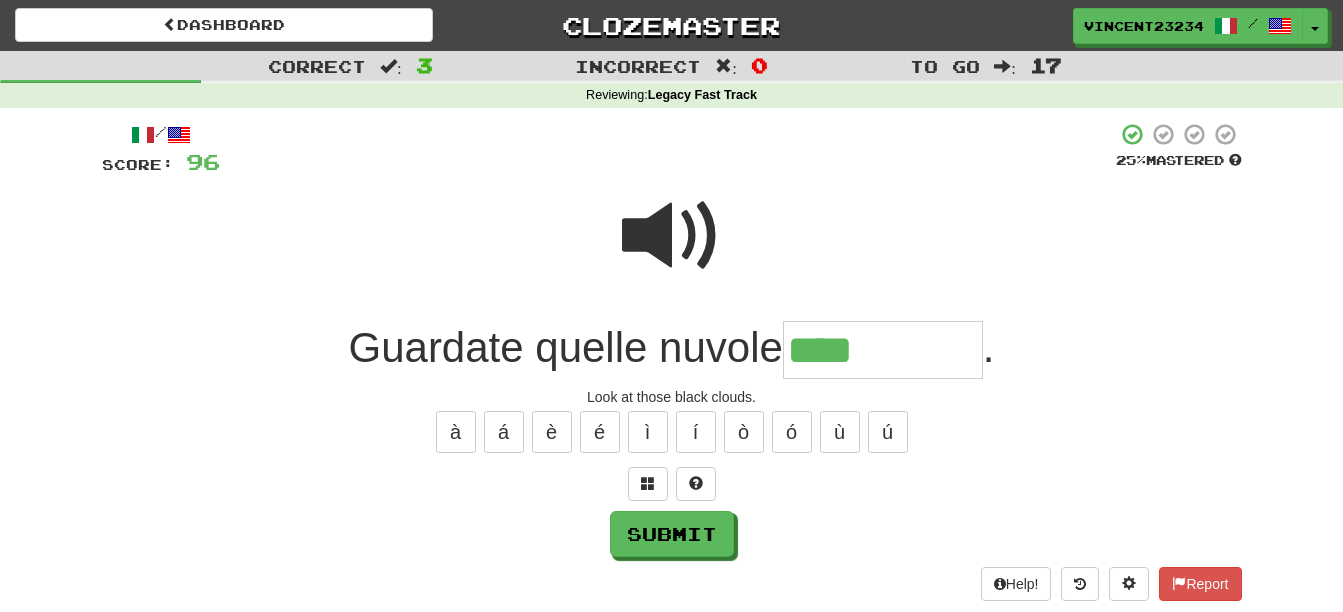 type on "****" 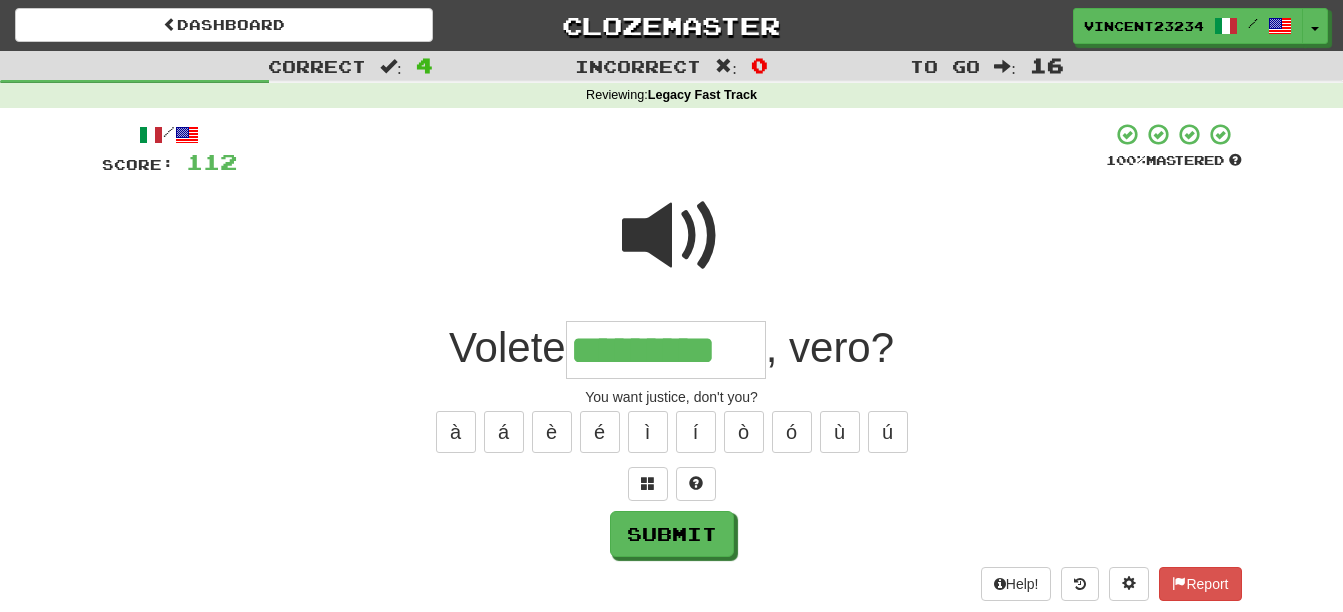 type on "*********" 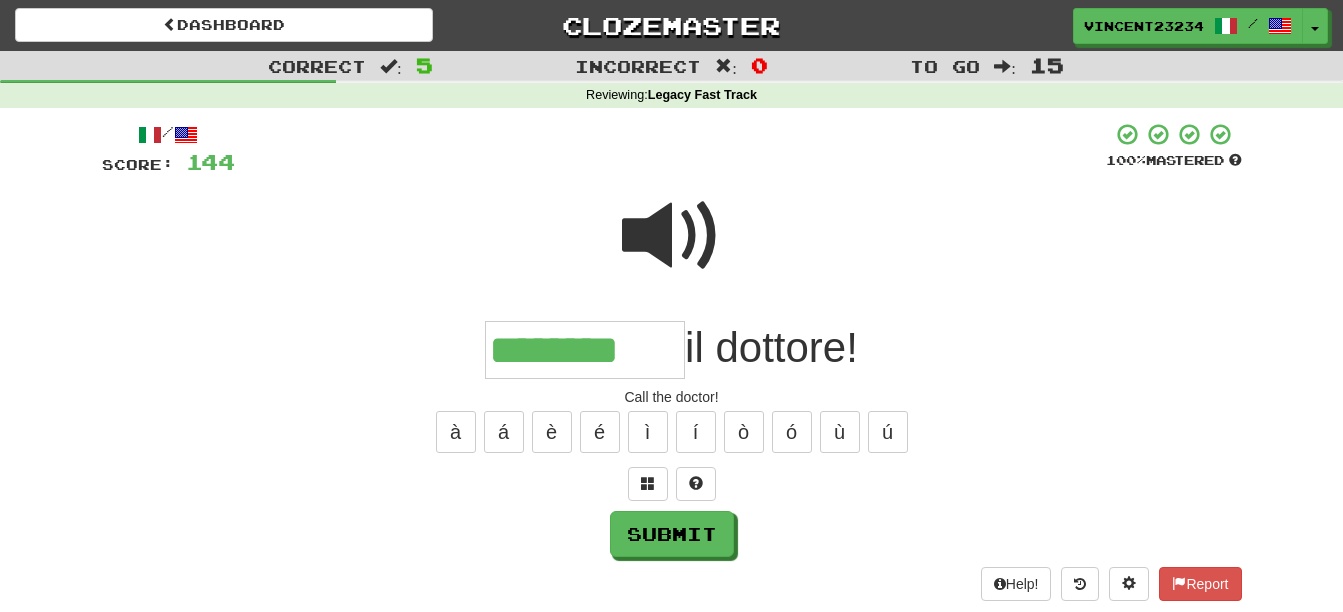 type on "********" 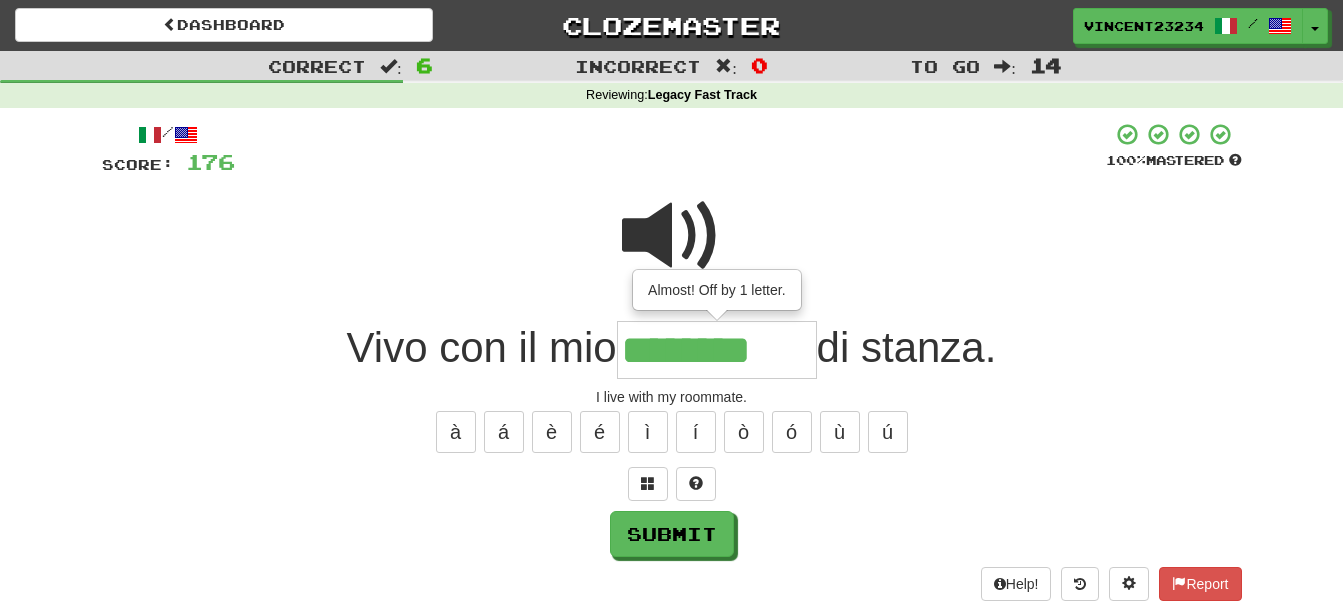scroll, scrollTop: 0, scrollLeft: 4, axis: horizontal 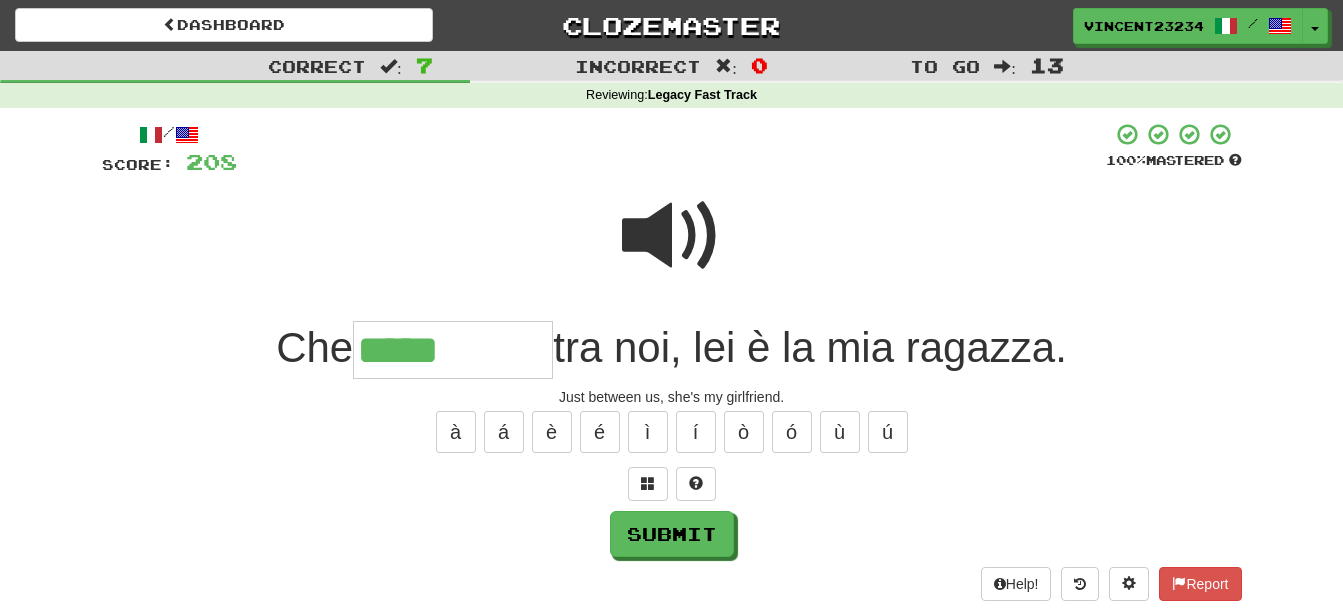type on "*****" 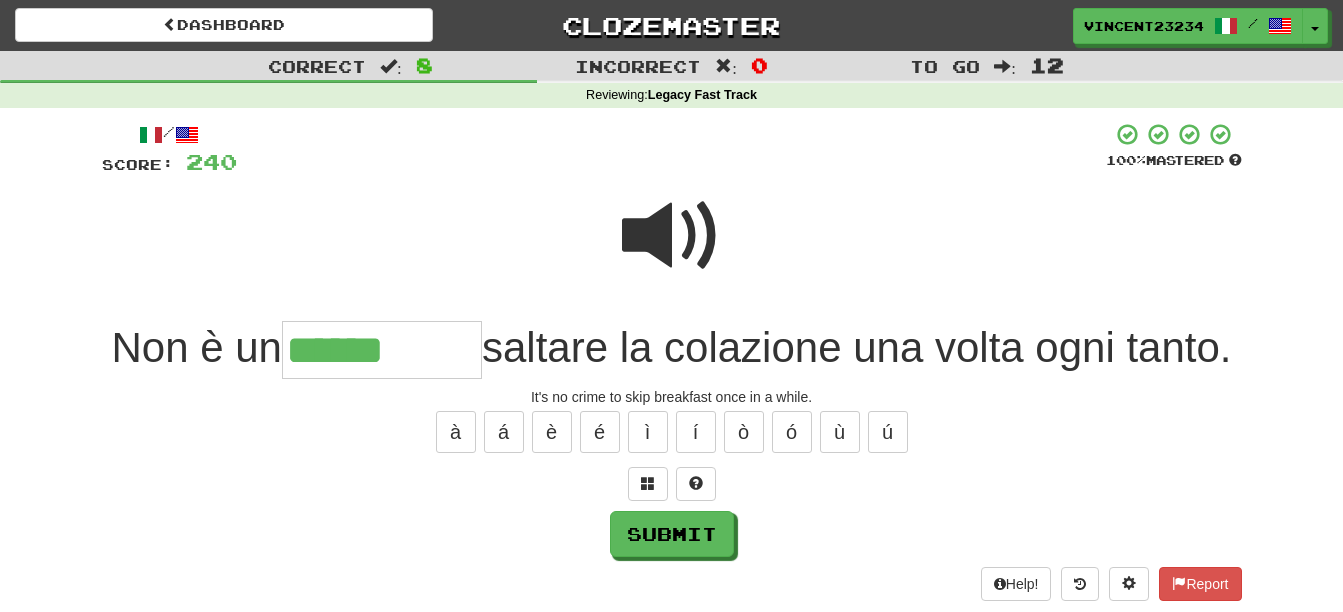 click at bounding box center [672, 236] 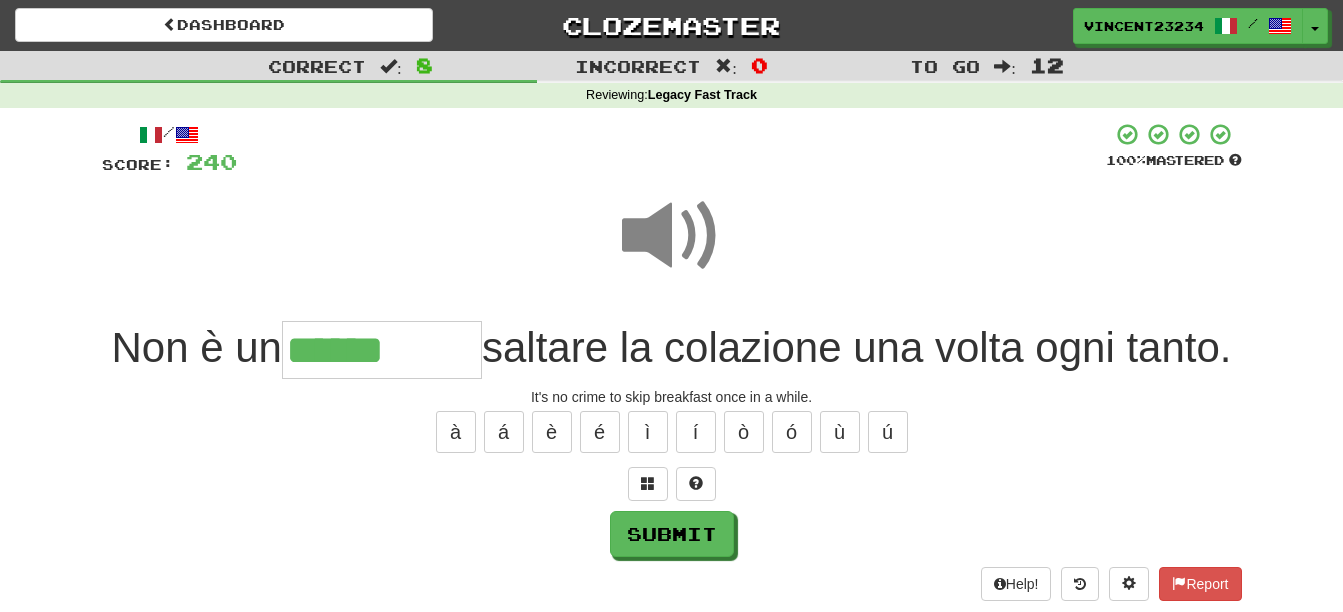 click on "******" at bounding box center (382, 350) 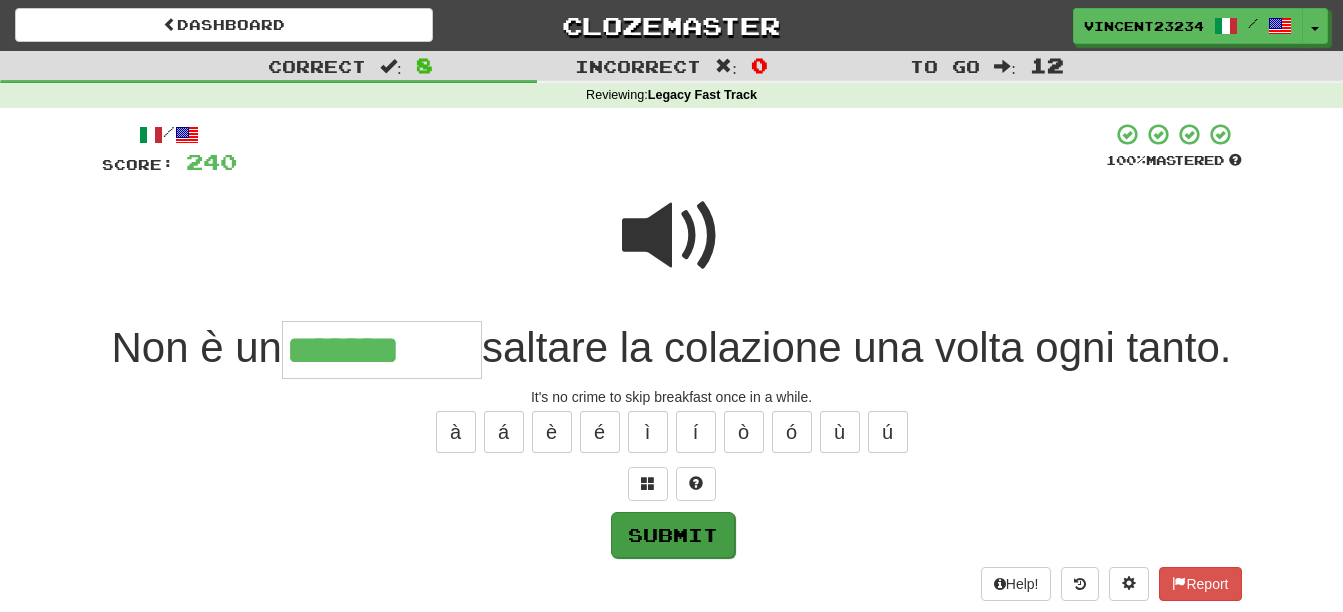 type on "*******" 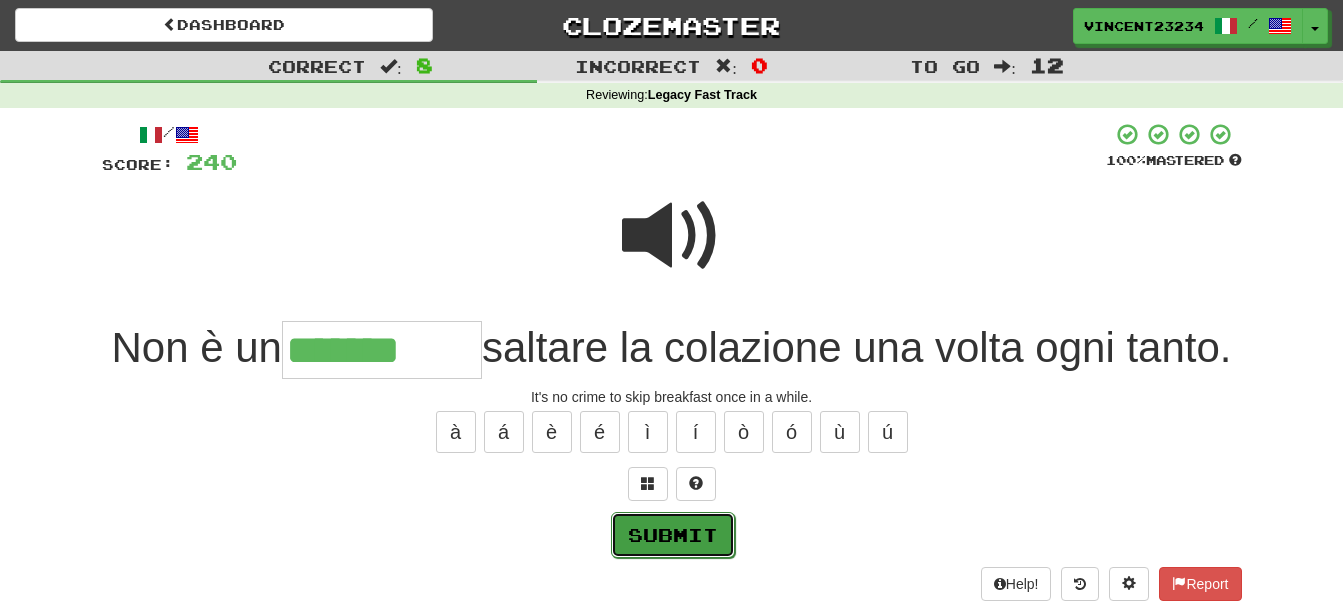 click on "Submit" at bounding box center [673, 535] 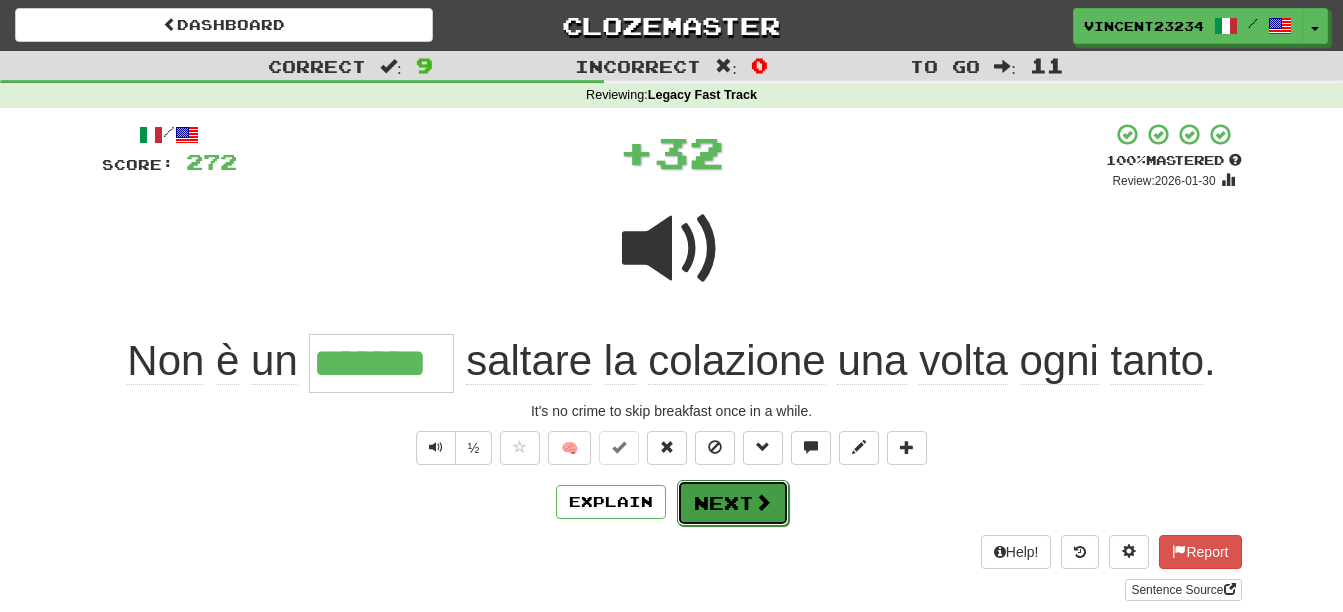 click on "Next" at bounding box center [733, 503] 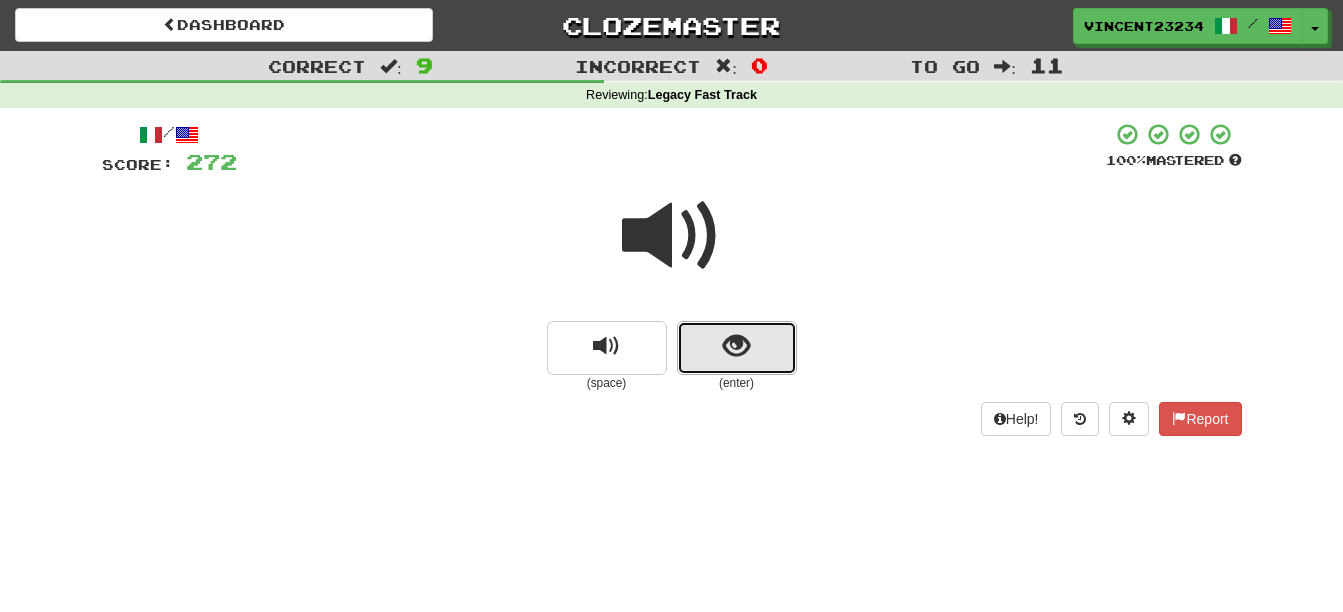 click at bounding box center (736, 346) 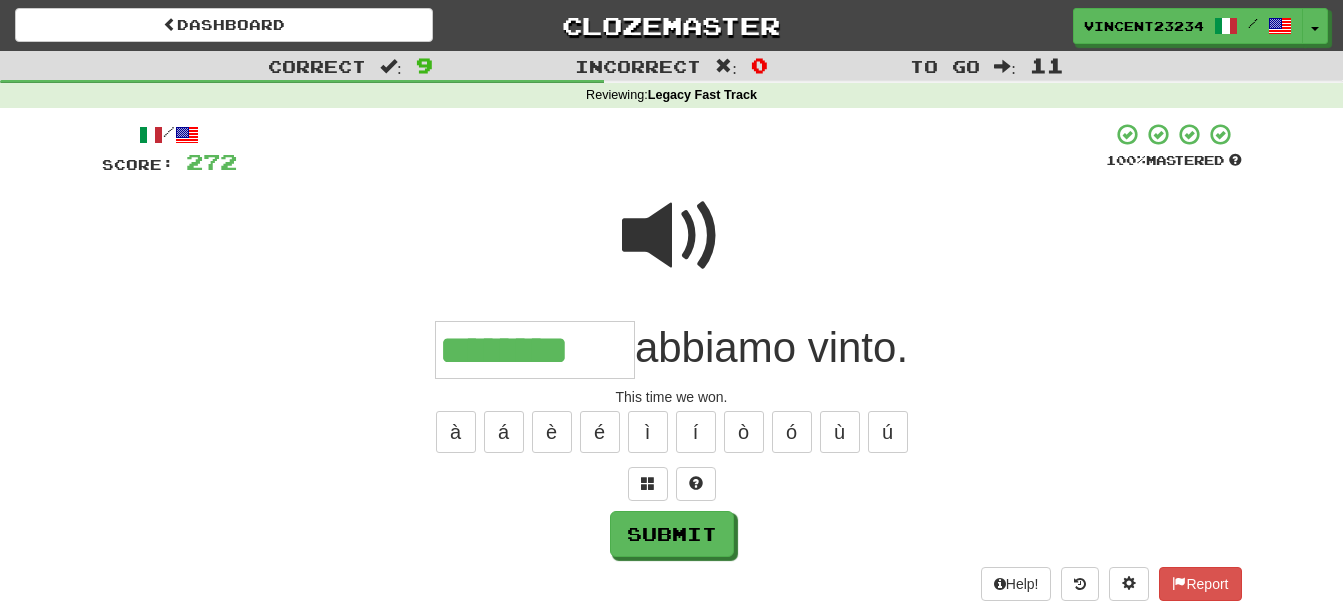 type on "********" 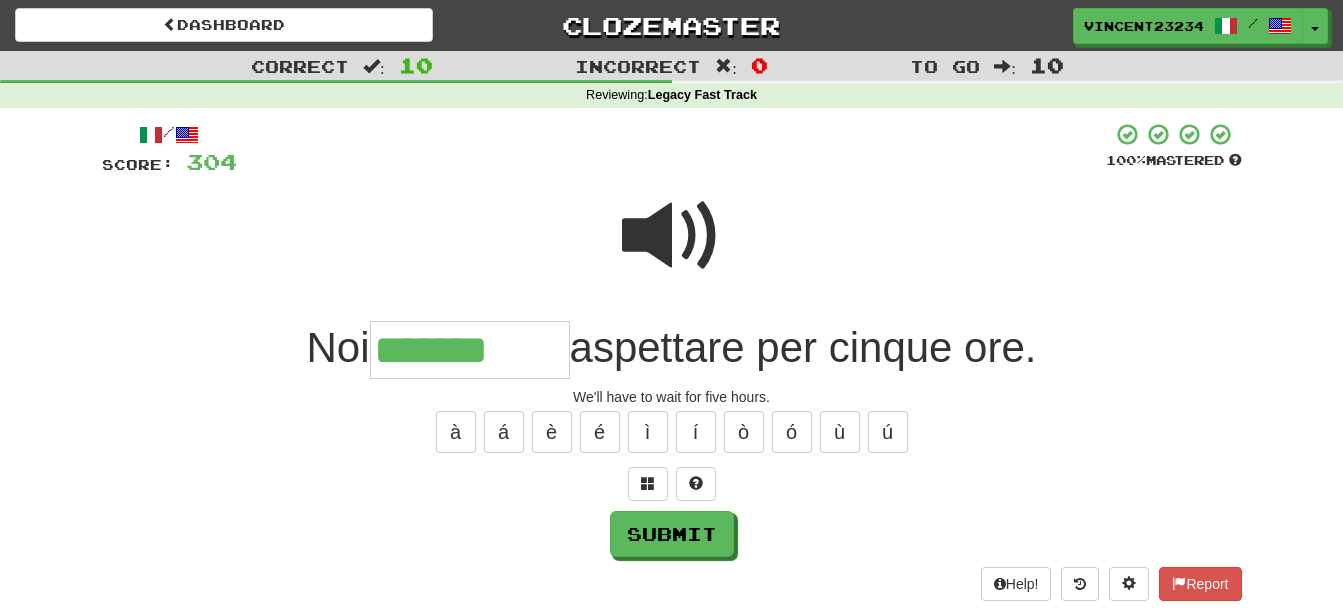 type on "*******" 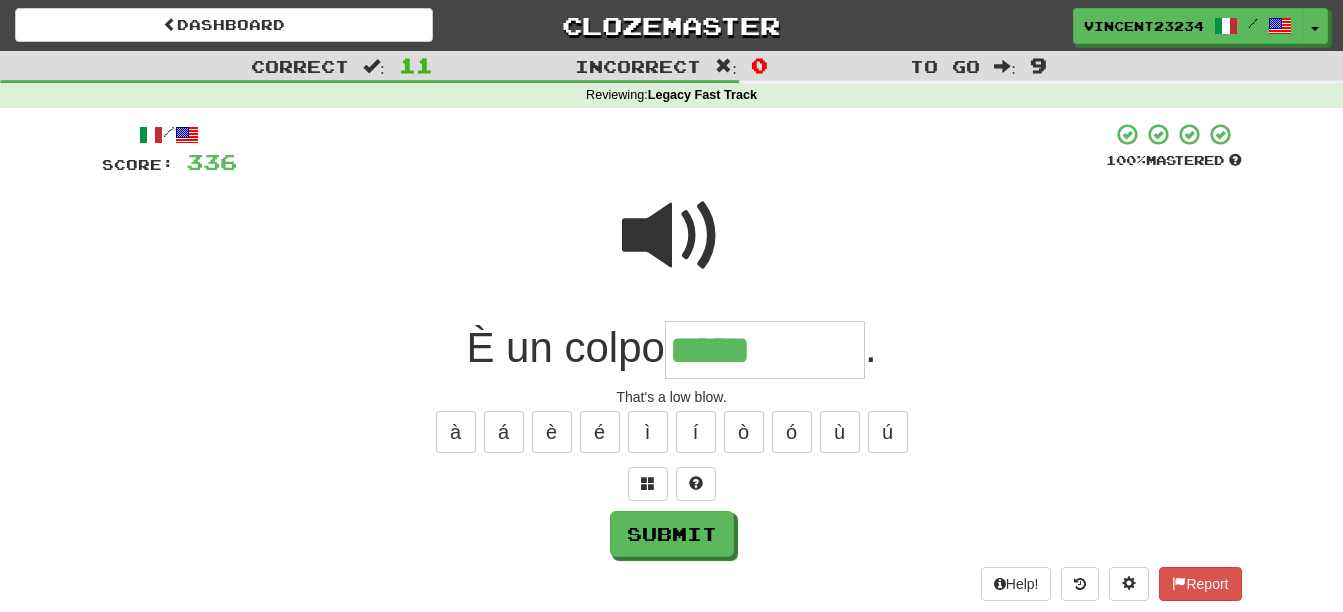 type on "*****" 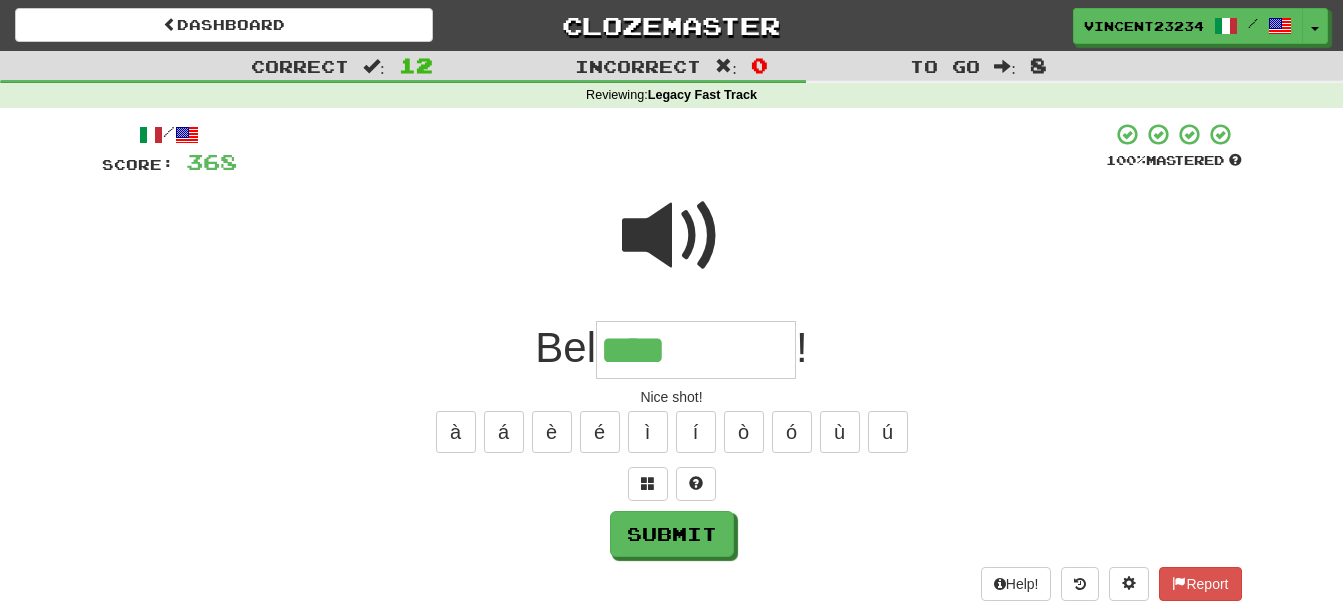 type on "****" 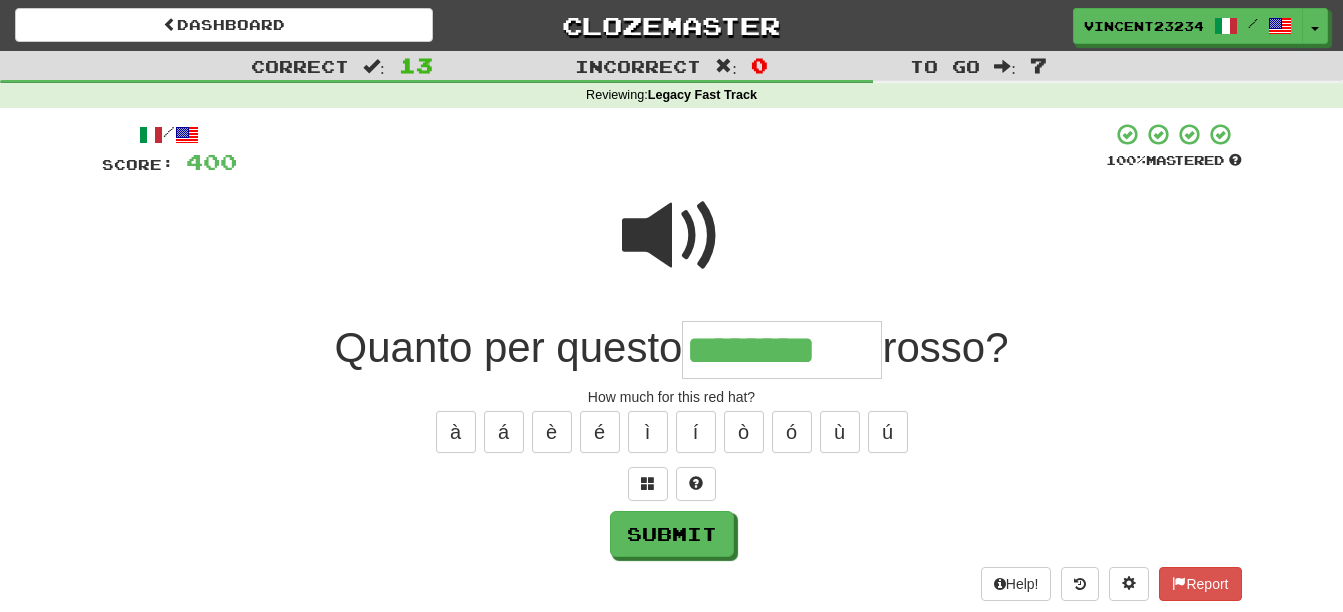 type on "********" 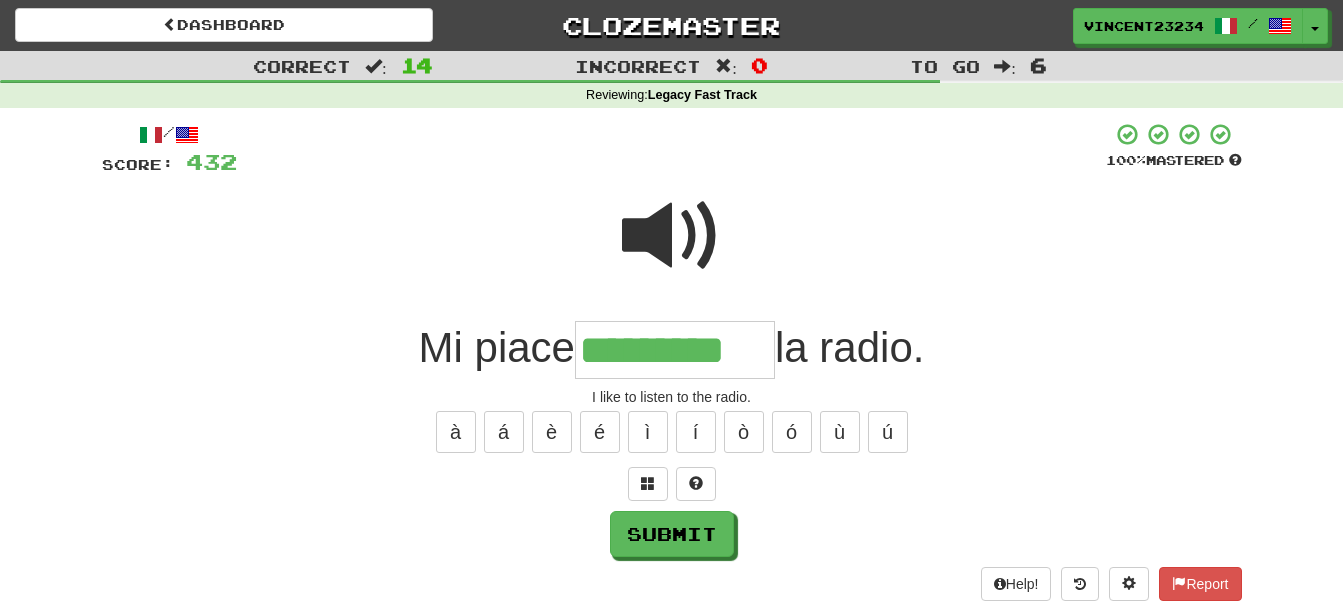 type on "*********" 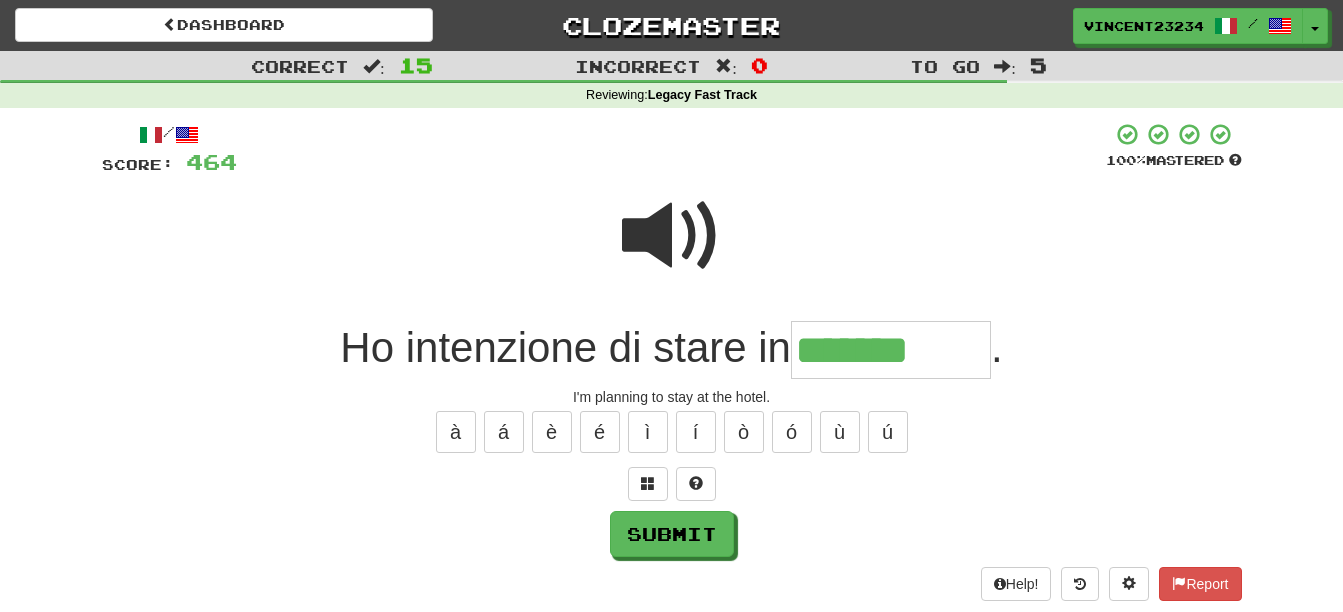 type on "*******" 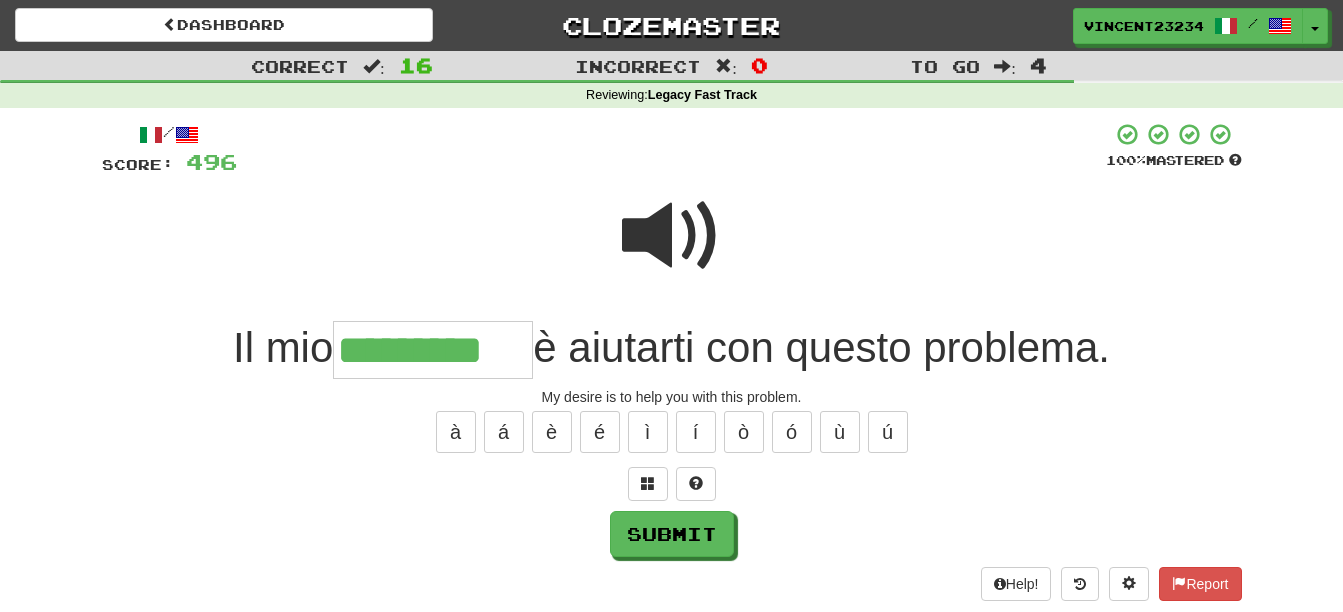 type on "*********" 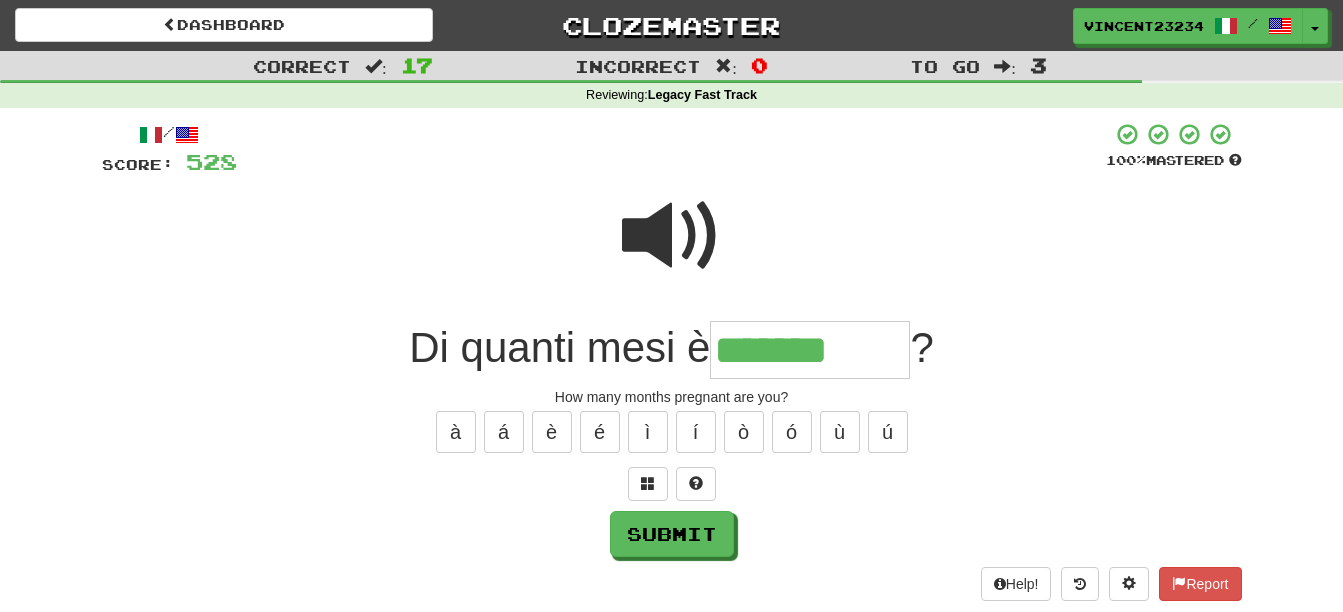 type on "*******" 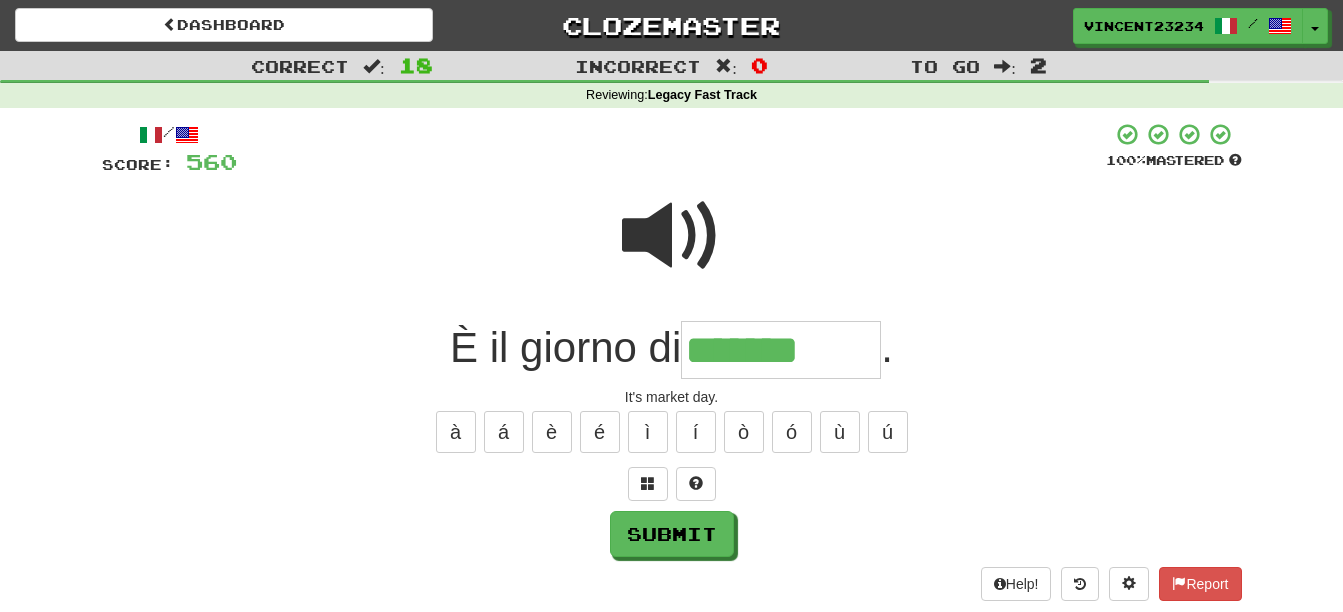 type on "*******" 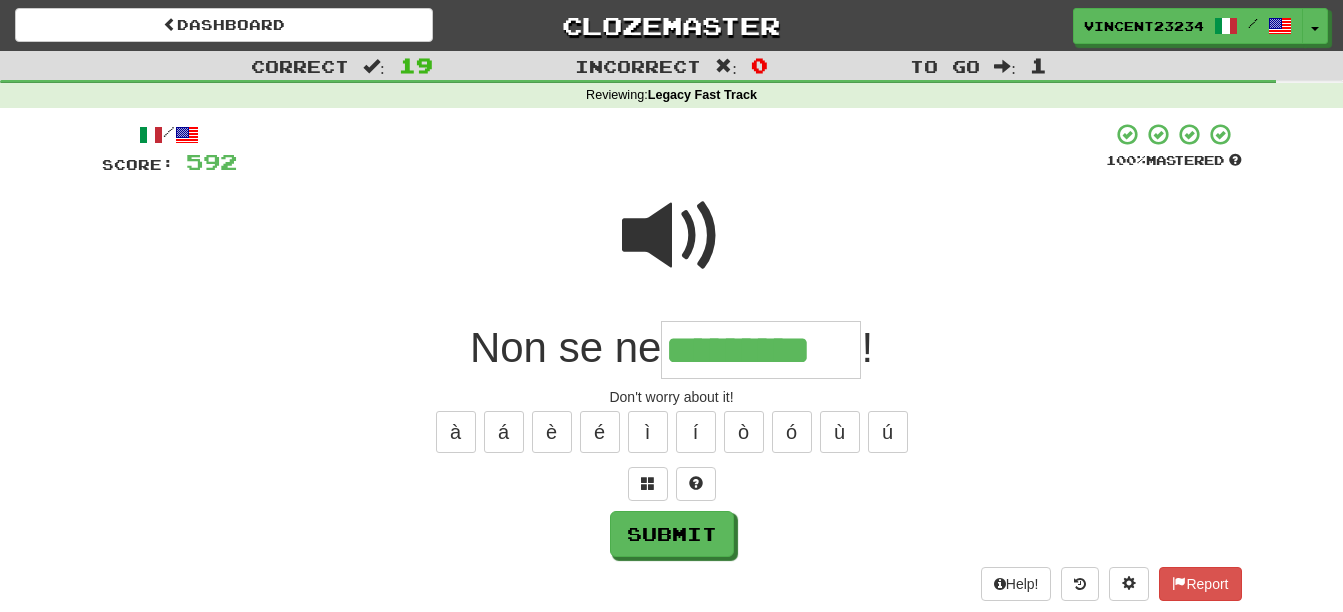 type on "*********" 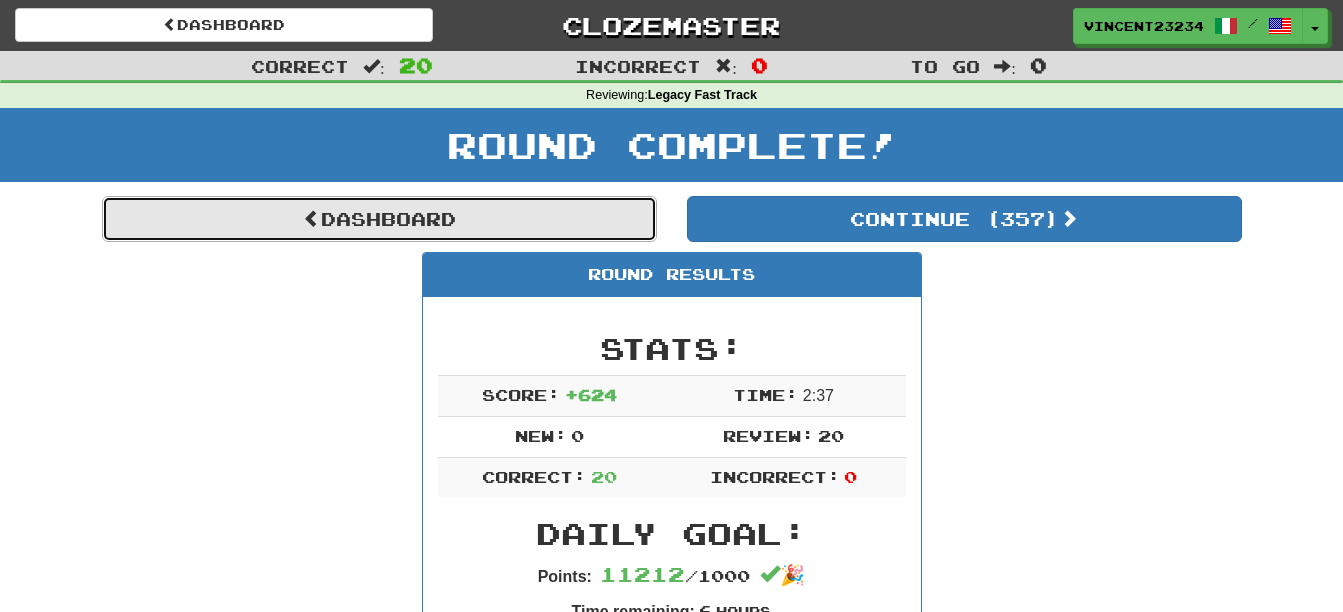 click on "Dashboard" at bounding box center [379, 219] 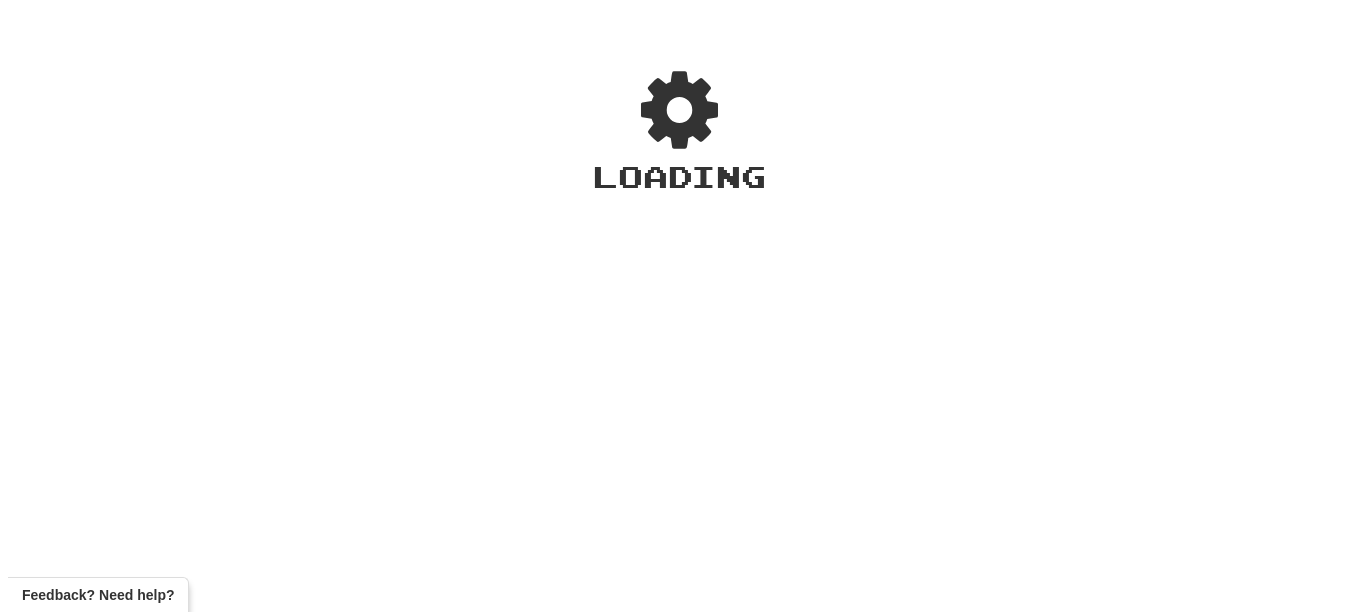 scroll, scrollTop: 0, scrollLeft: 0, axis: both 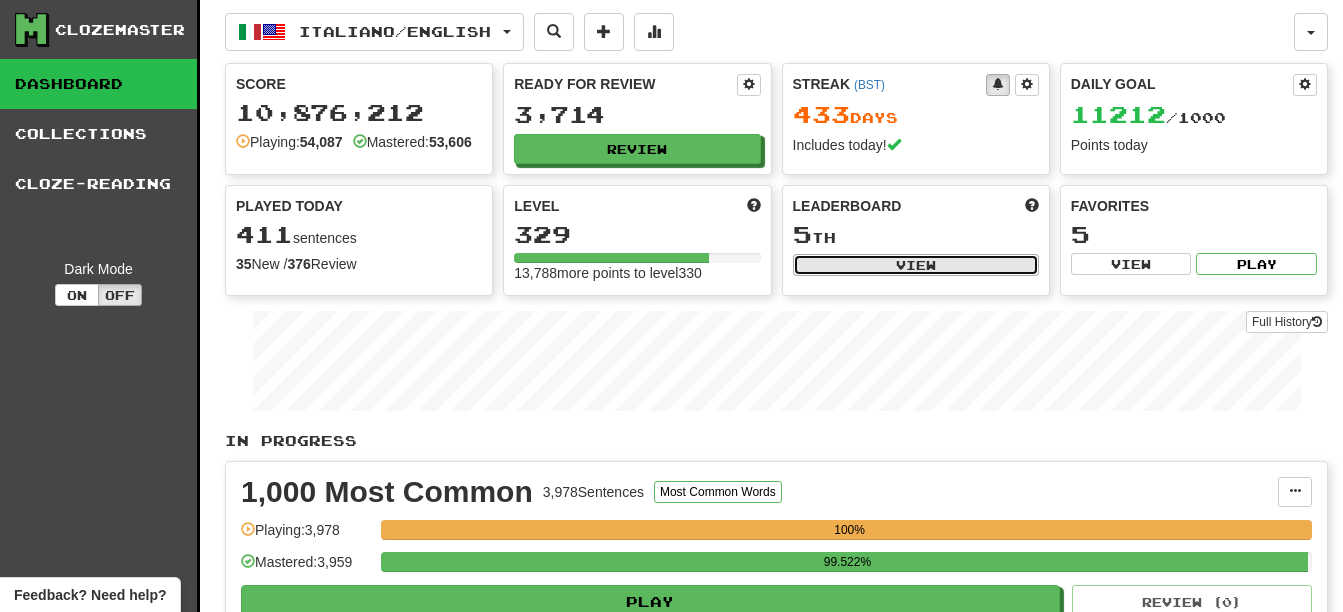 click on "View" at bounding box center [916, 265] 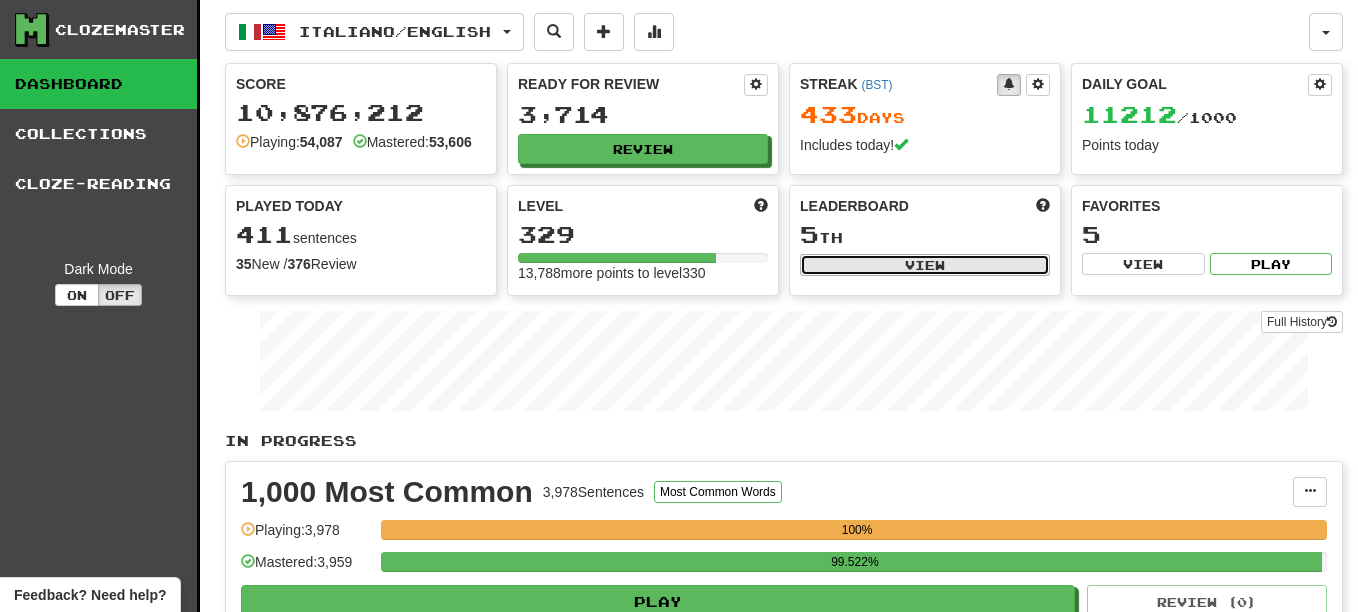 select on "**********" 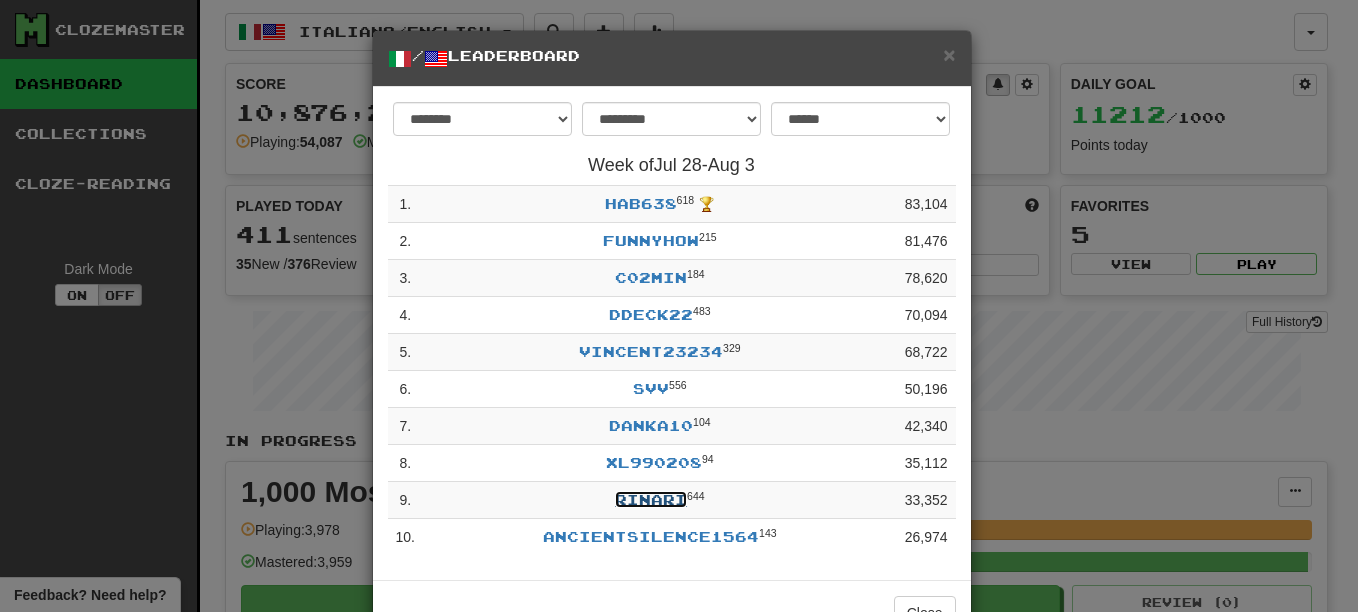 click on "Rinari" at bounding box center (651, 499) 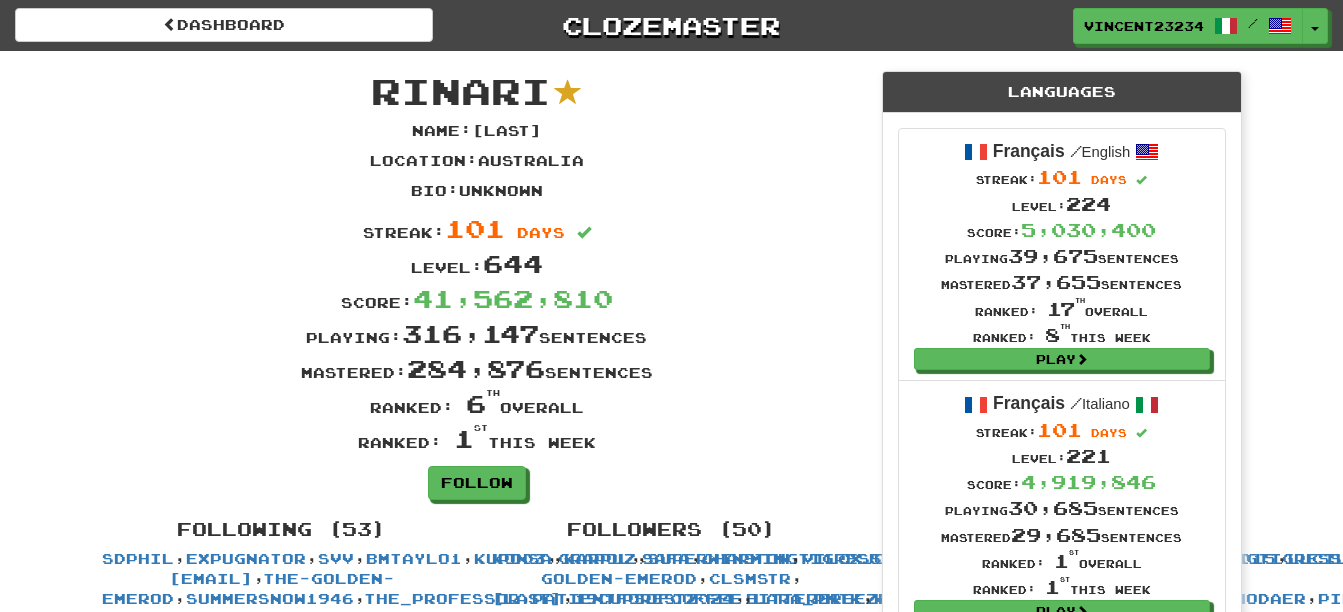 scroll, scrollTop: 0, scrollLeft: 0, axis: both 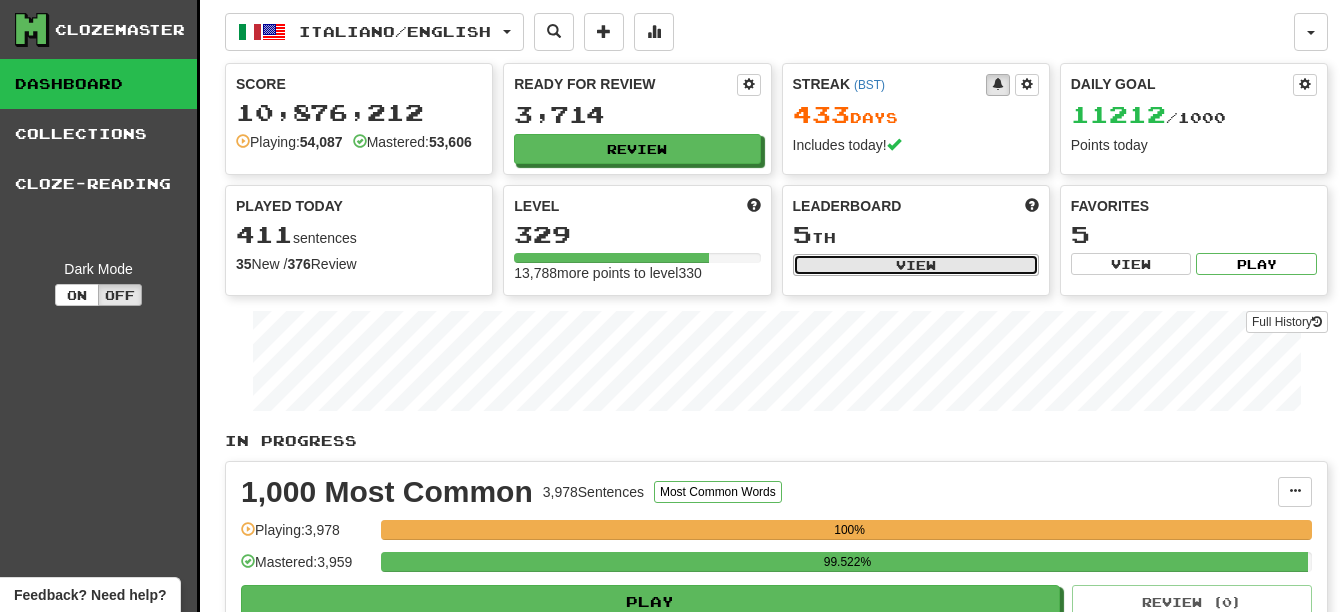 click on "View" at bounding box center (916, 265) 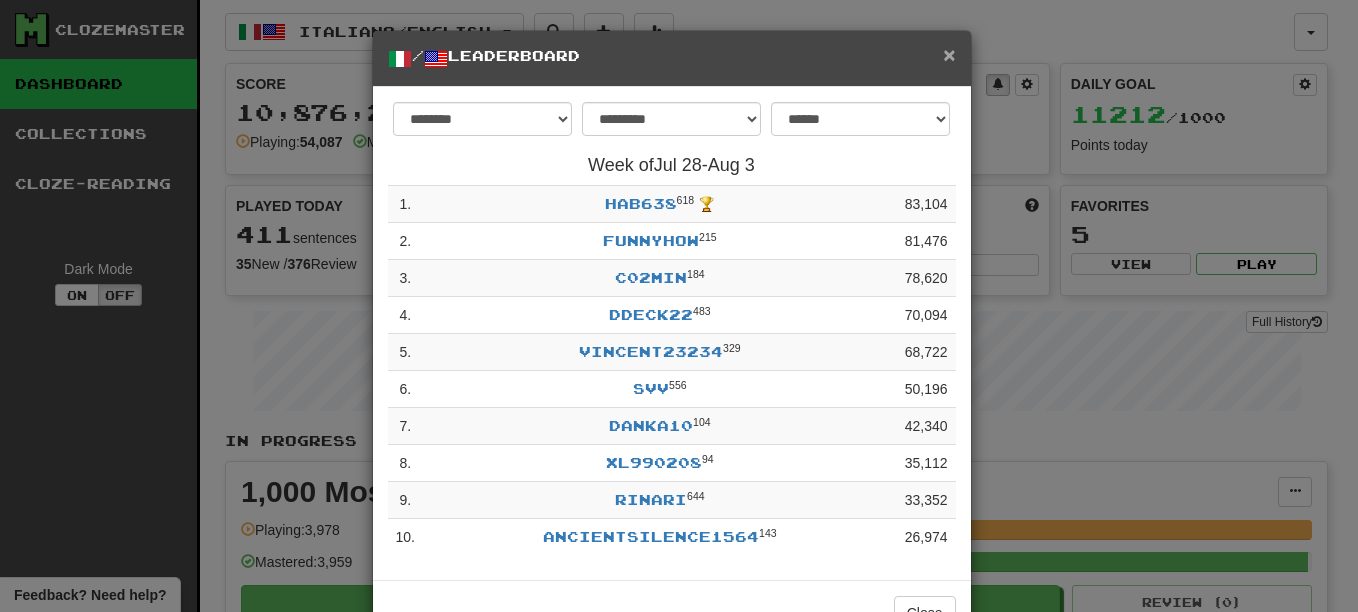 click on "×" at bounding box center [949, 54] 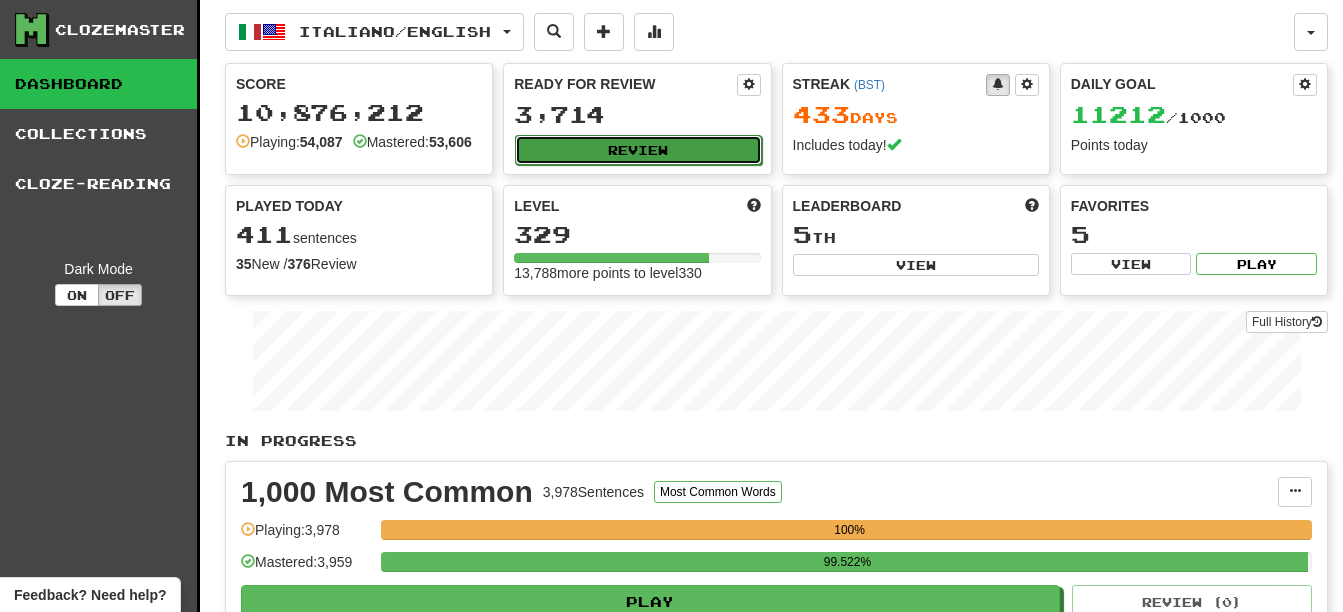 click on "Review" at bounding box center (638, 150) 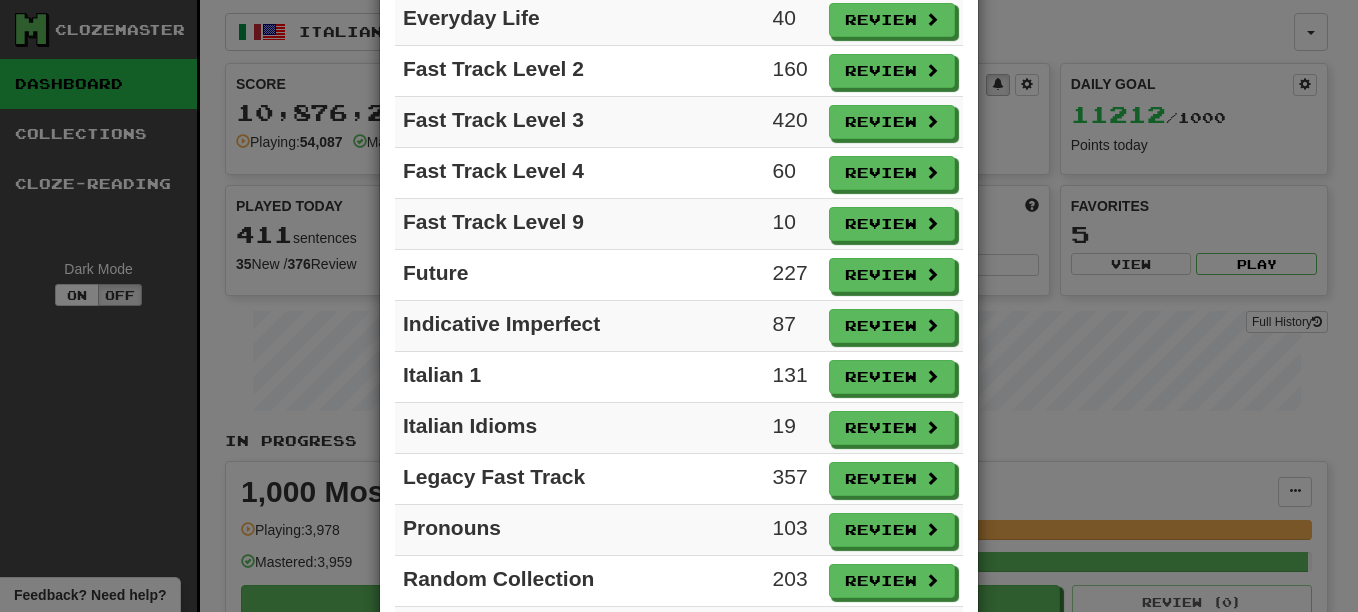 scroll, scrollTop: 700, scrollLeft: 0, axis: vertical 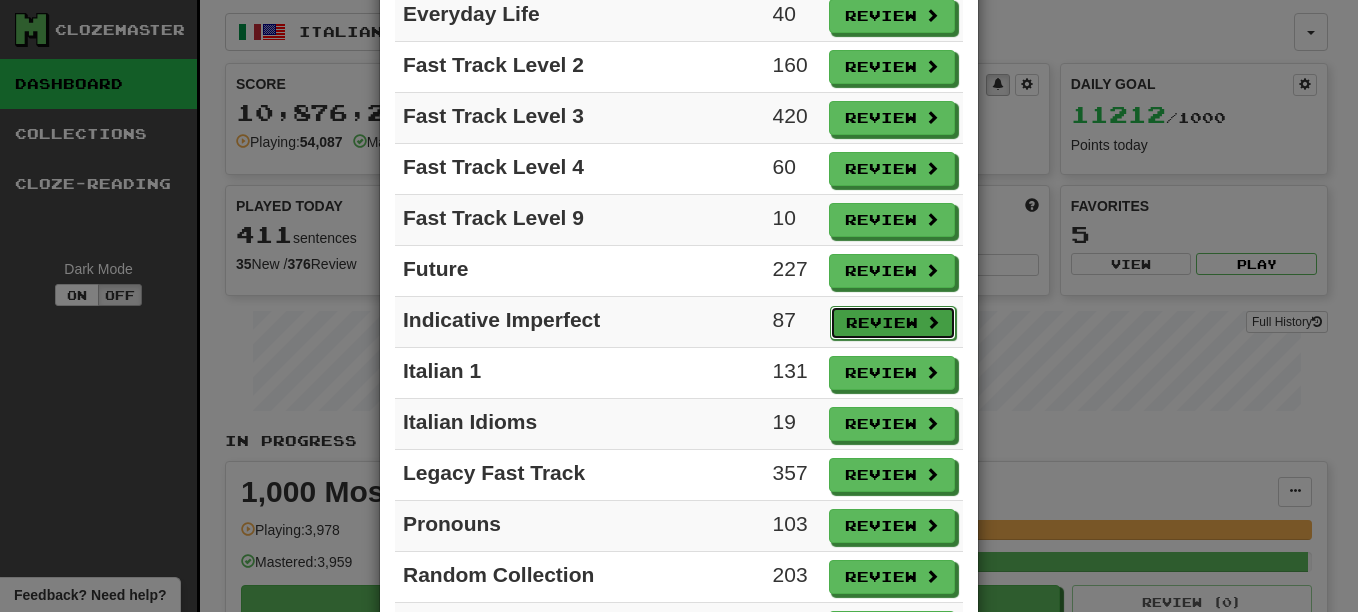 click on "Review" at bounding box center (893, 323) 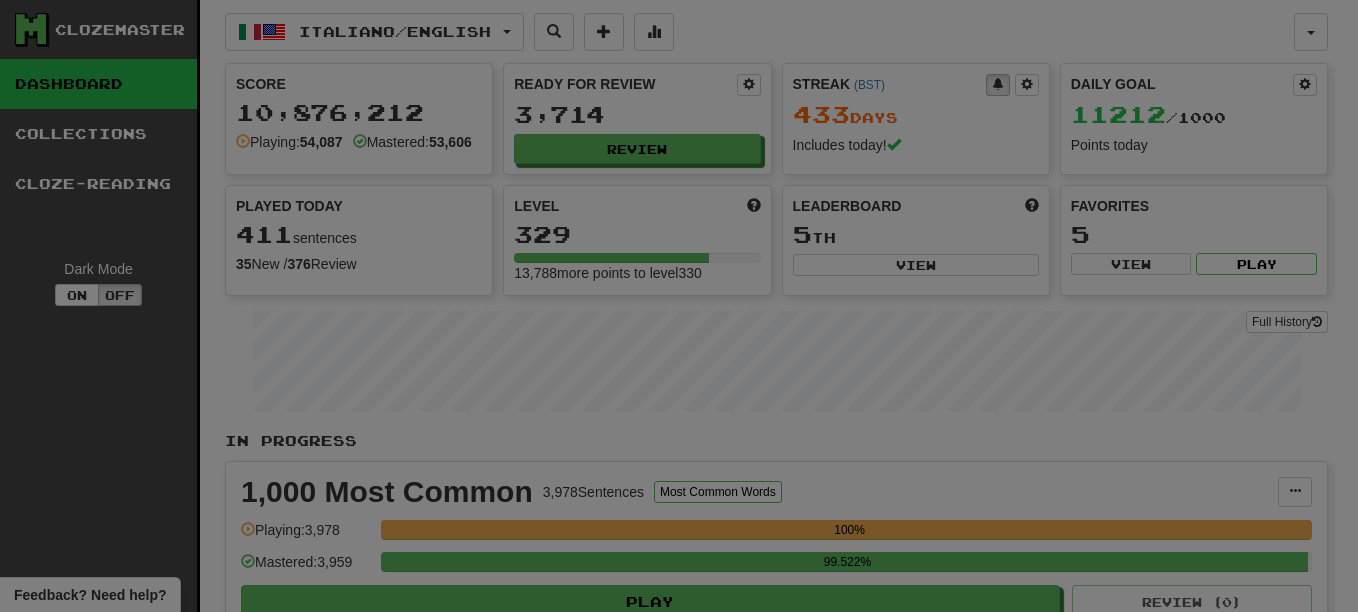 select on "**" 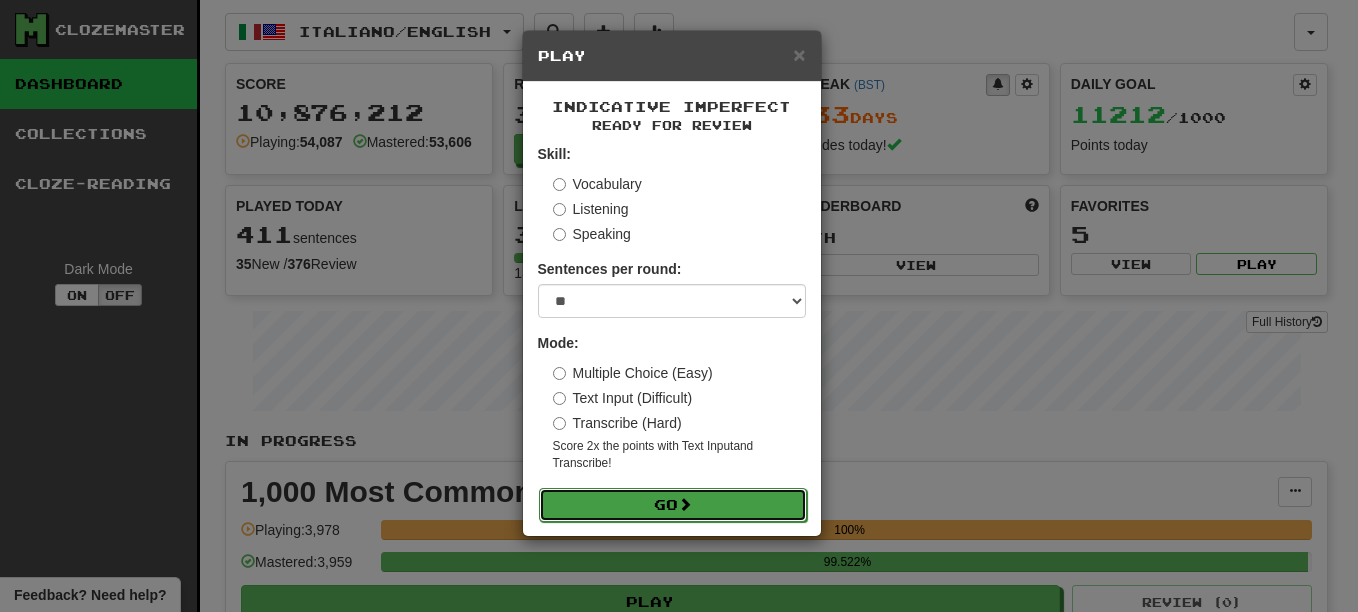 click on "Go" at bounding box center (673, 505) 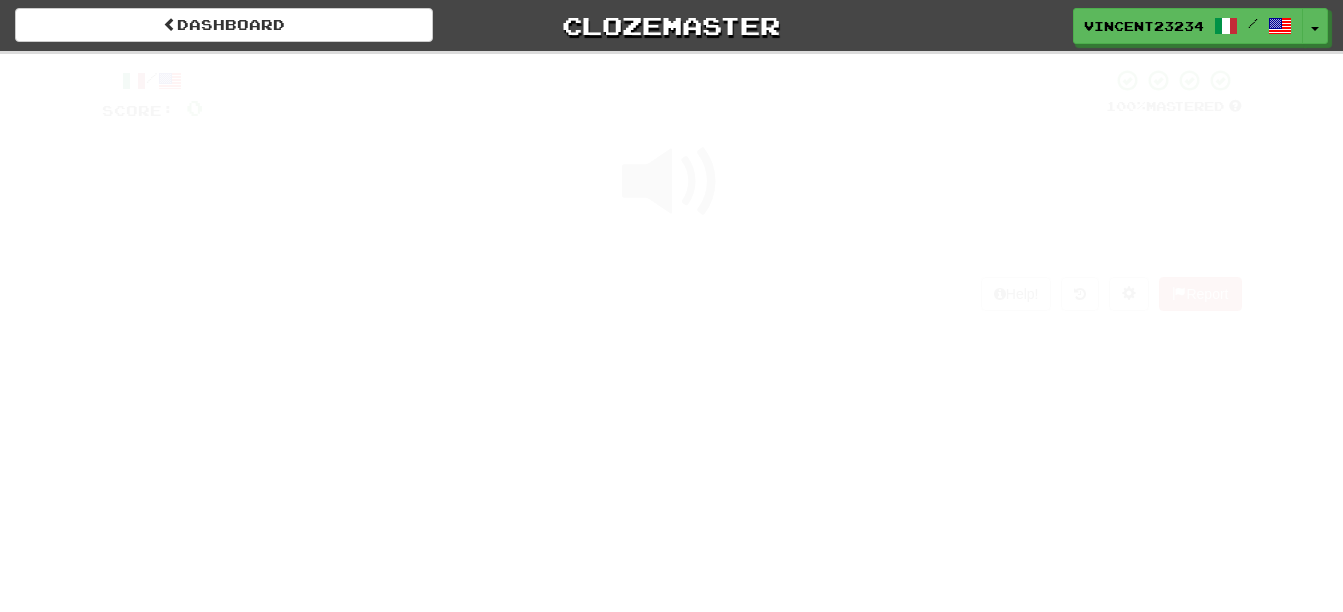 scroll, scrollTop: 0, scrollLeft: 0, axis: both 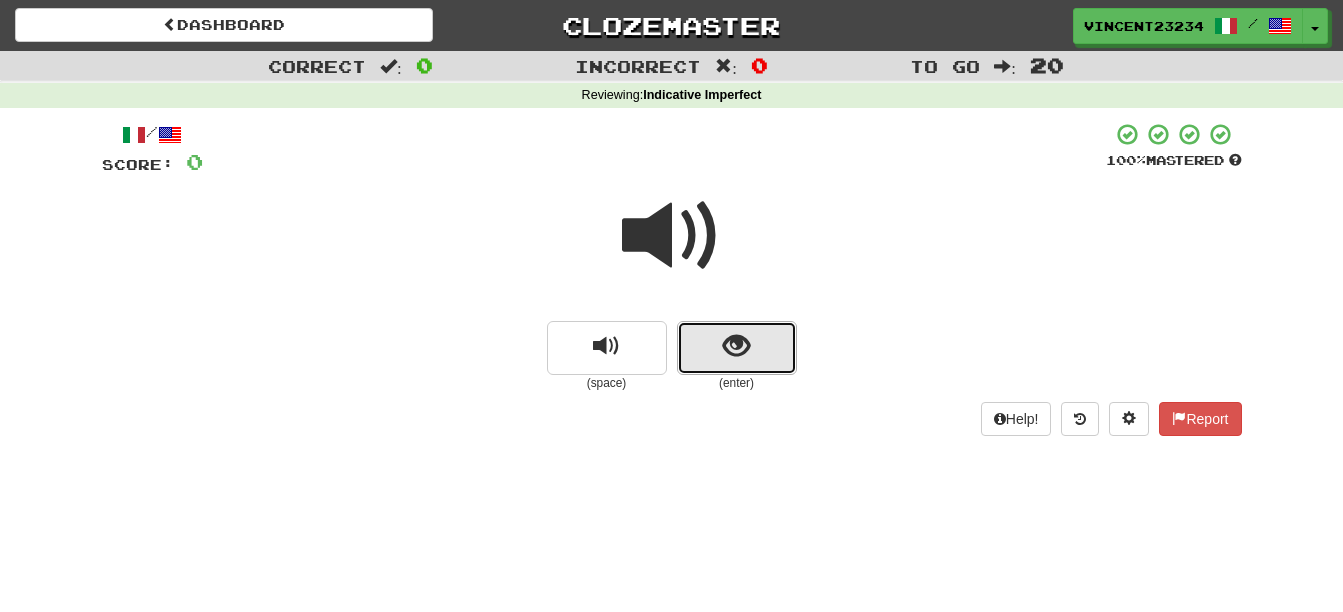 click at bounding box center [737, 348] 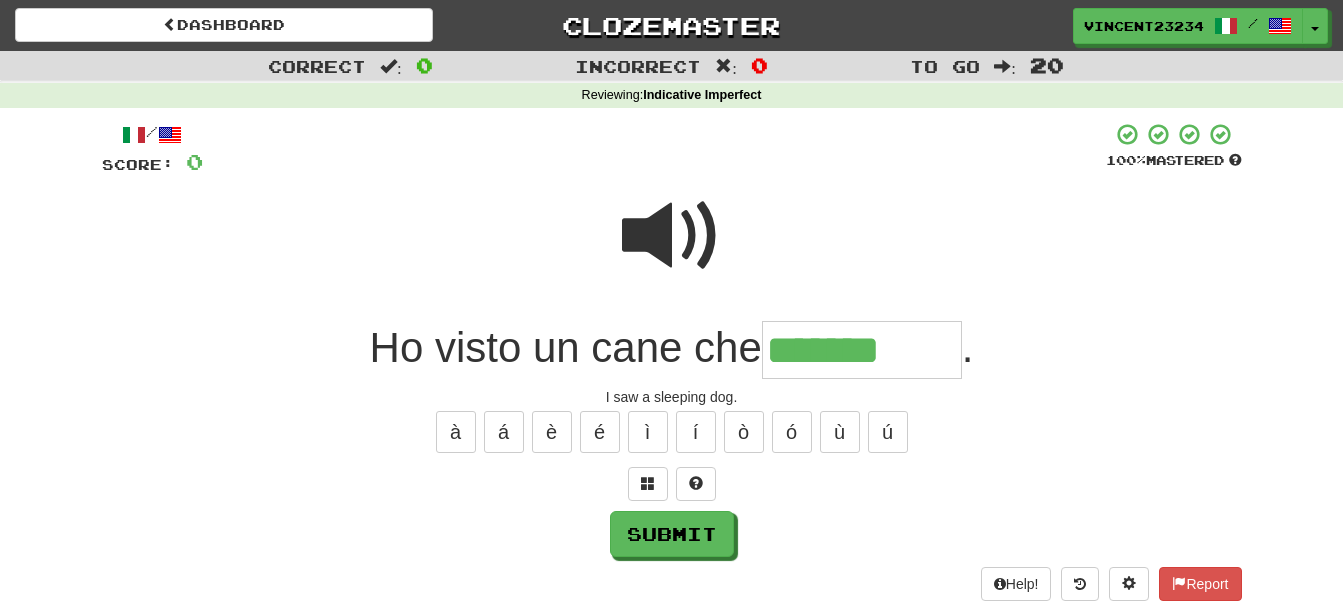 type on "*******" 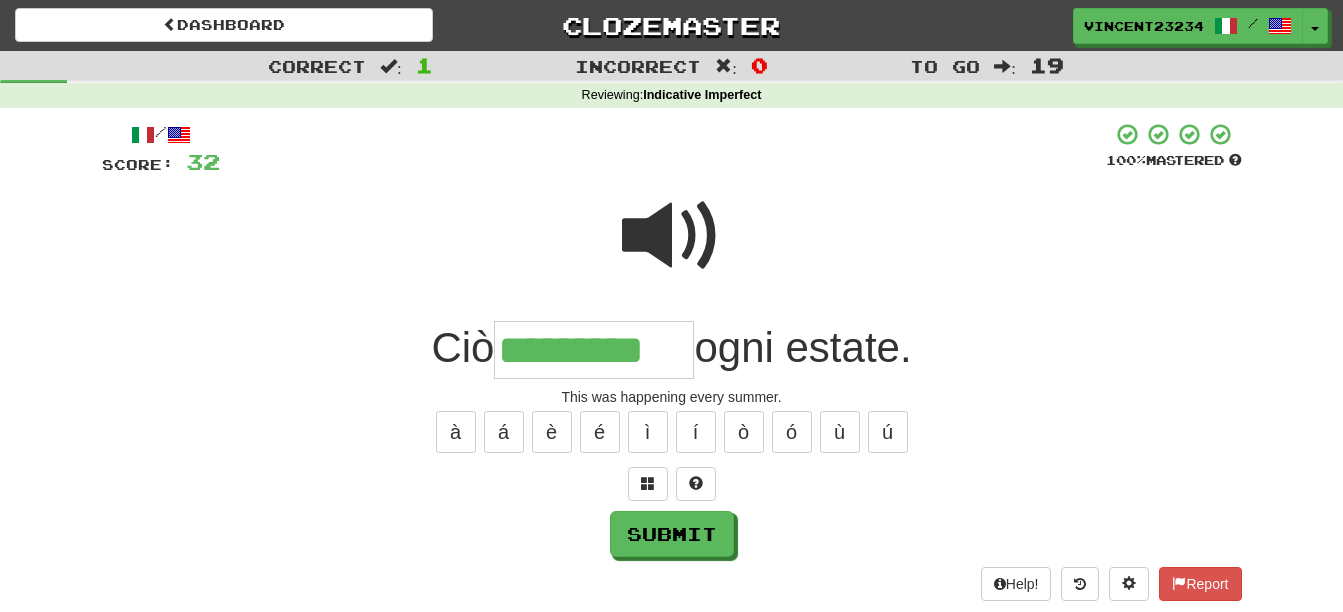 scroll, scrollTop: 0, scrollLeft: 9, axis: horizontal 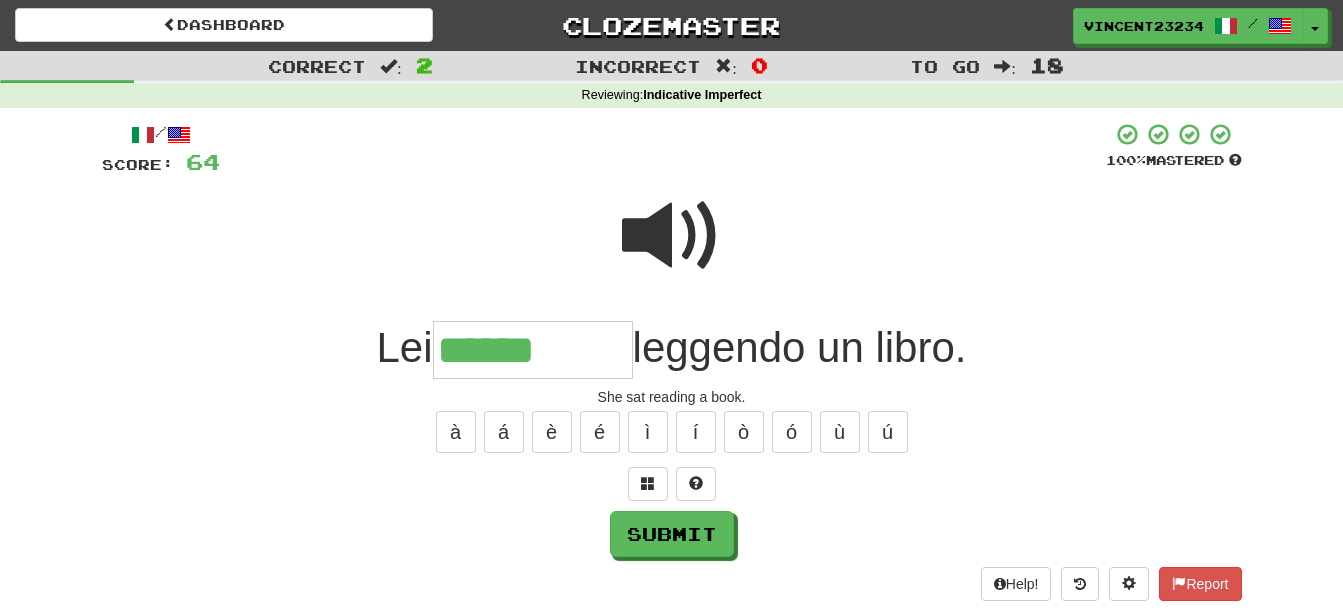 type on "******" 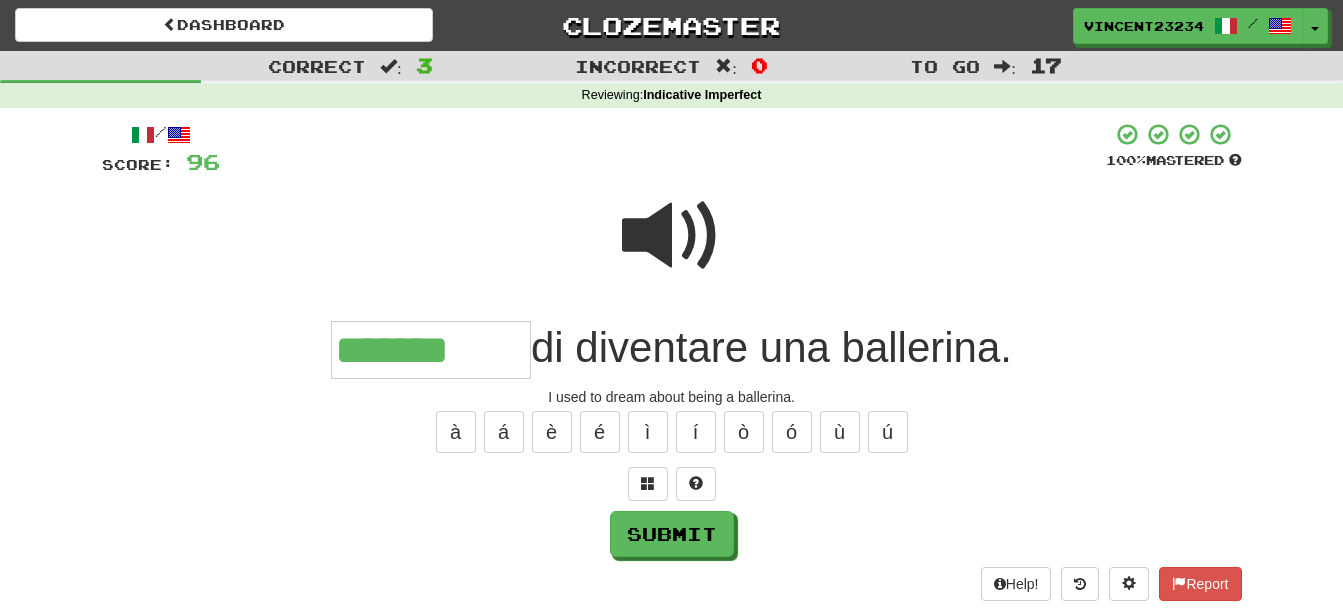 type on "*******" 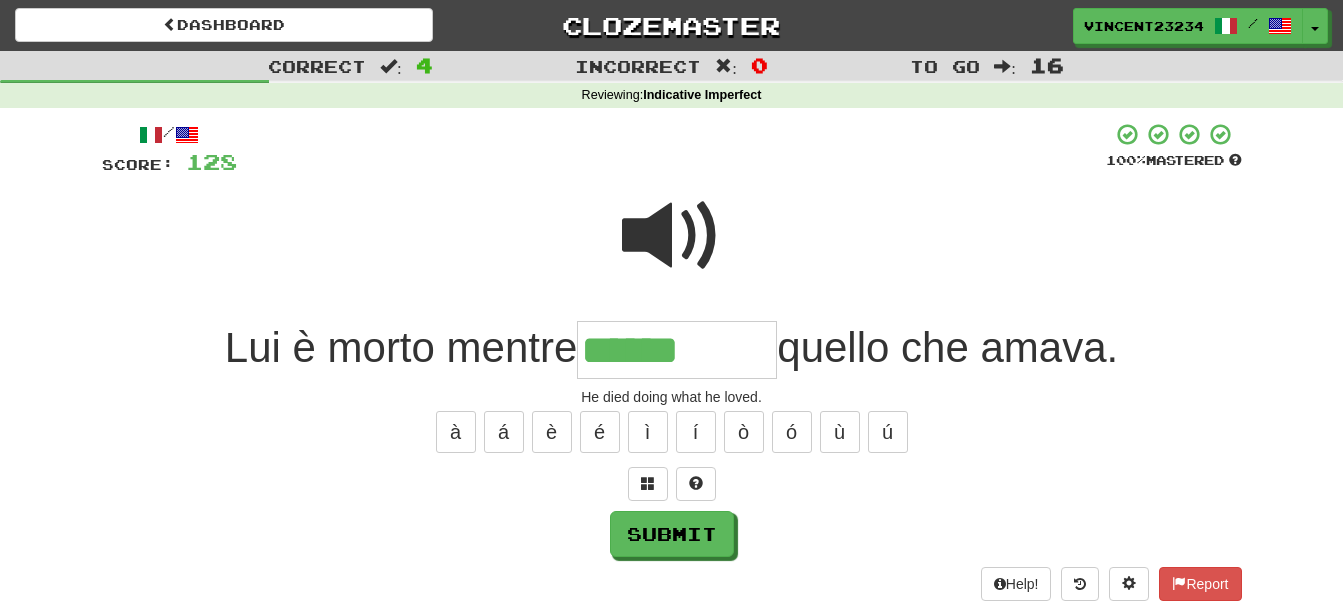 type on "******" 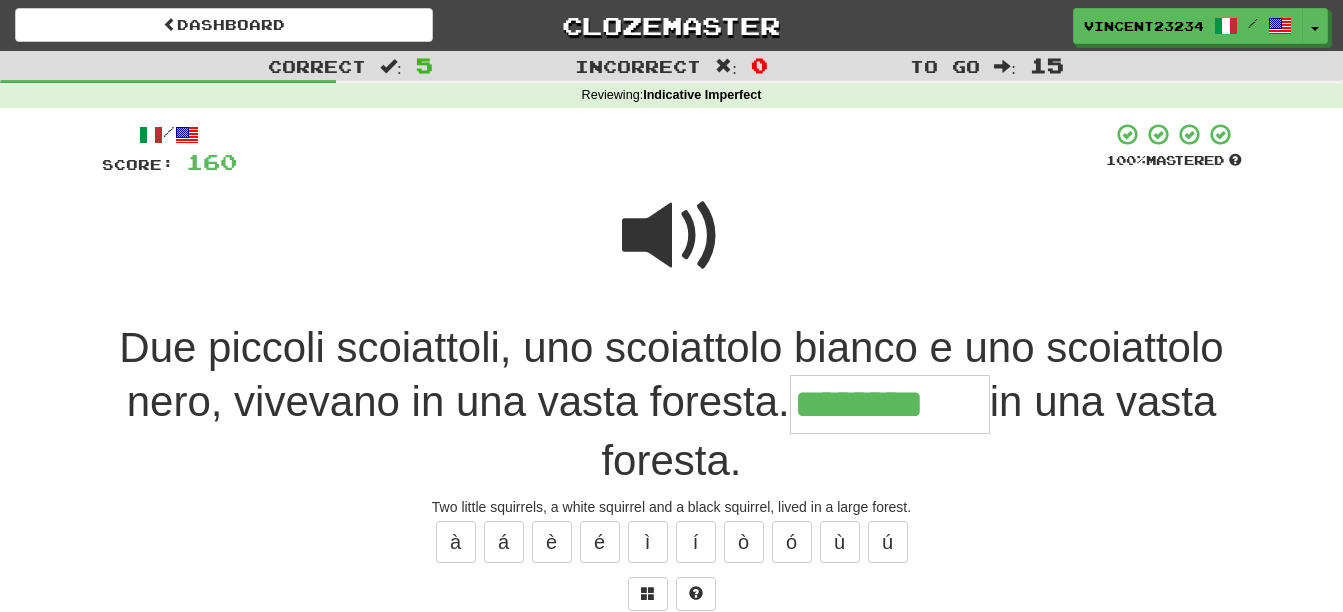 type on "********" 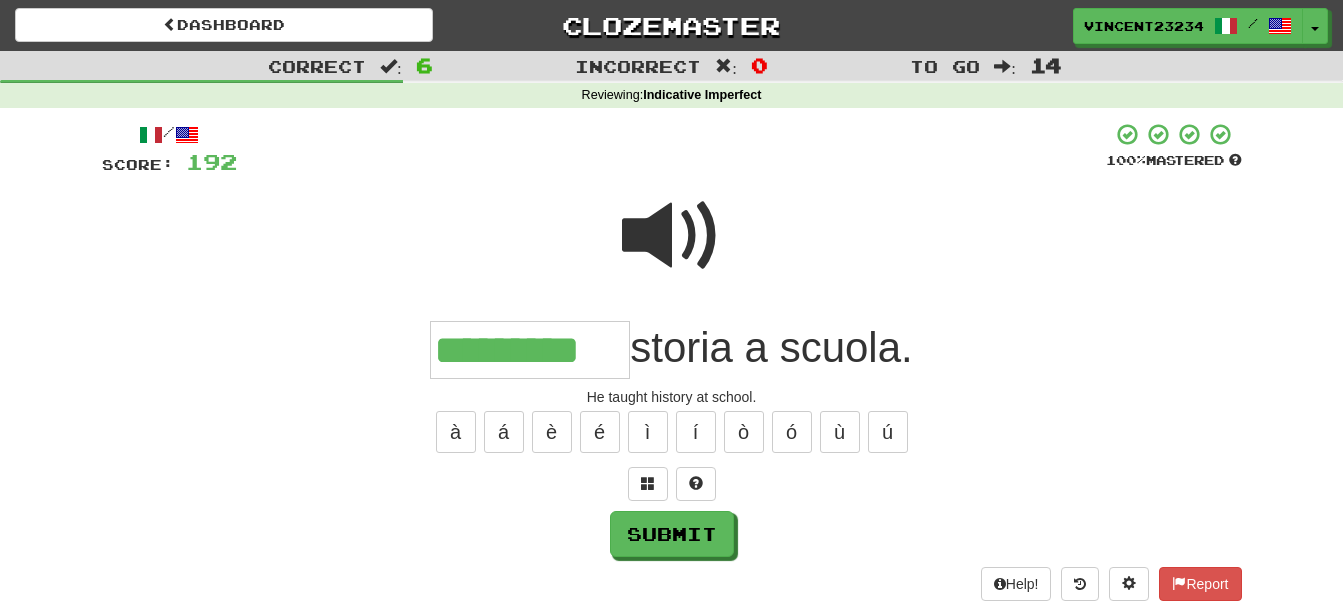 type on "*********" 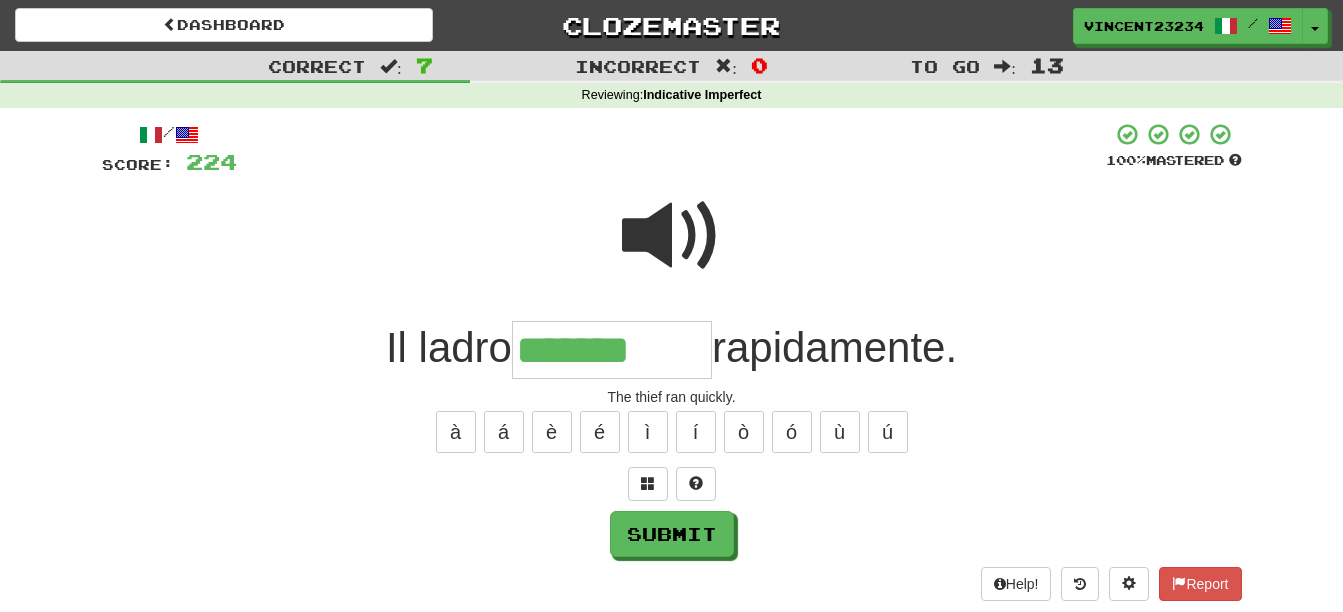 type on "*******" 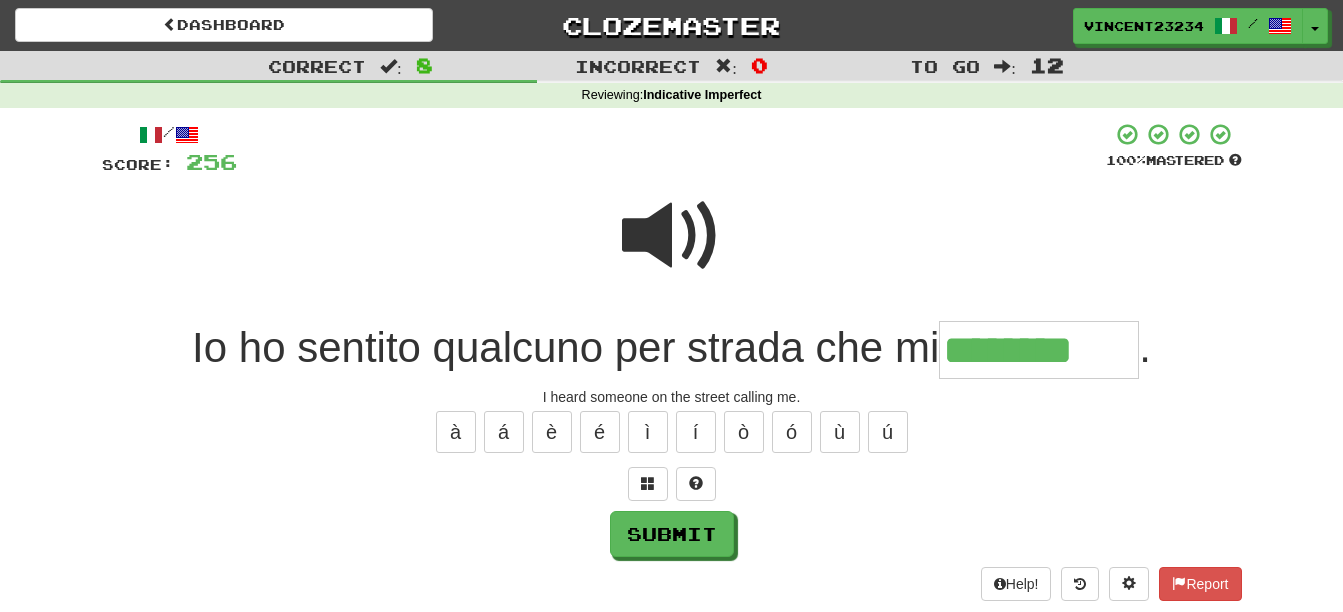 type on "********" 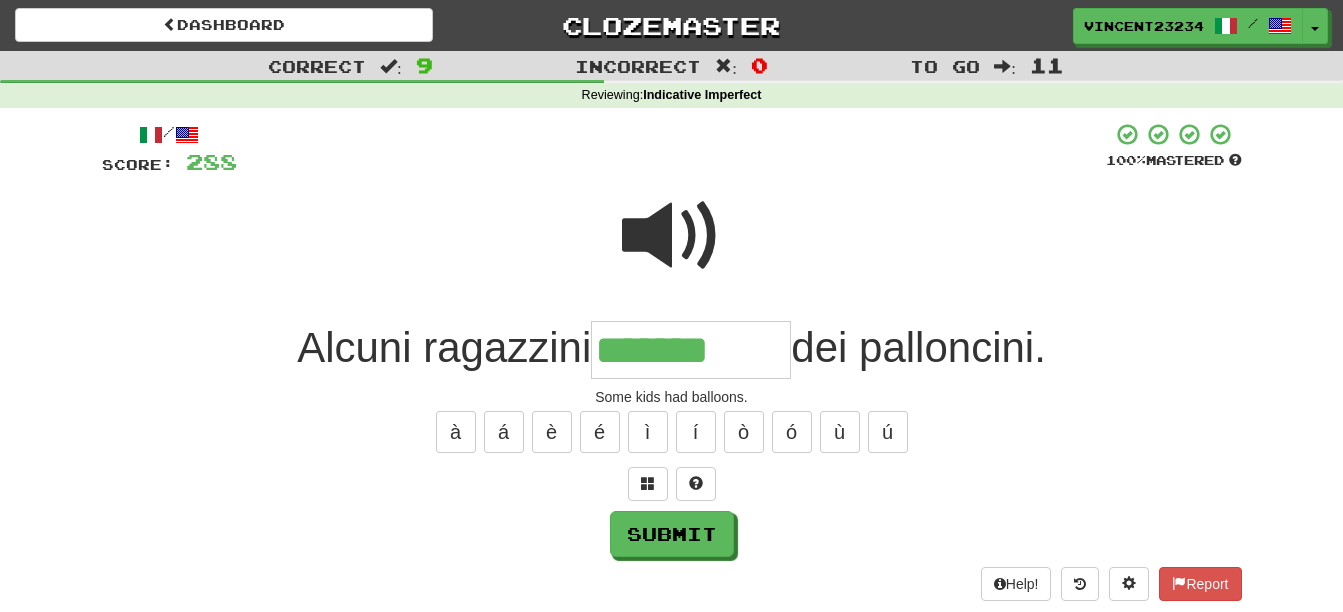 type on "*******" 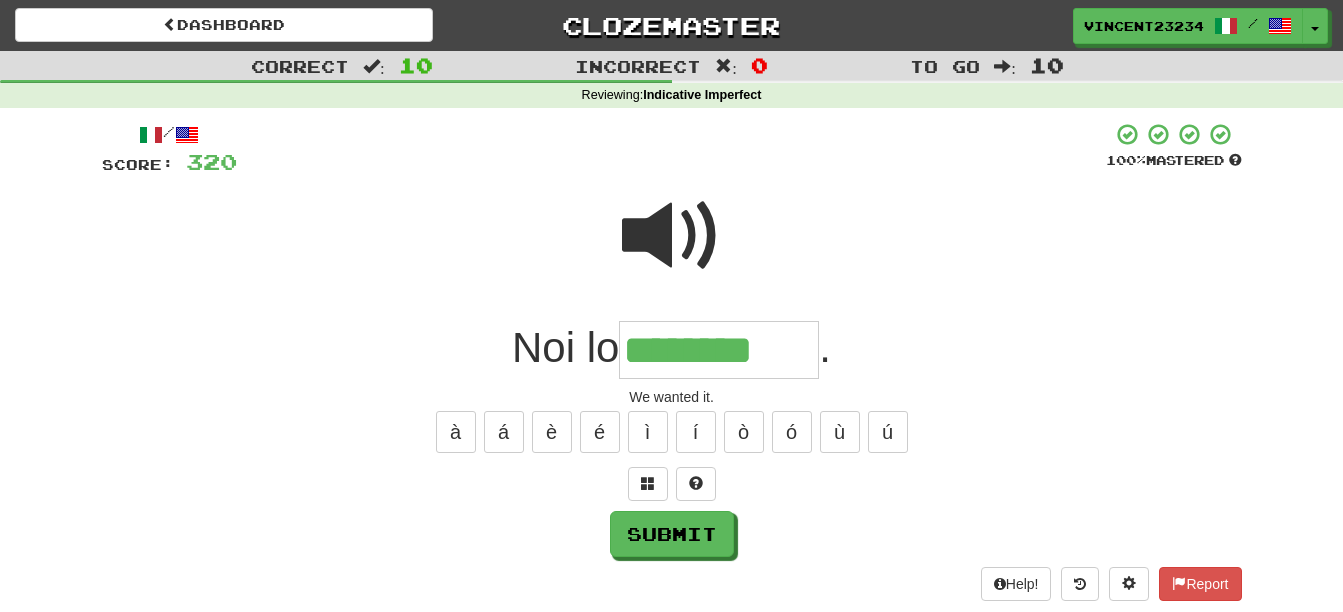 type on "********" 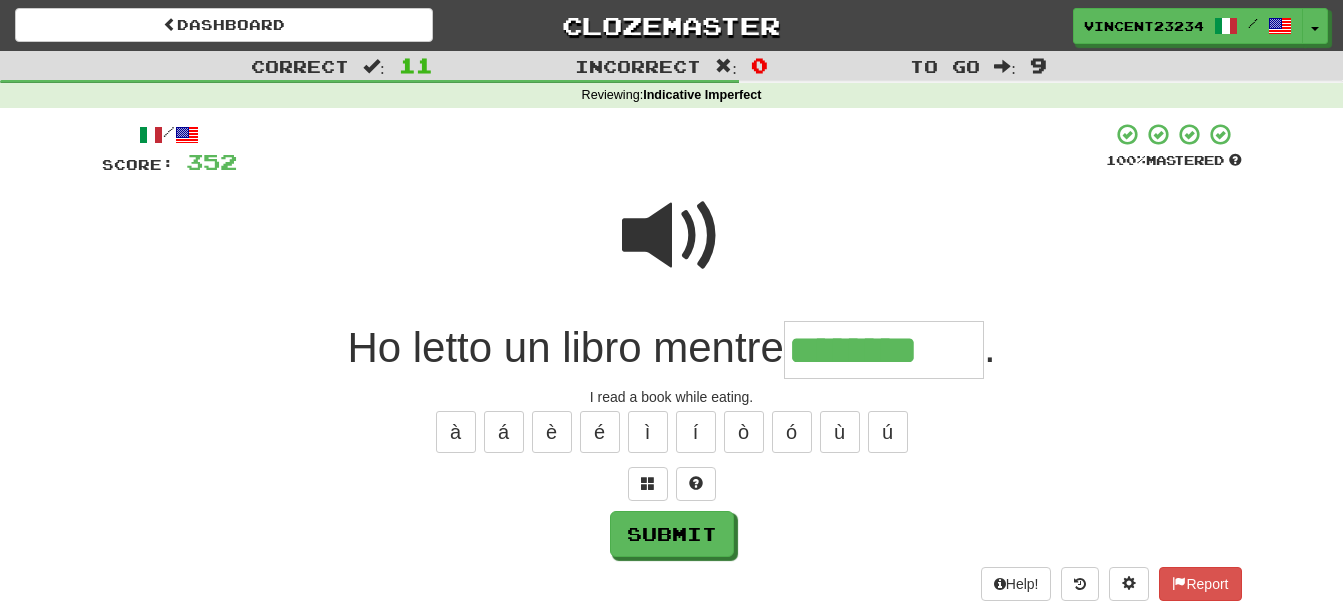 type on "********" 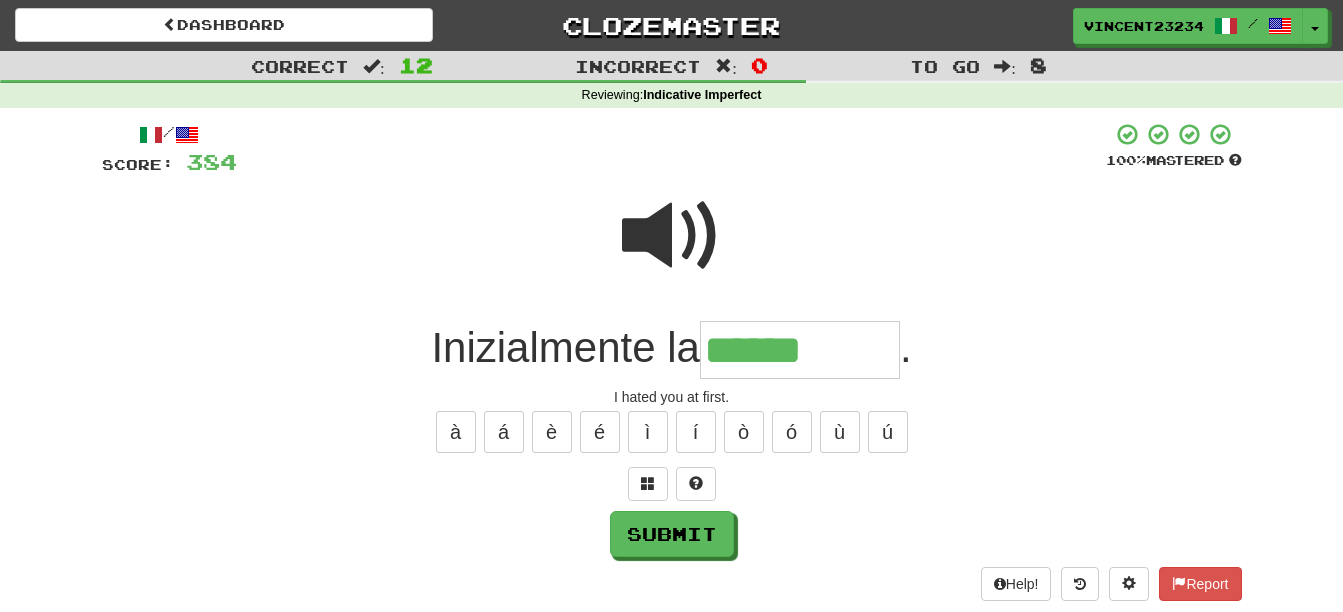 type on "******" 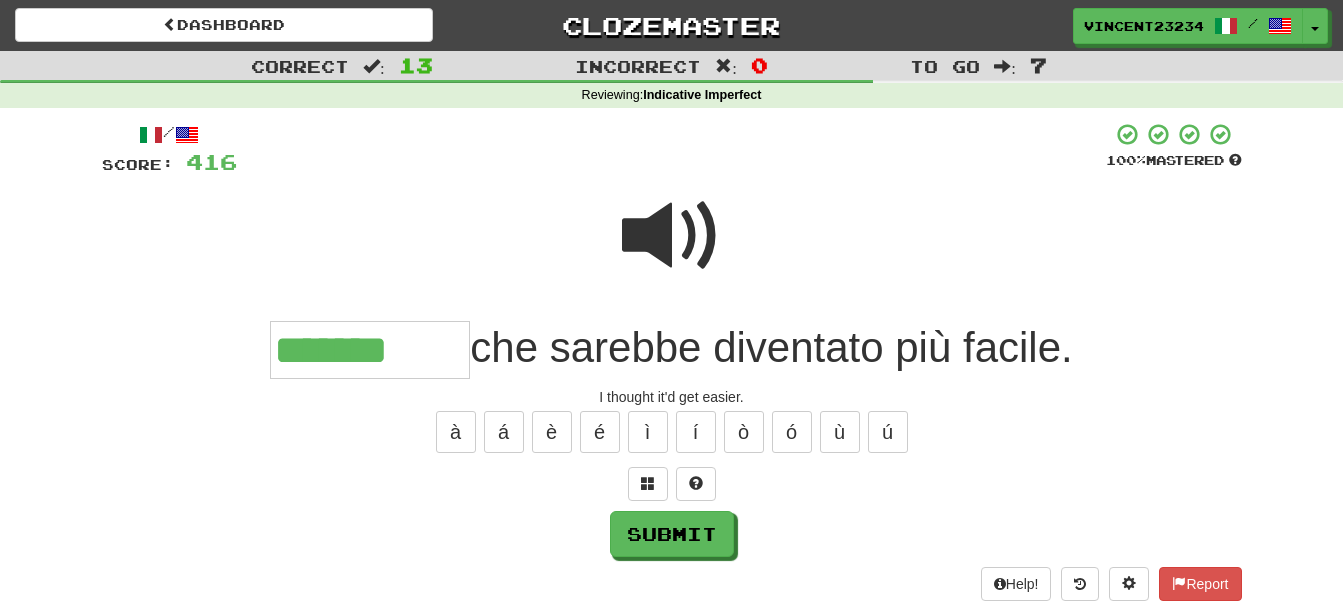 type on "*******" 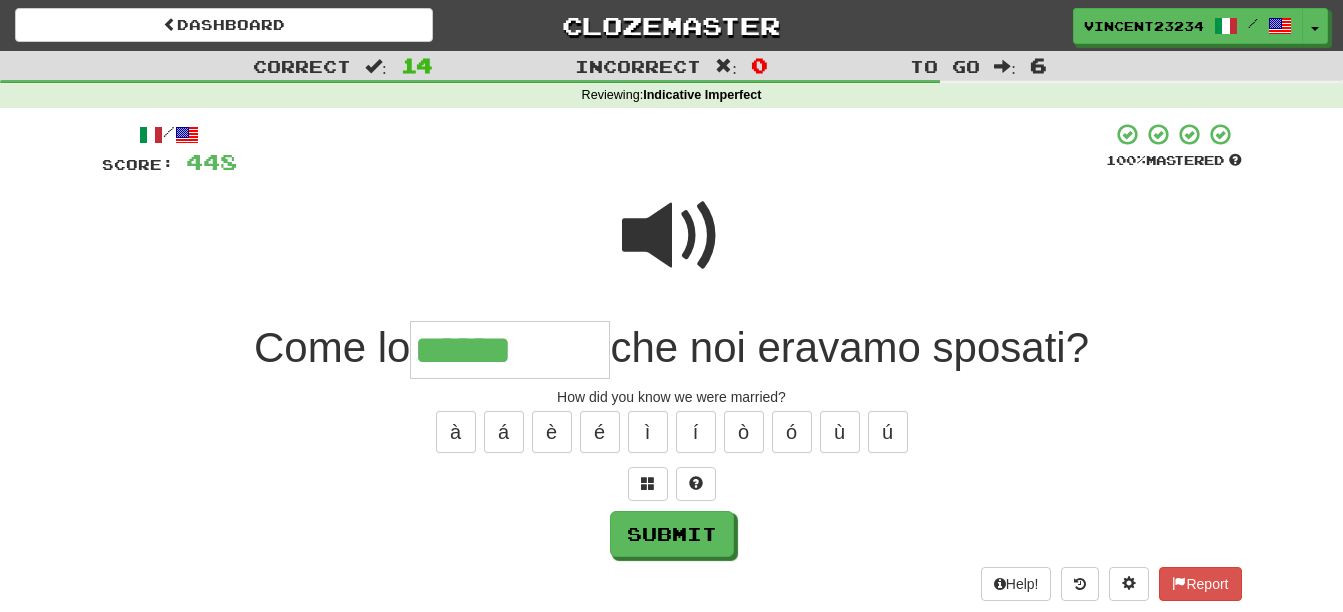 type on "******" 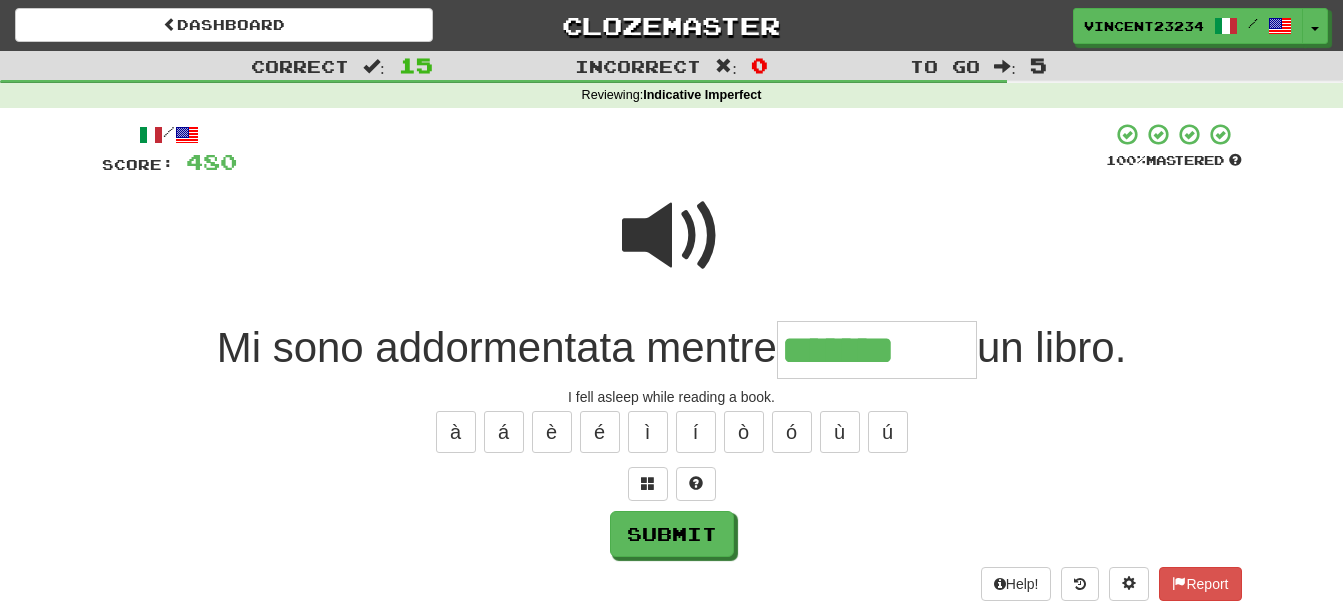 type on "*******" 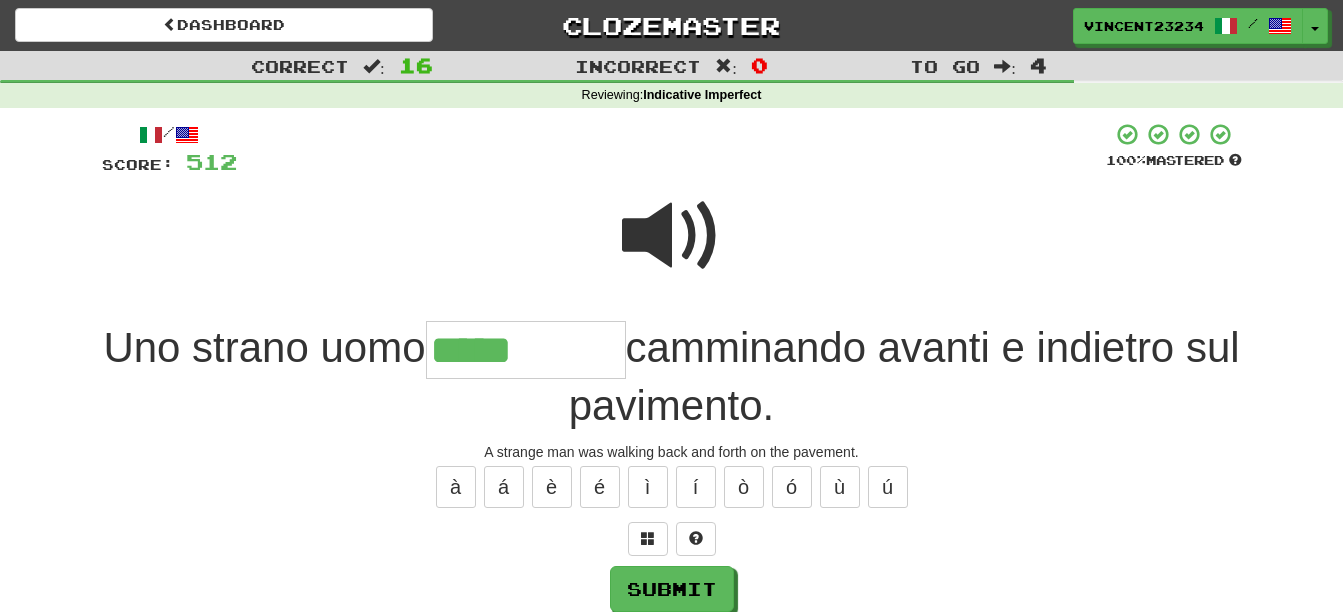type on "*****" 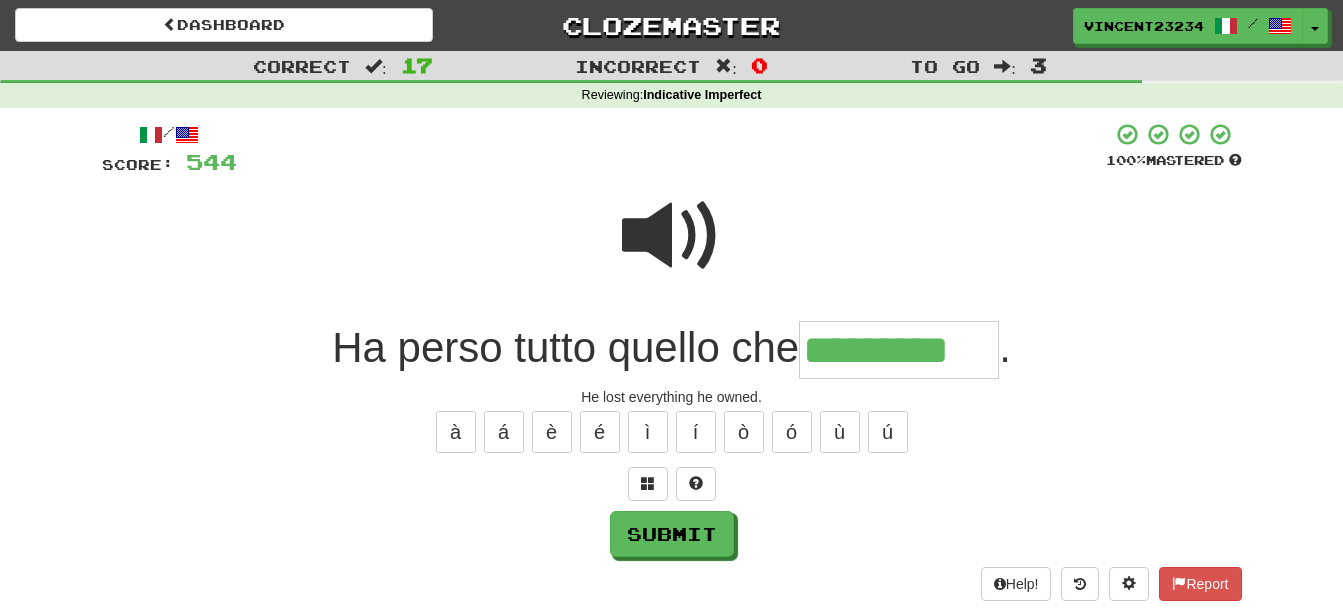 scroll, scrollTop: 0, scrollLeft: 11, axis: horizontal 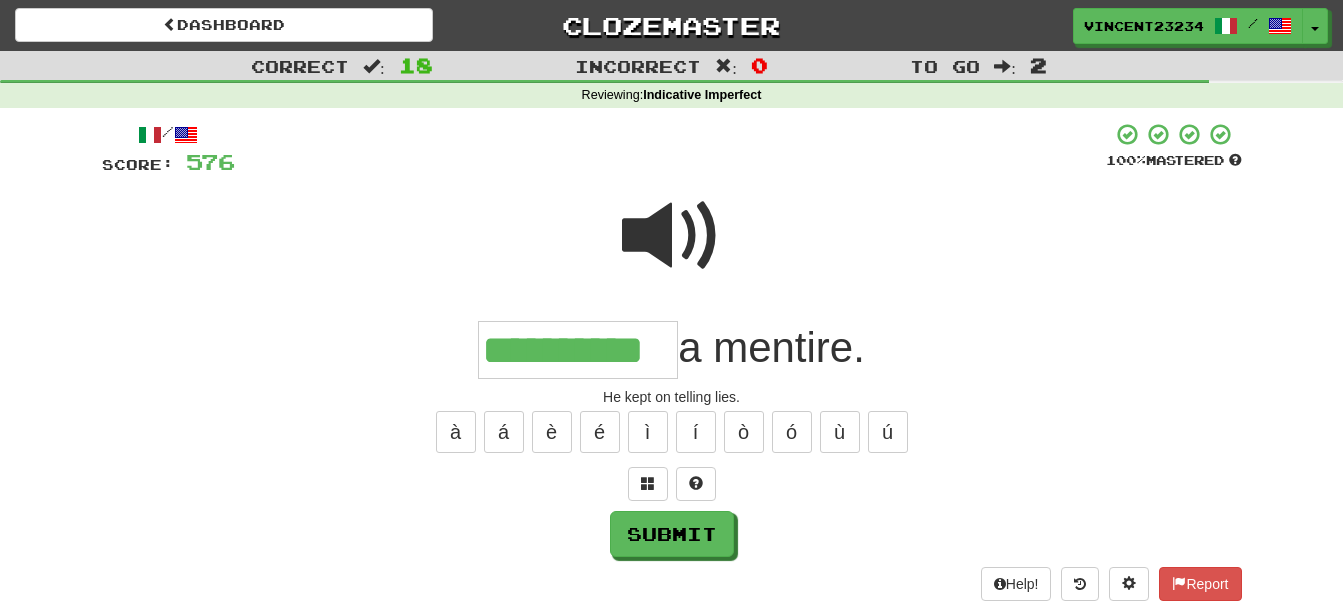 type on "**********" 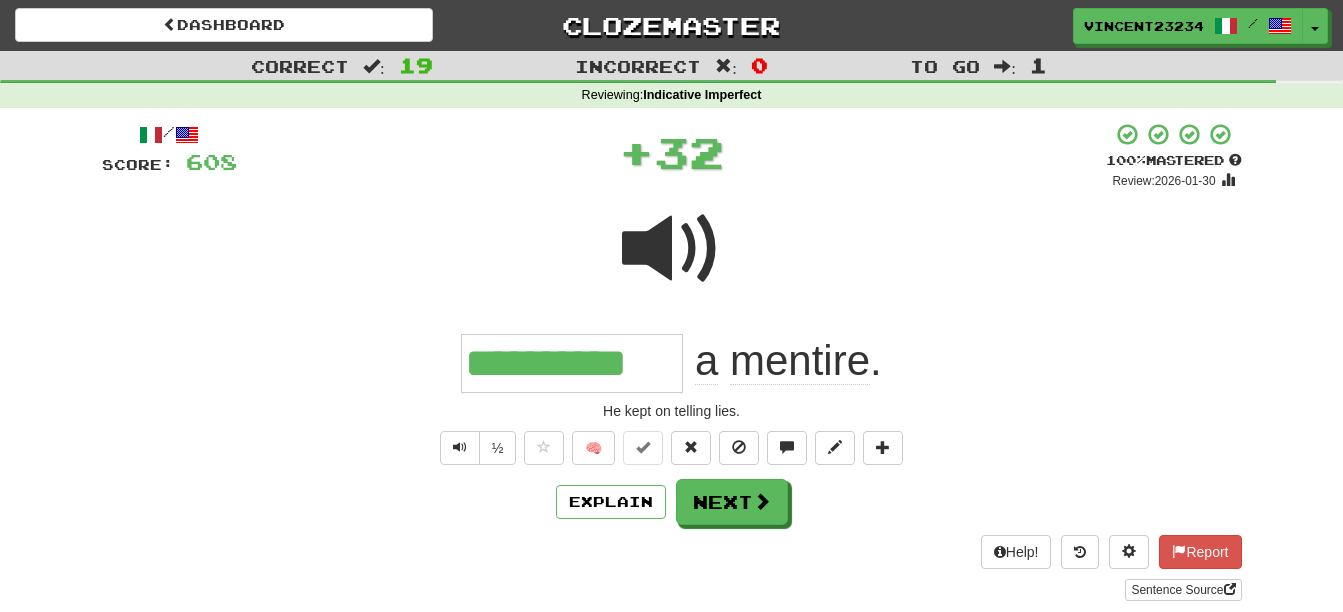 scroll, scrollTop: 0, scrollLeft: 0, axis: both 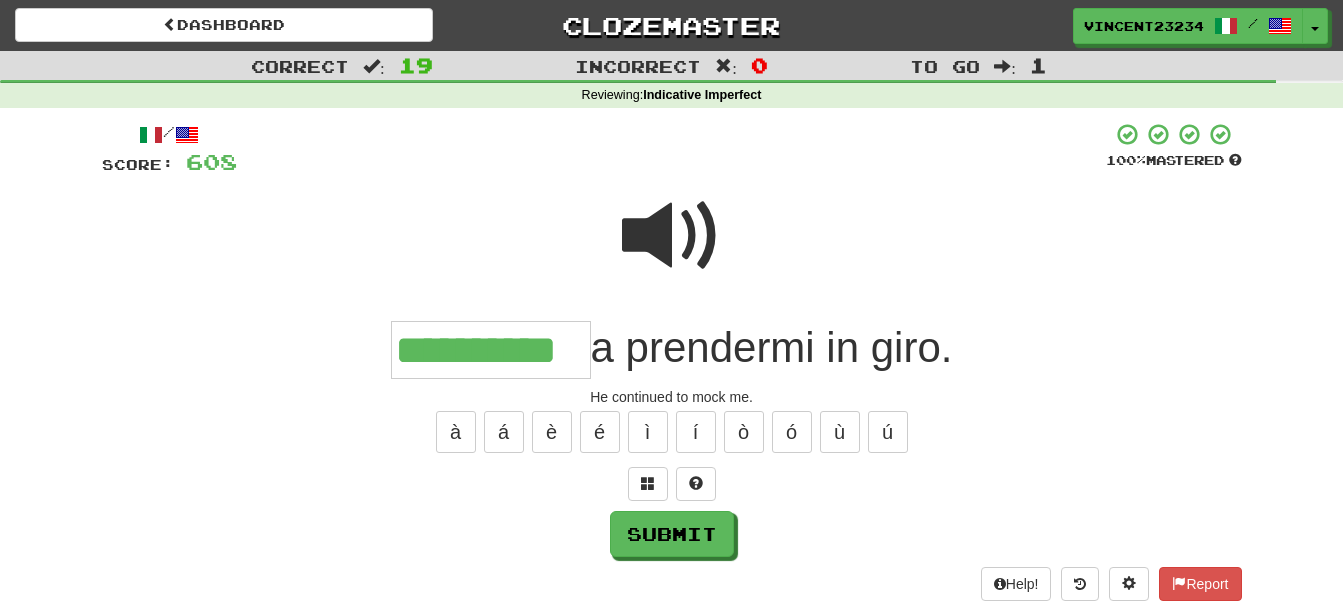 type on "**********" 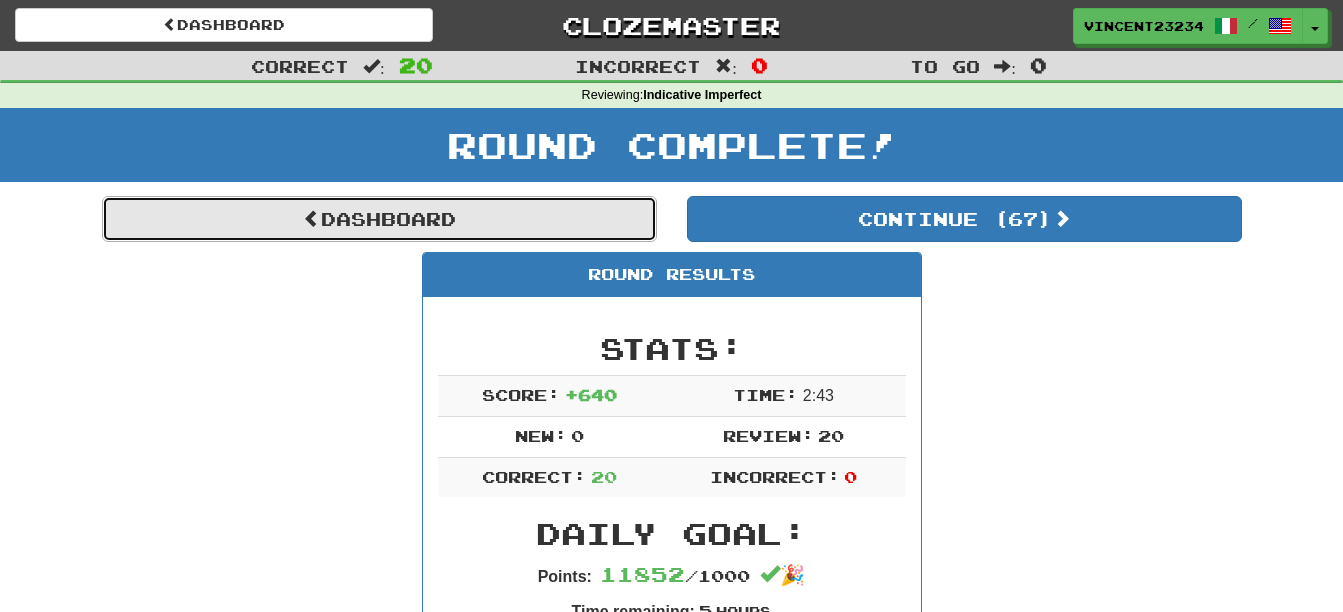 click on "Dashboard" at bounding box center (379, 219) 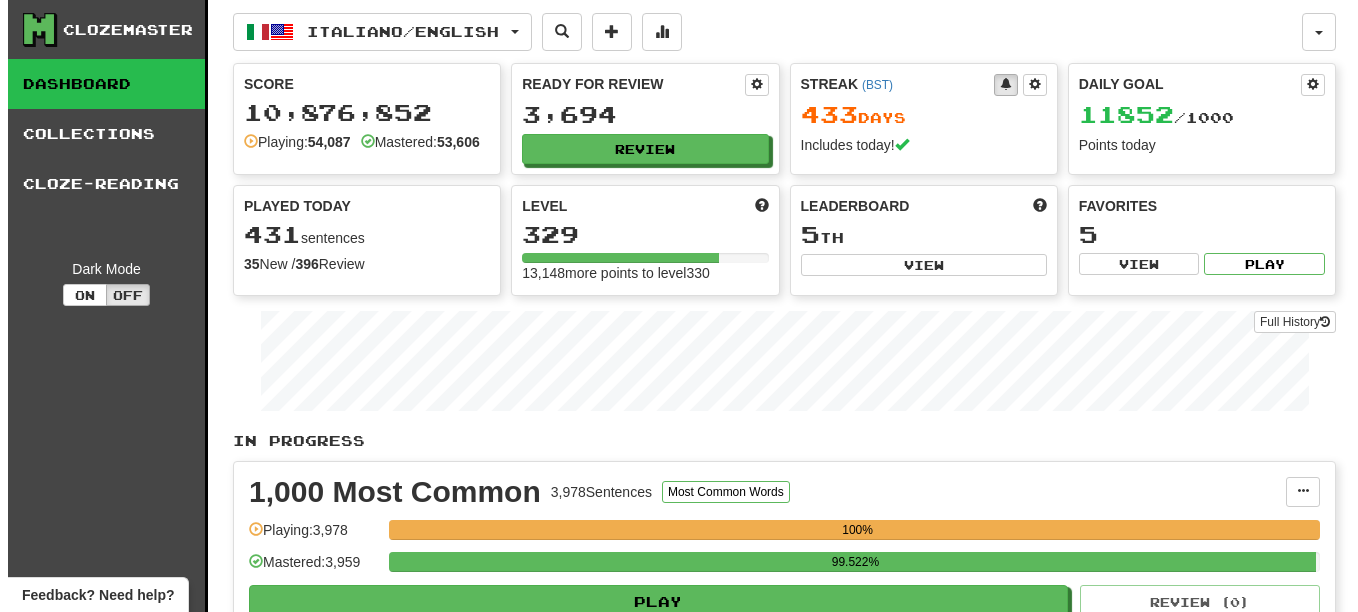 scroll, scrollTop: 0, scrollLeft: 0, axis: both 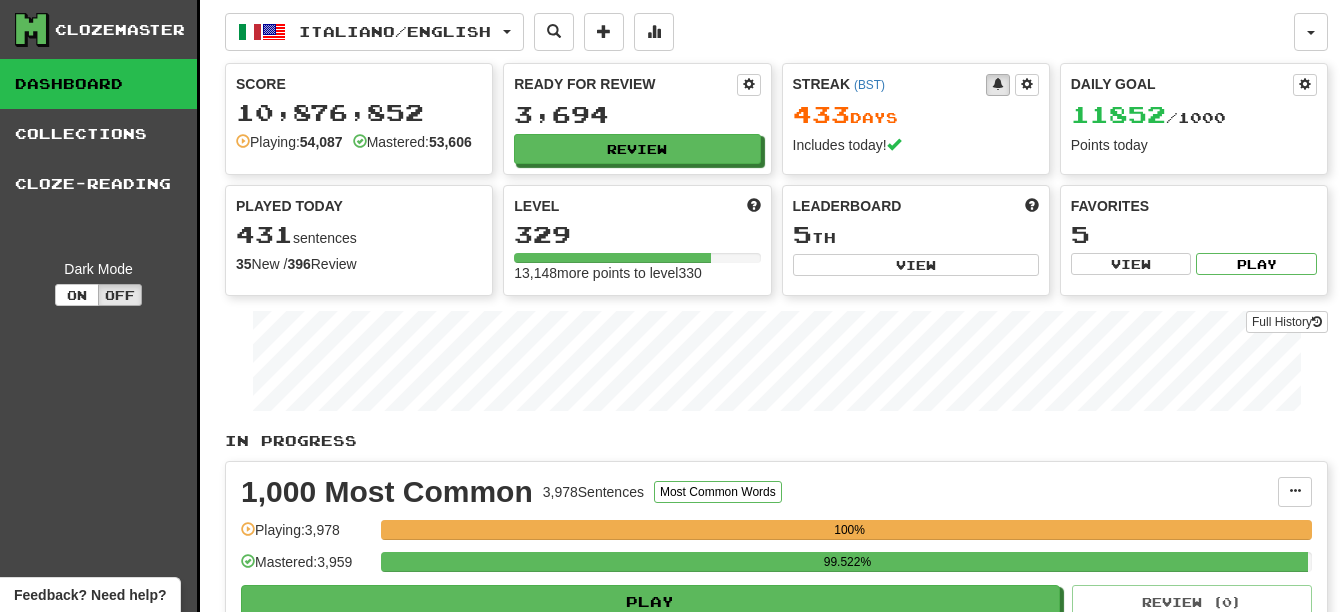 click on "Leaderboard 5 th View" at bounding box center [916, 236] 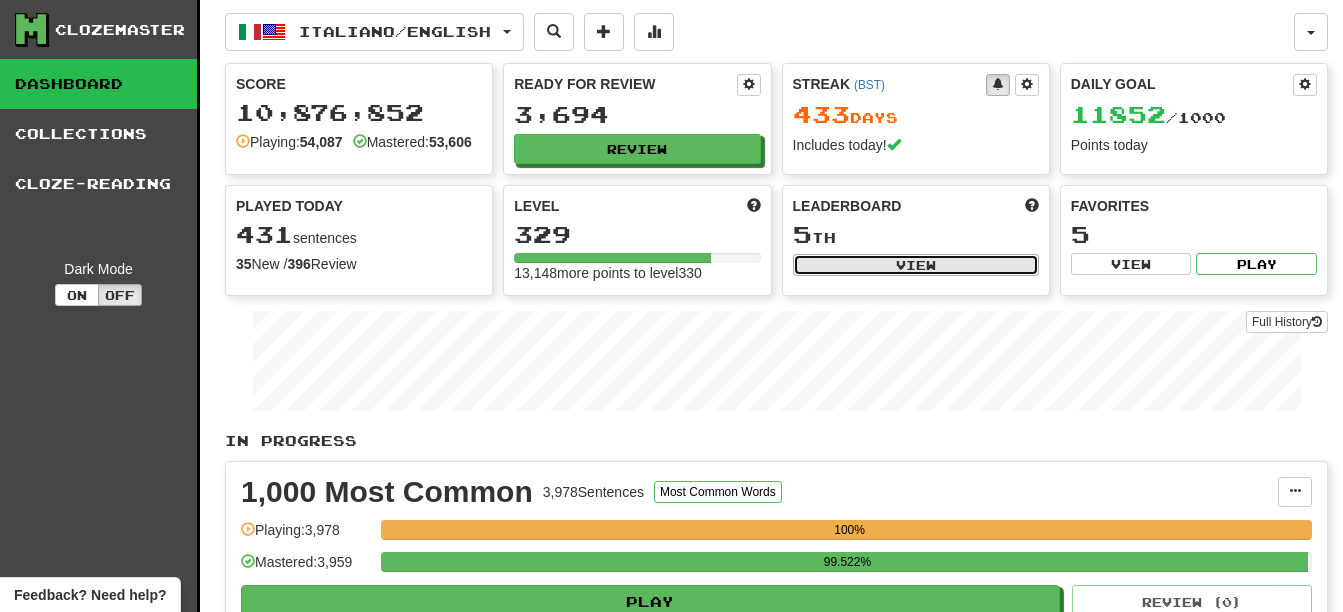 click on "View" at bounding box center [916, 265] 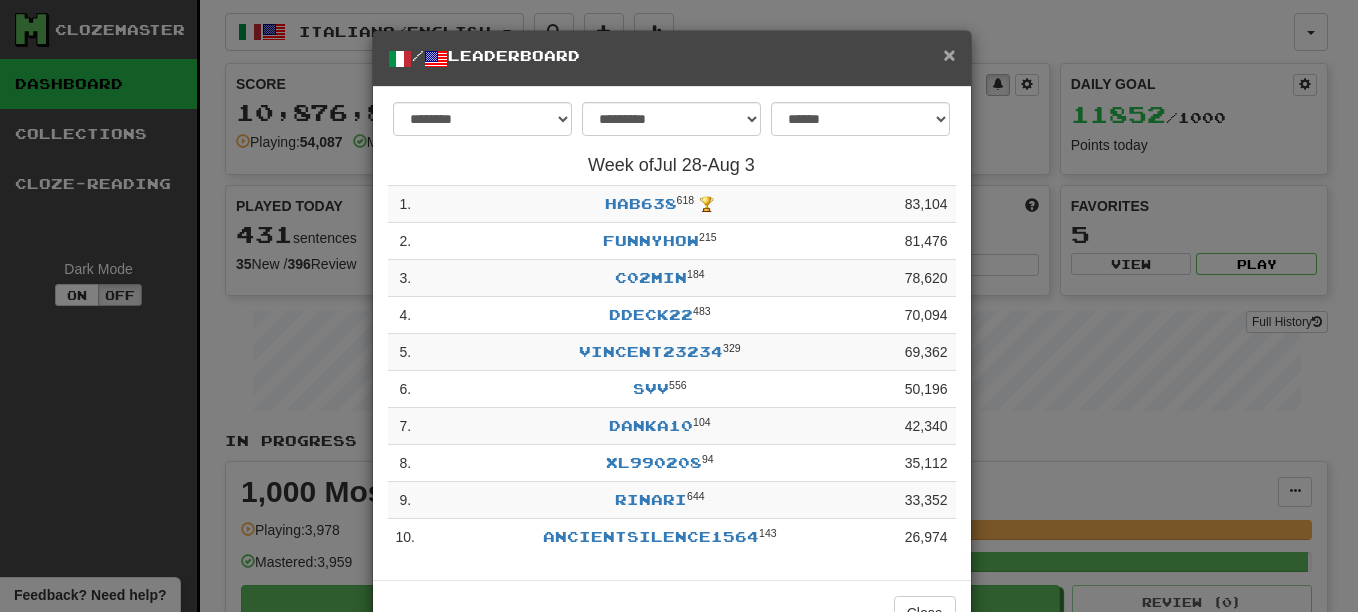 click on "×" at bounding box center [949, 54] 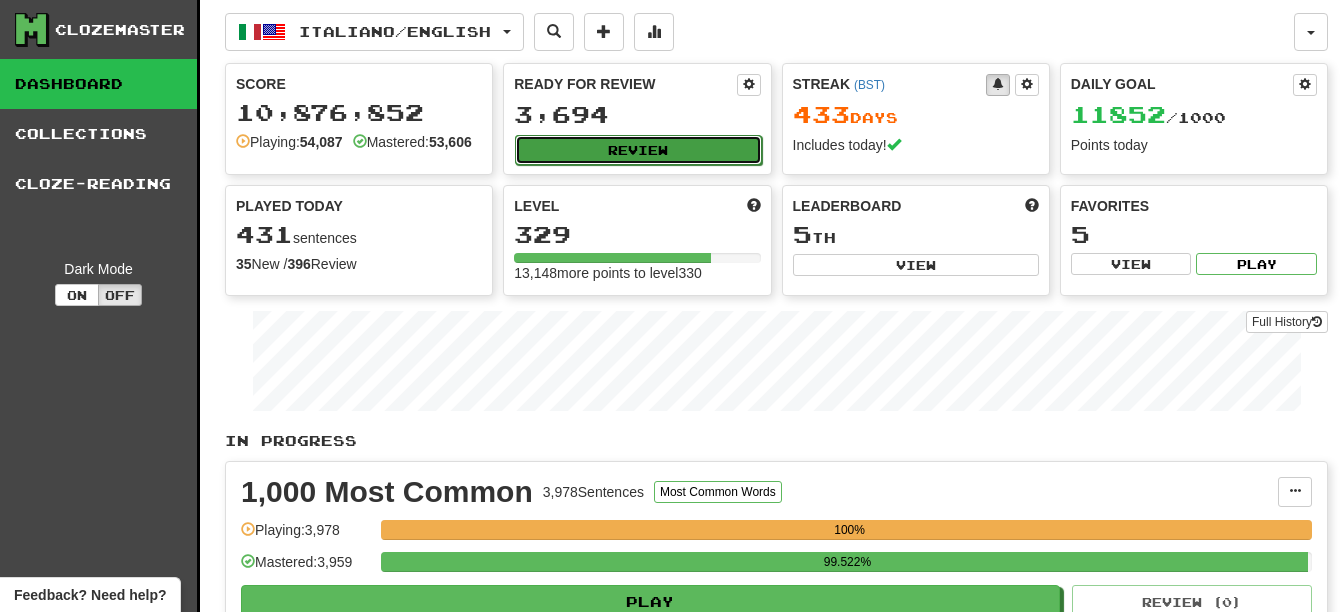 click on "Review" at bounding box center [638, 150] 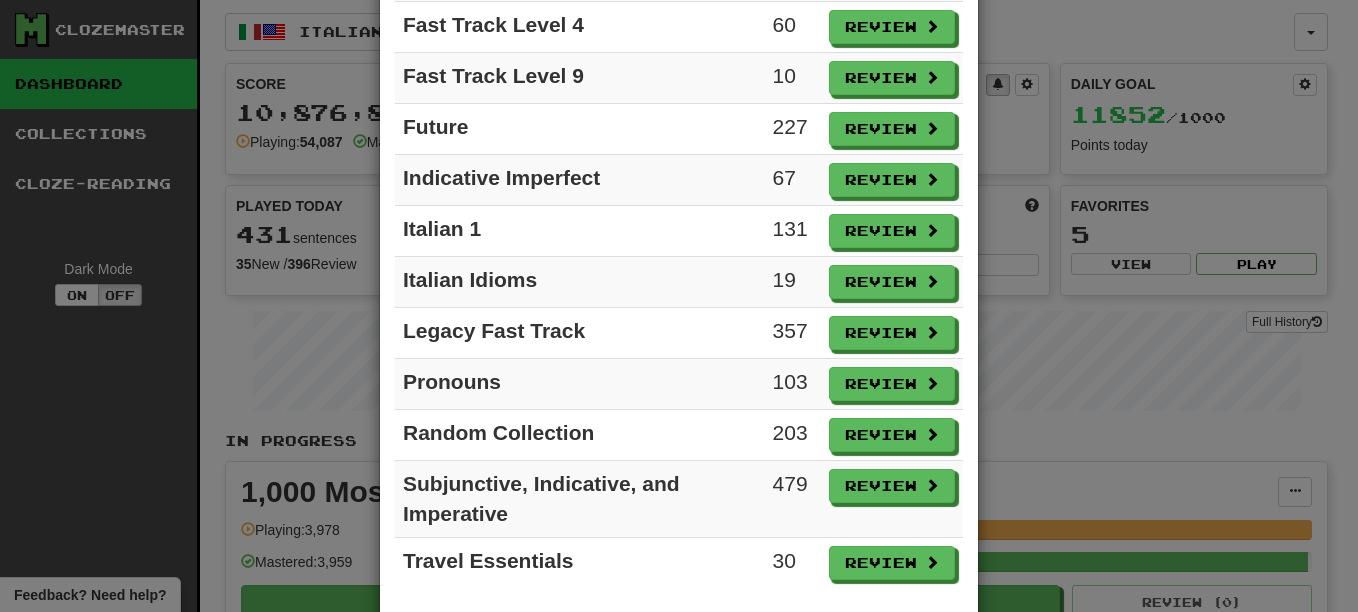 scroll, scrollTop: 884, scrollLeft: 0, axis: vertical 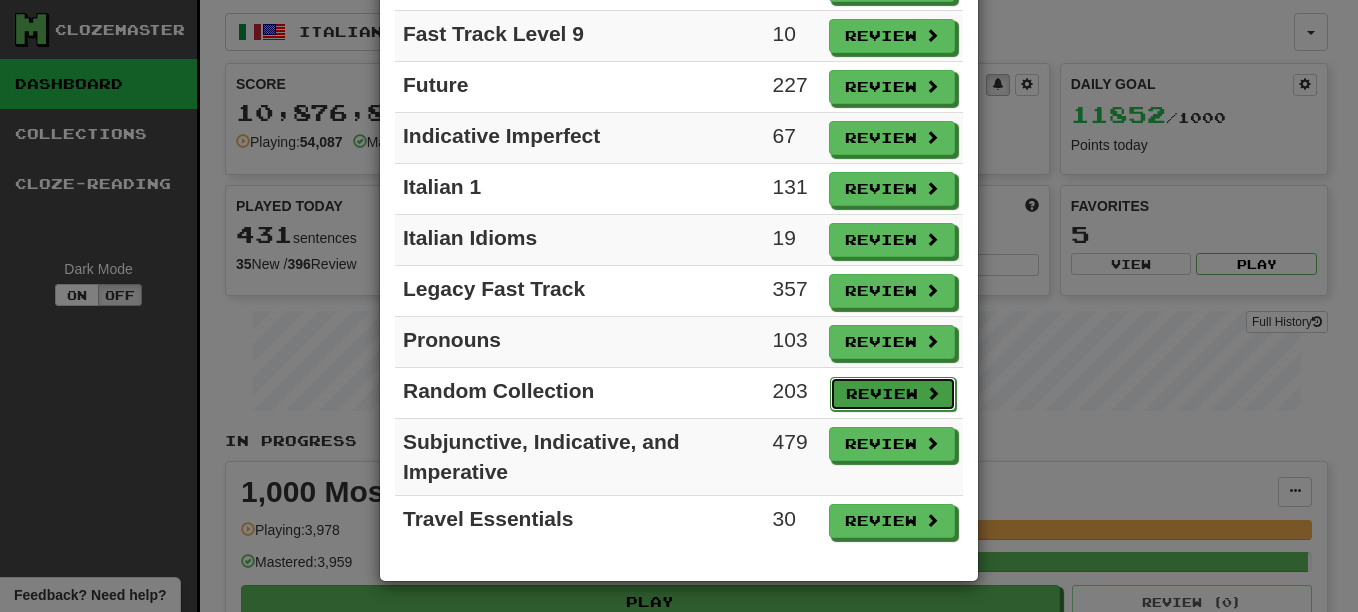 click on "Review" at bounding box center [893, 394] 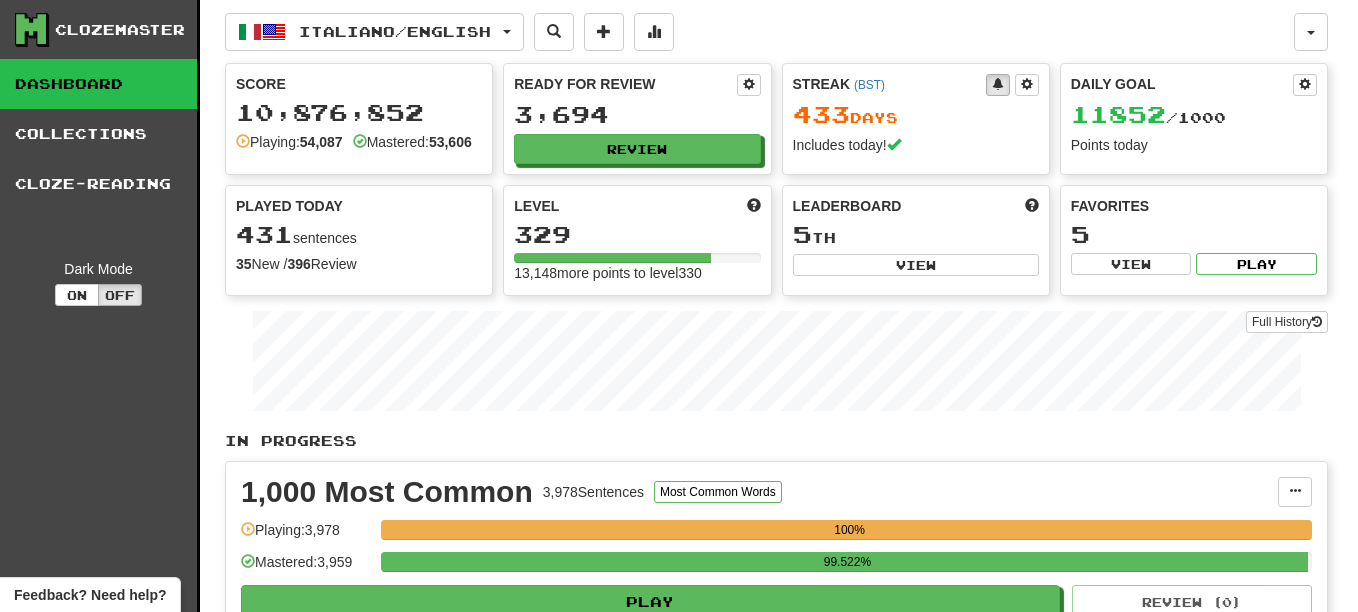 select on "**" 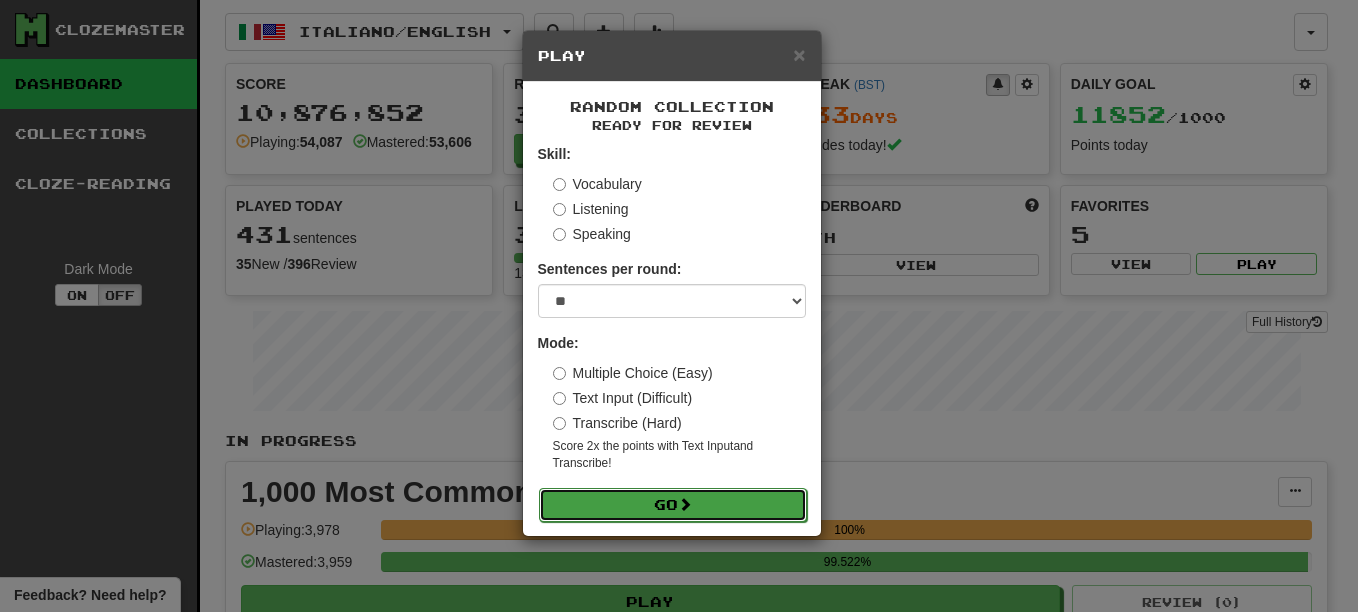 click on "Go" at bounding box center [673, 505] 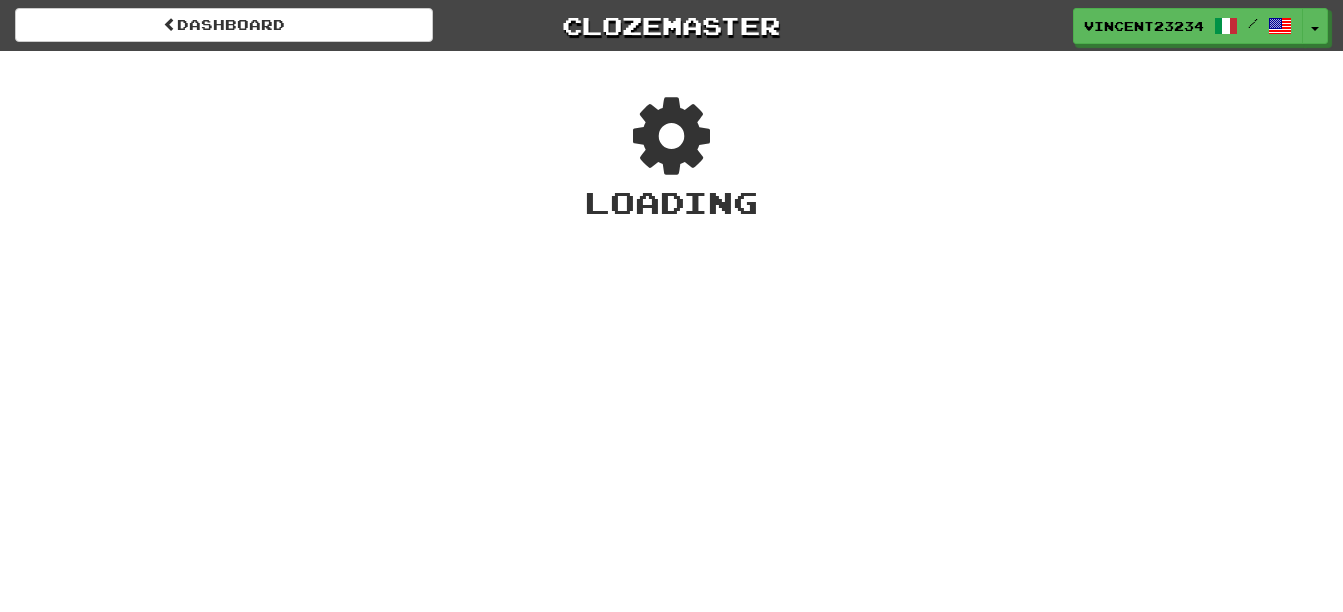 scroll, scrollTop: 0, scrollLeft: 0, axis: both 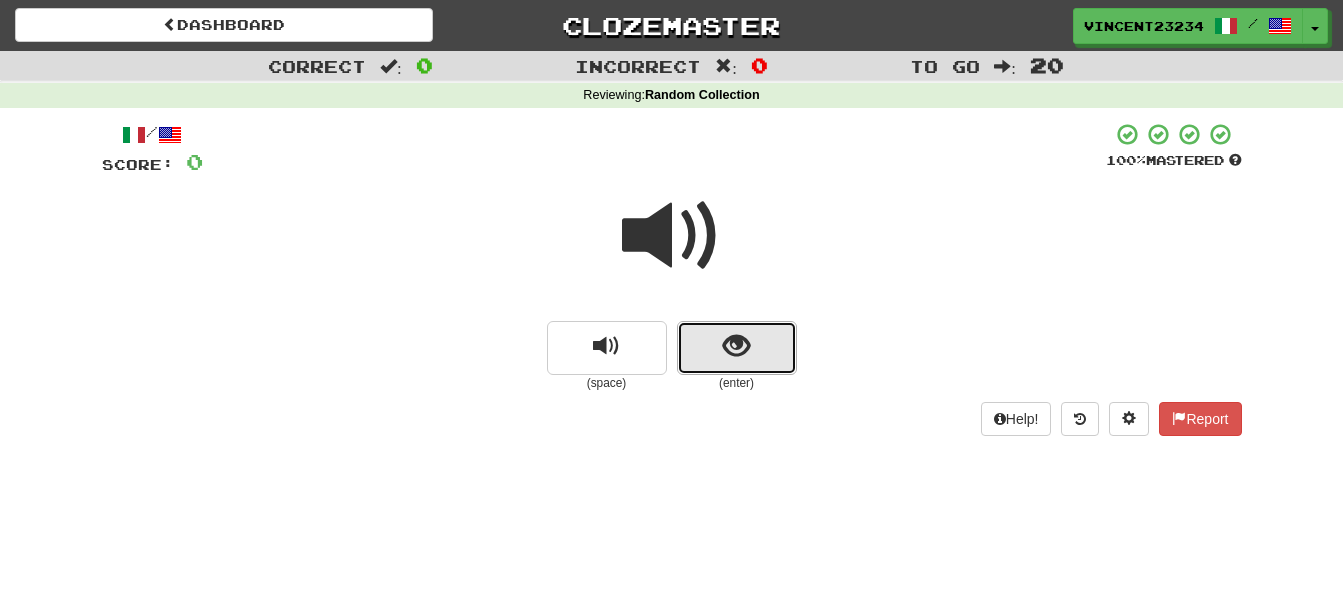 click at bounding box center [737, 348] 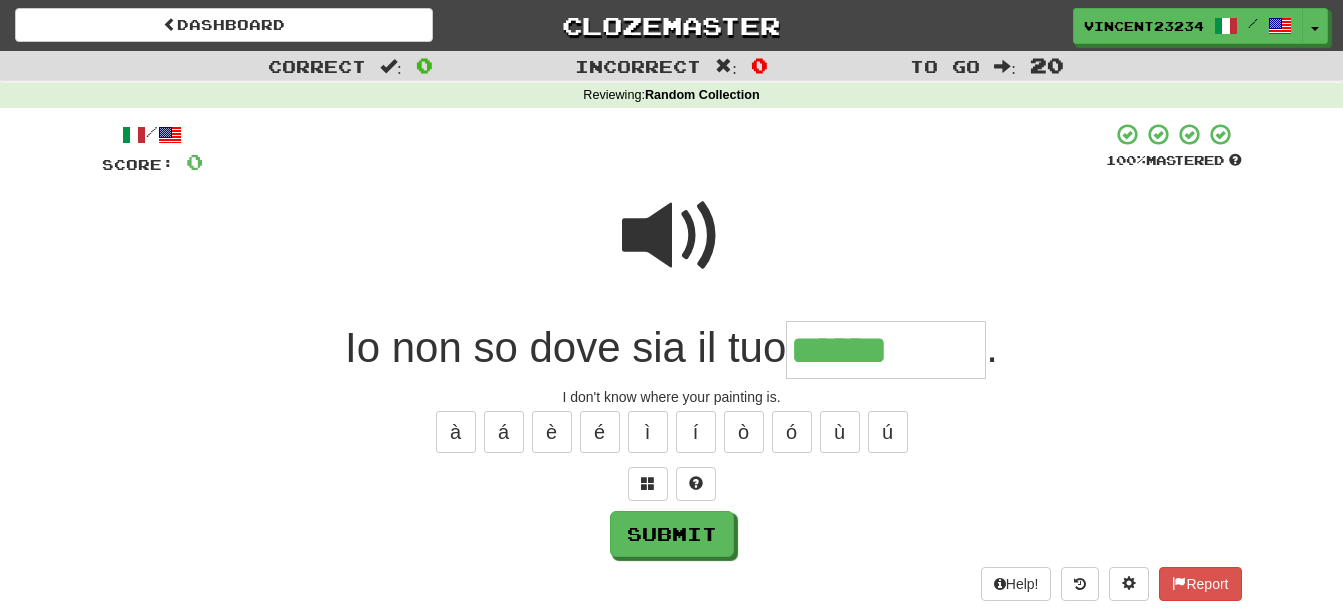 type on "******" 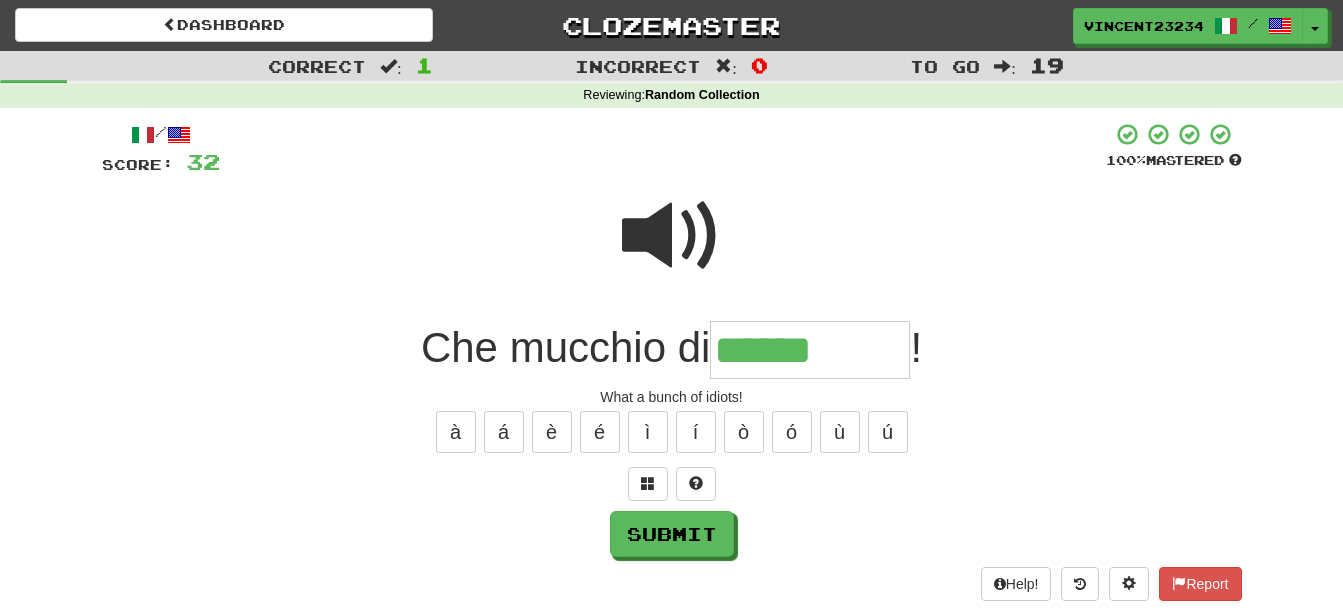 type on "******" 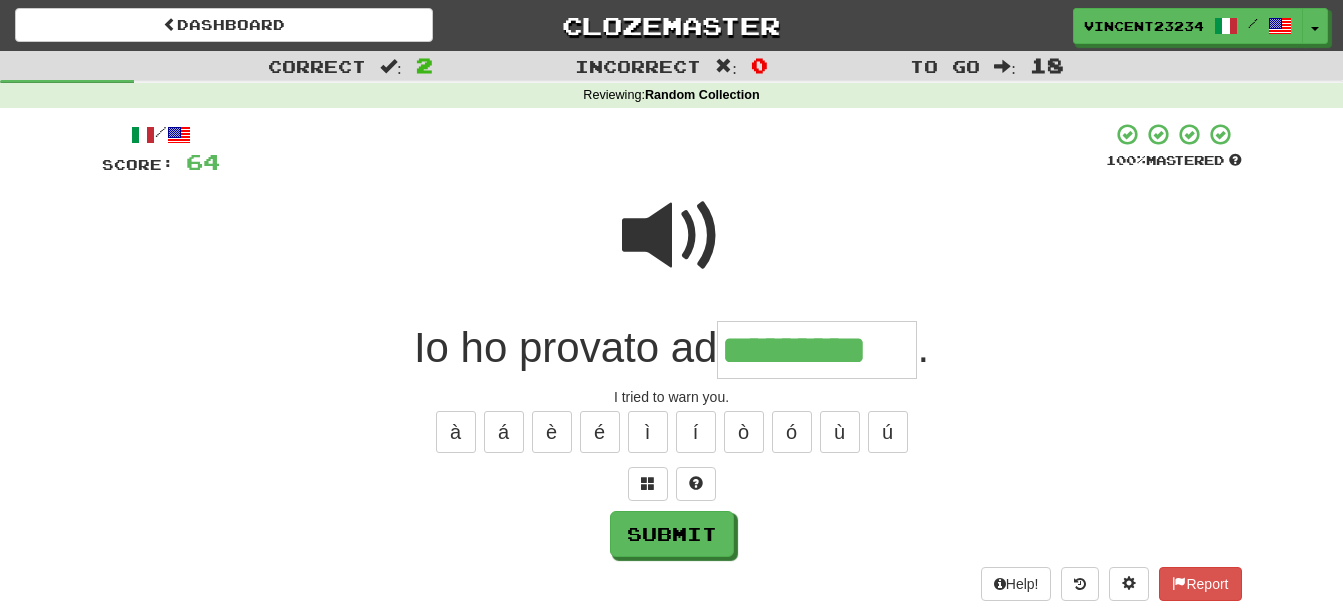 type on "*********" 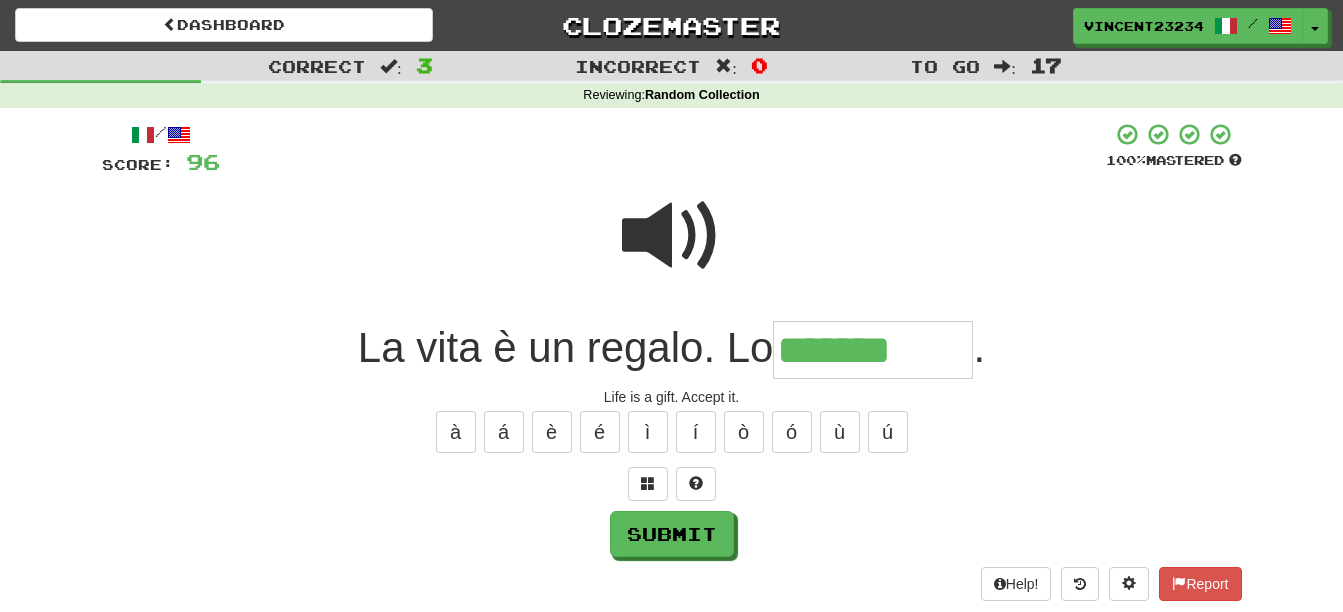 type on "*******" 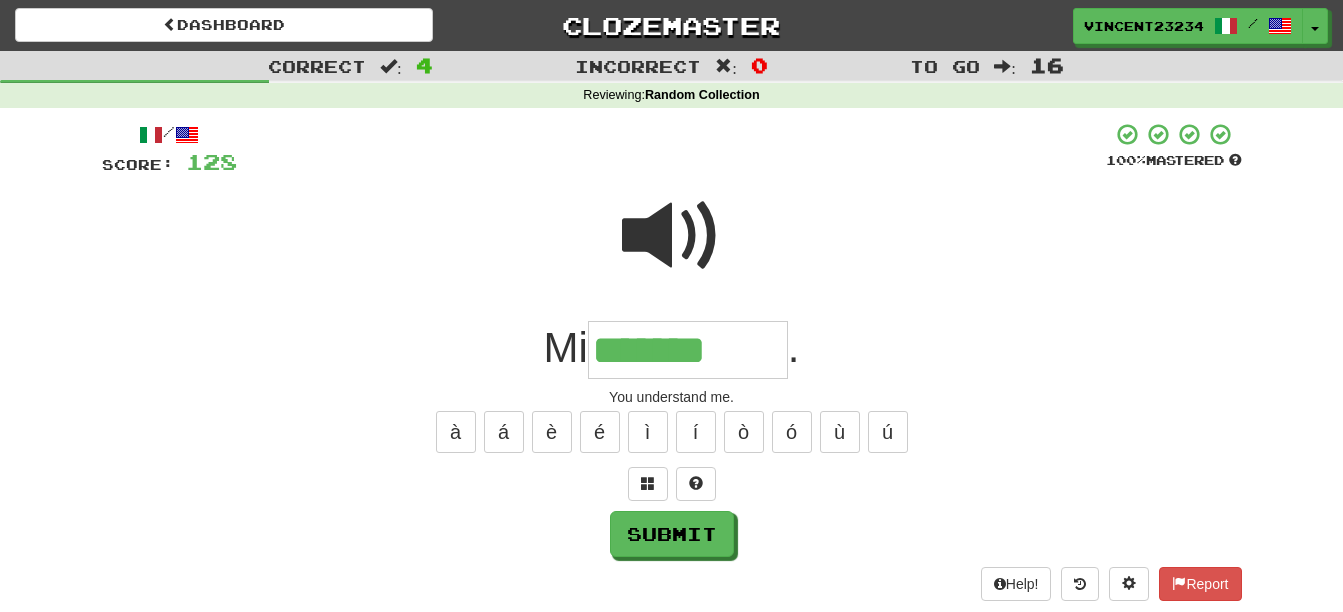 type on "*******" 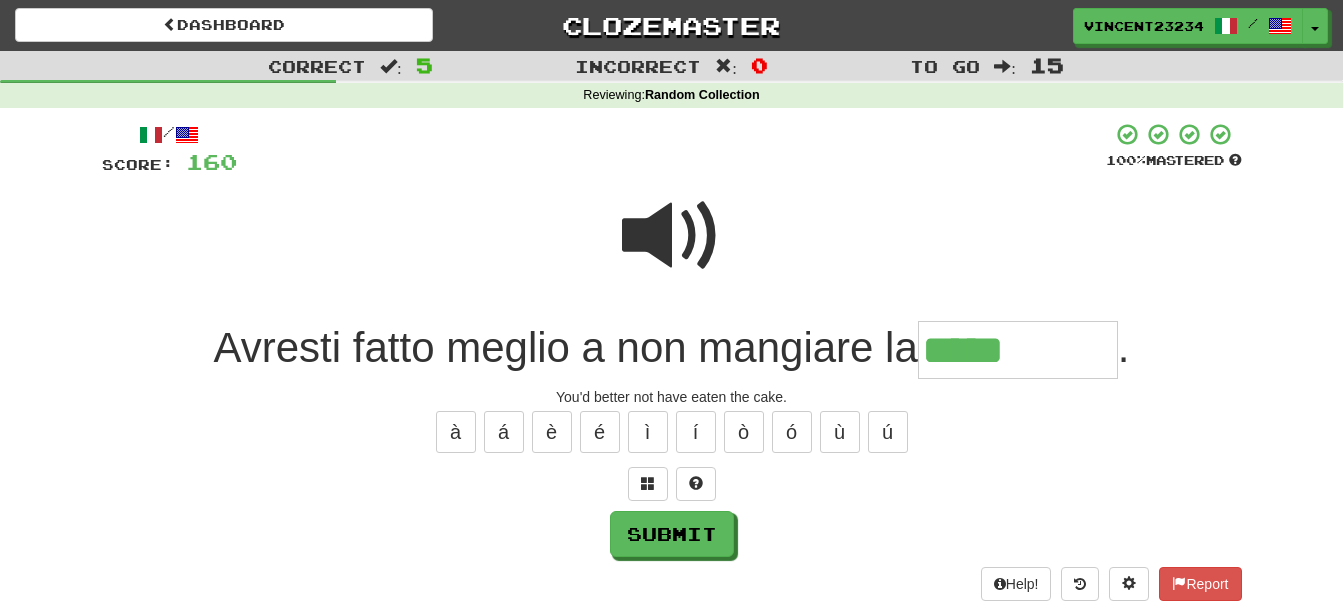 type on "*****" 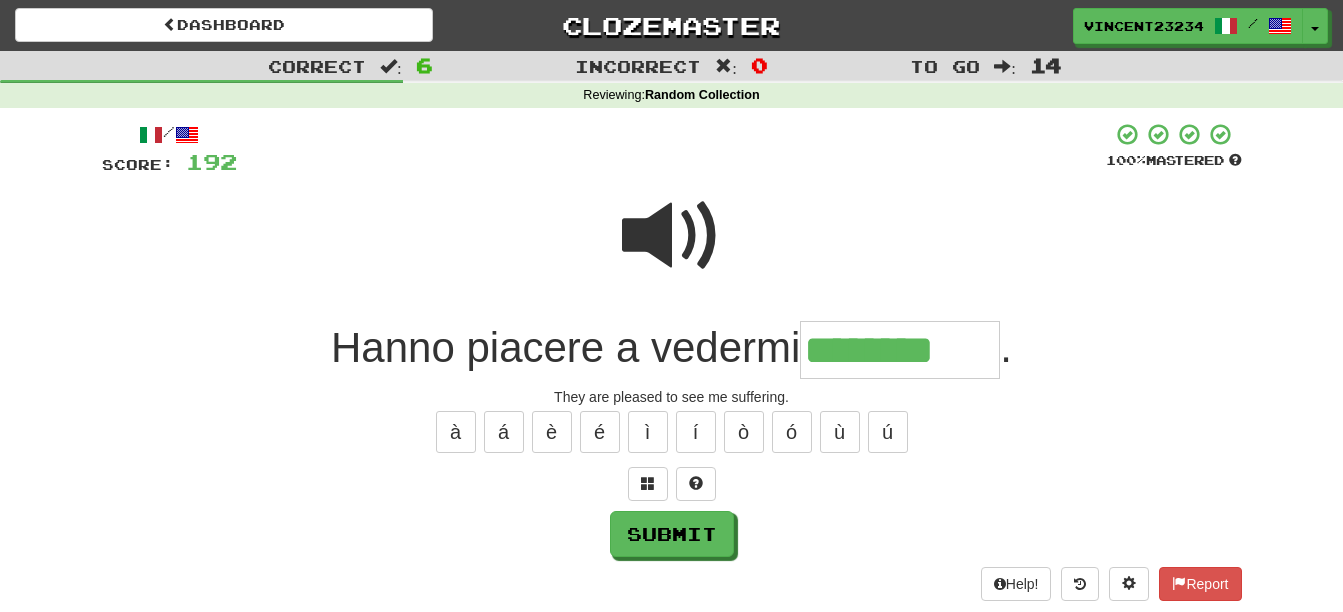 type on "********" 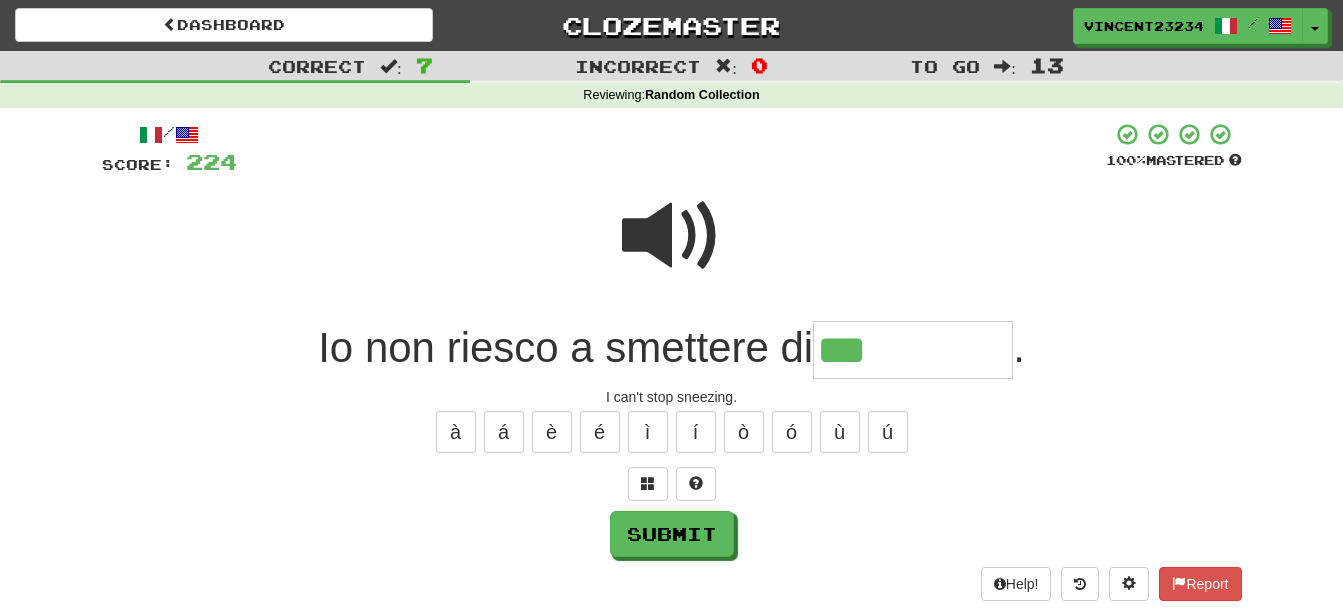 click at bounding box center (672, 236) 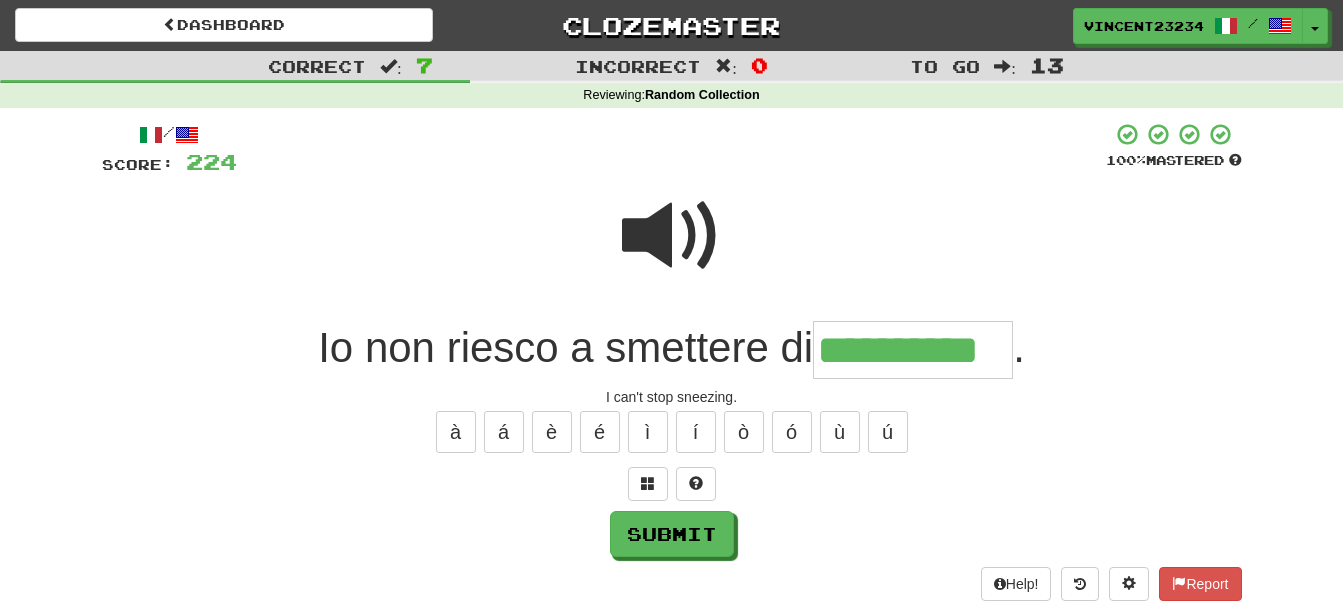 type on "**********" 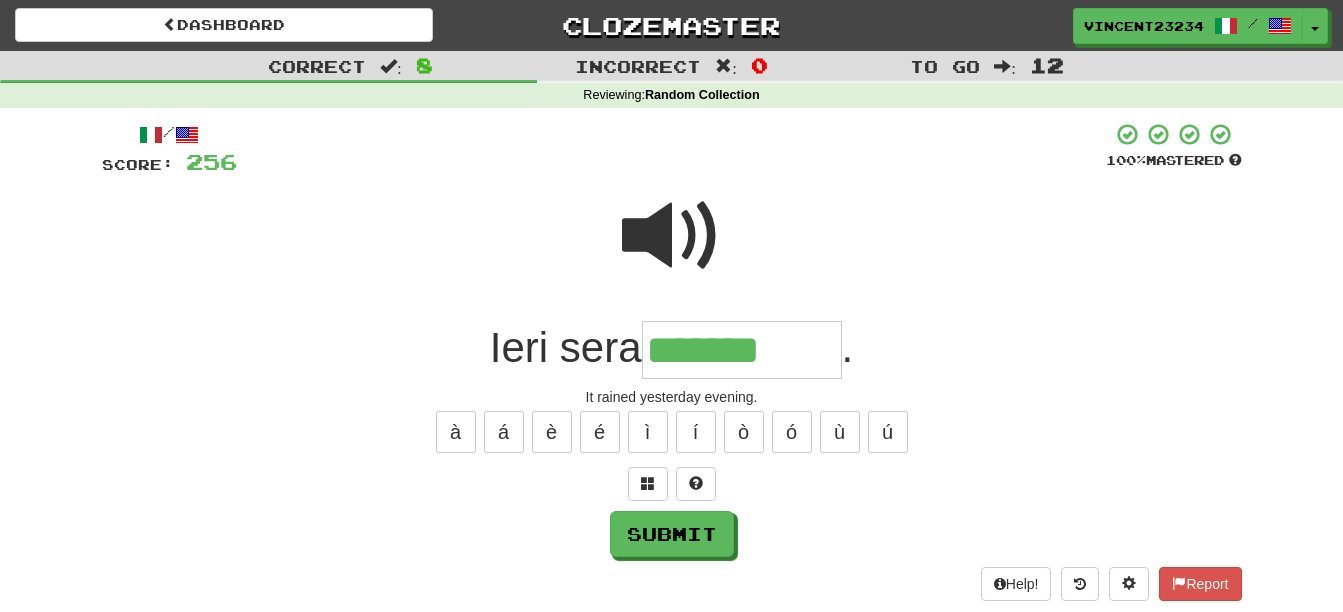 type on "*******" 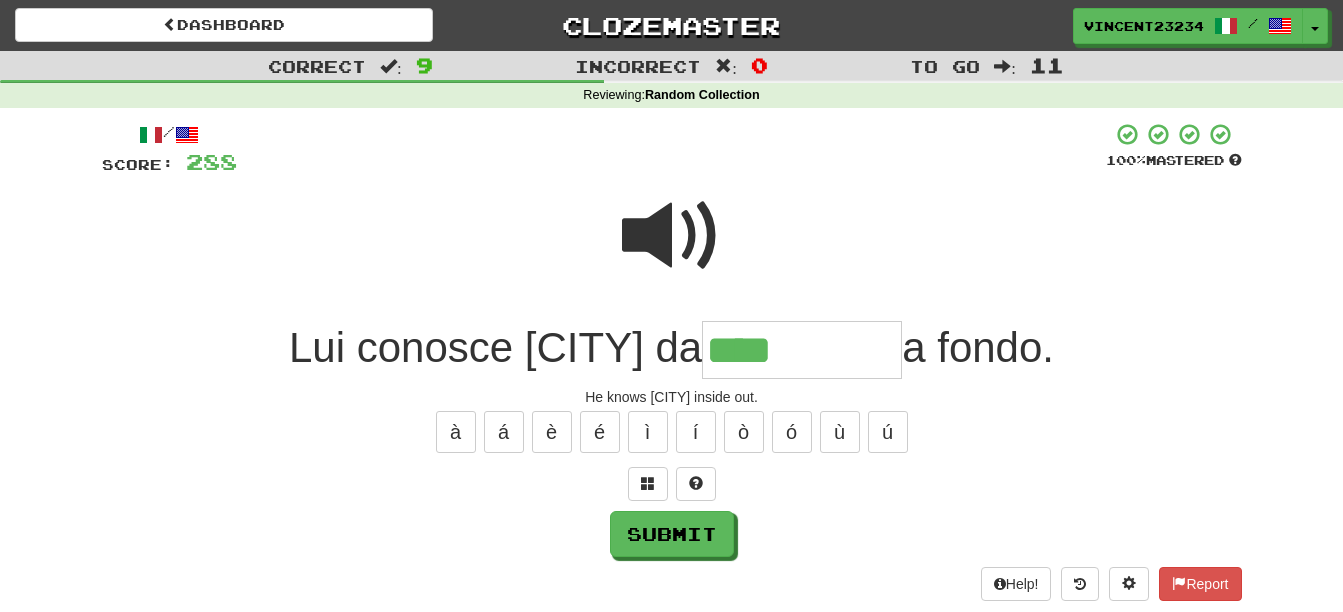 type on "****" 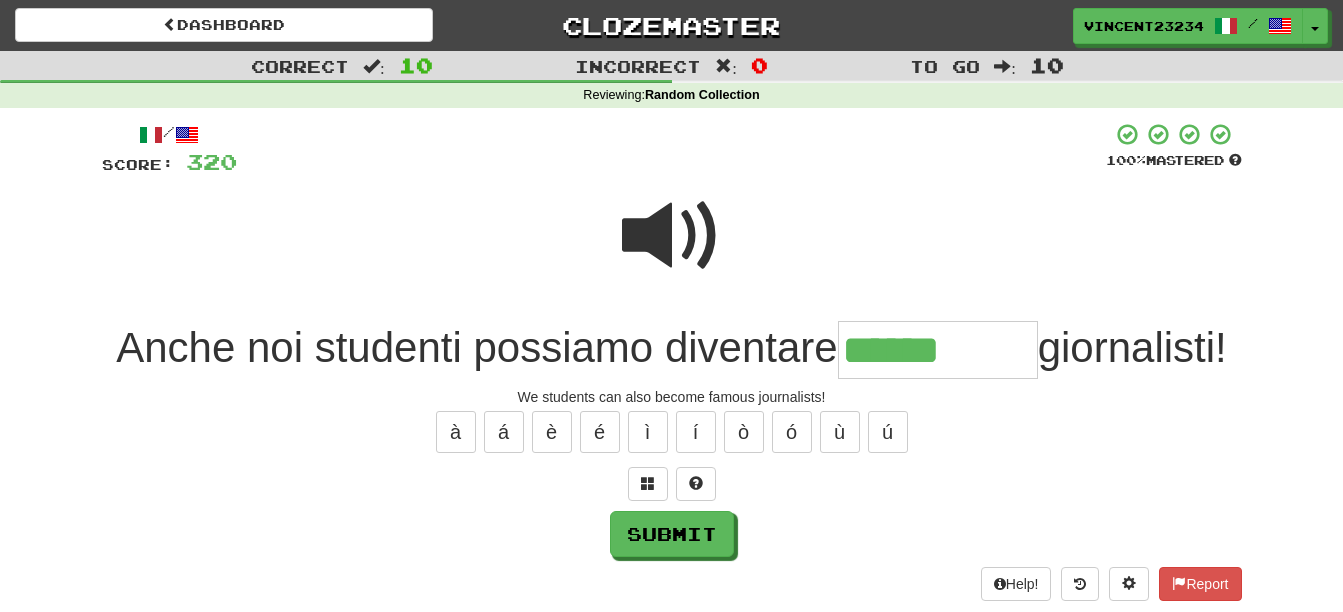 type on "******" 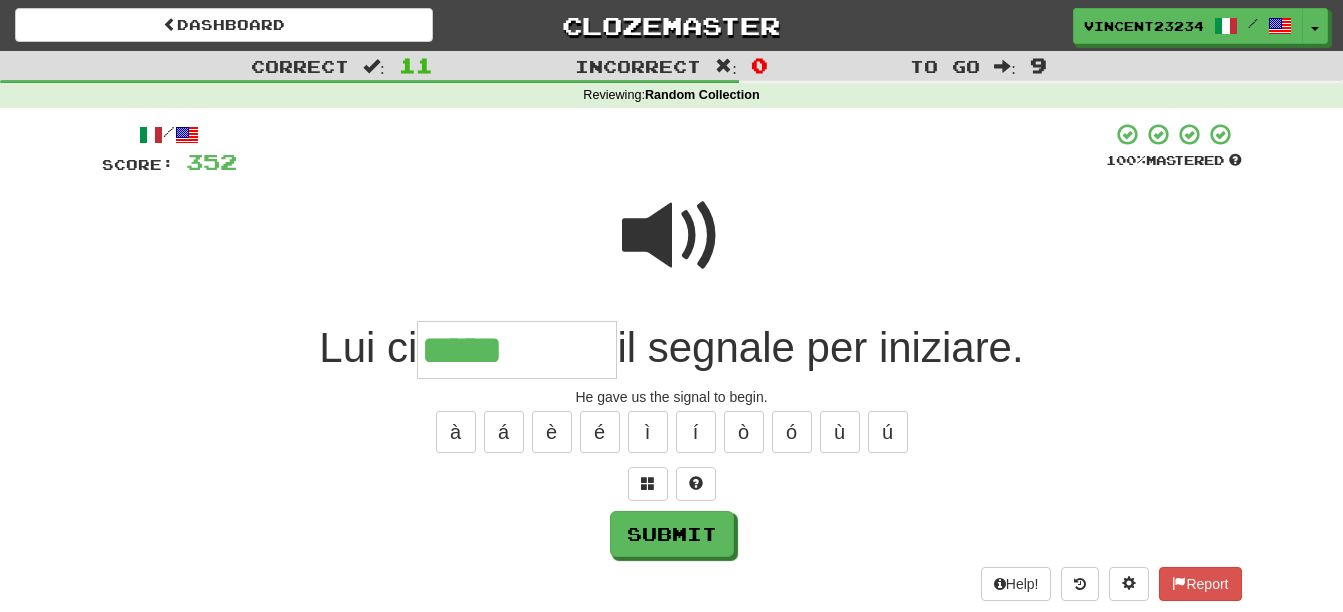 type on "*****" 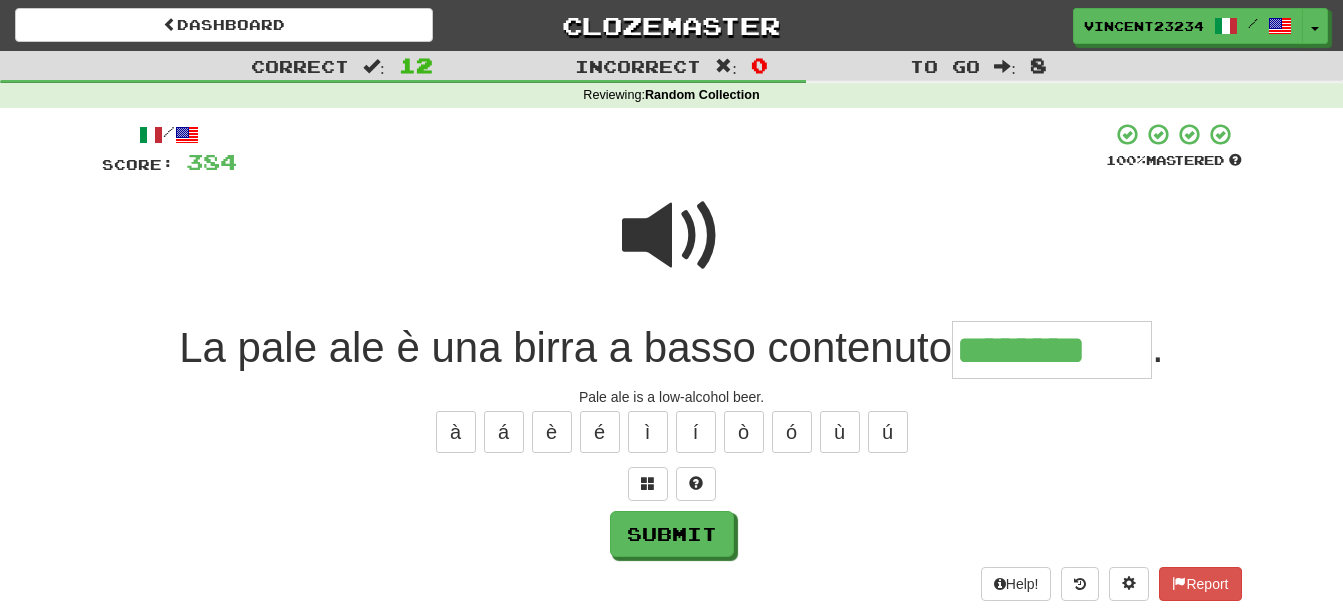 type on "********" 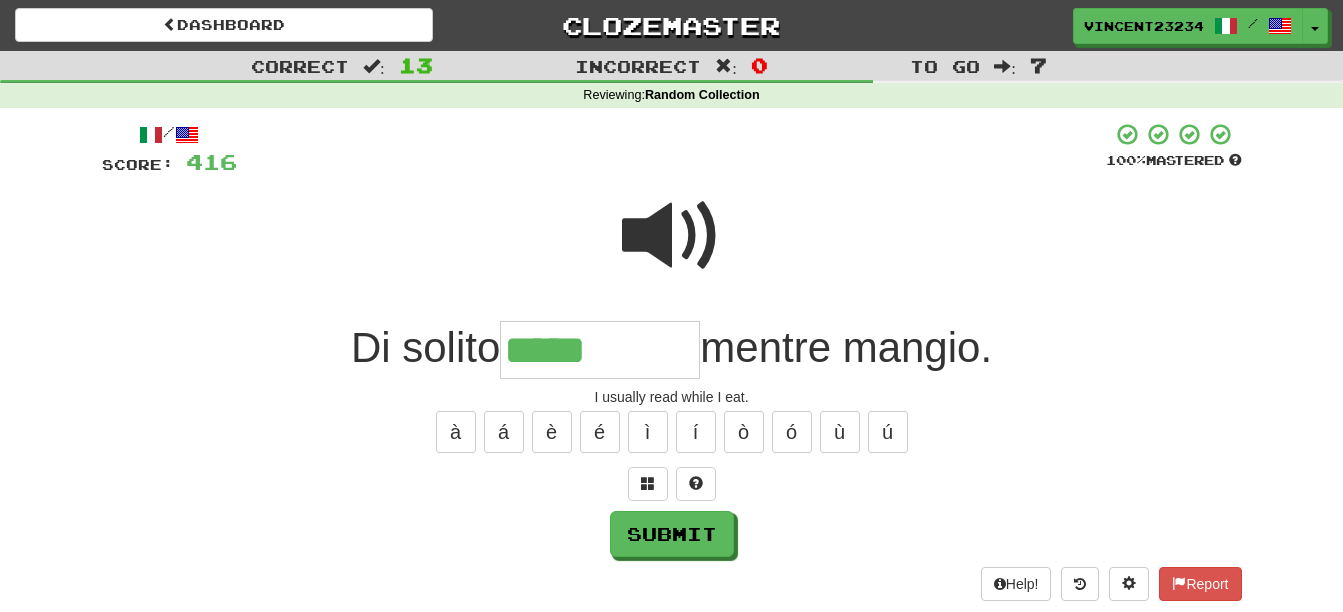 type on "*****" 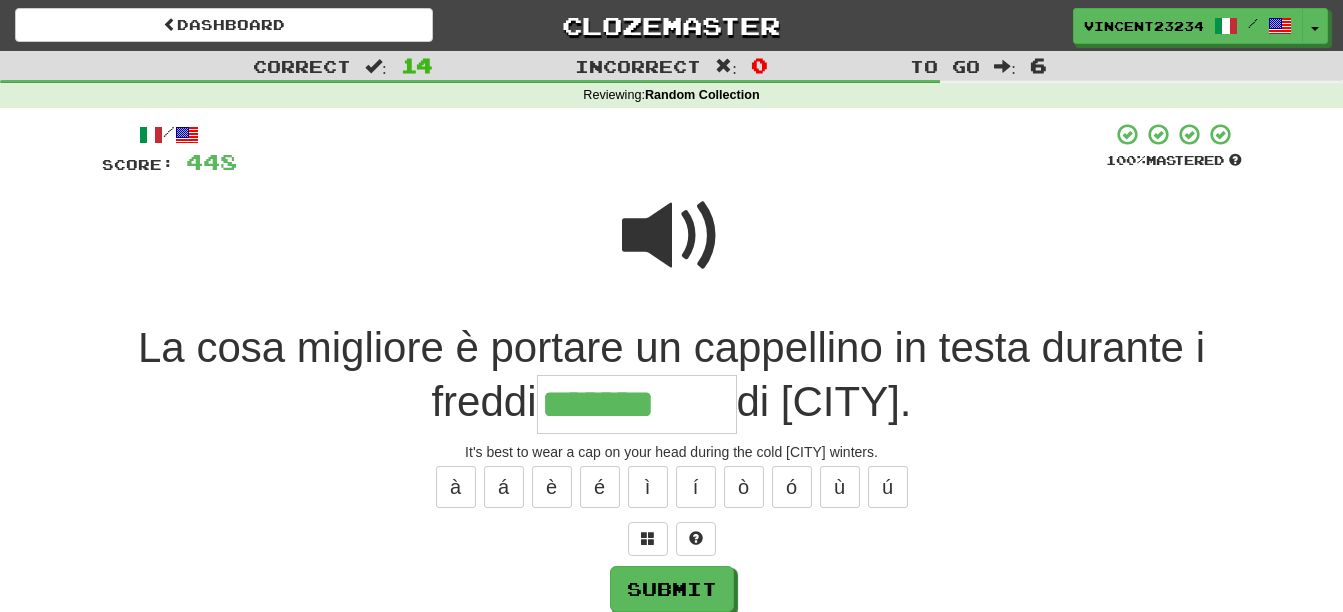 type on "*******" 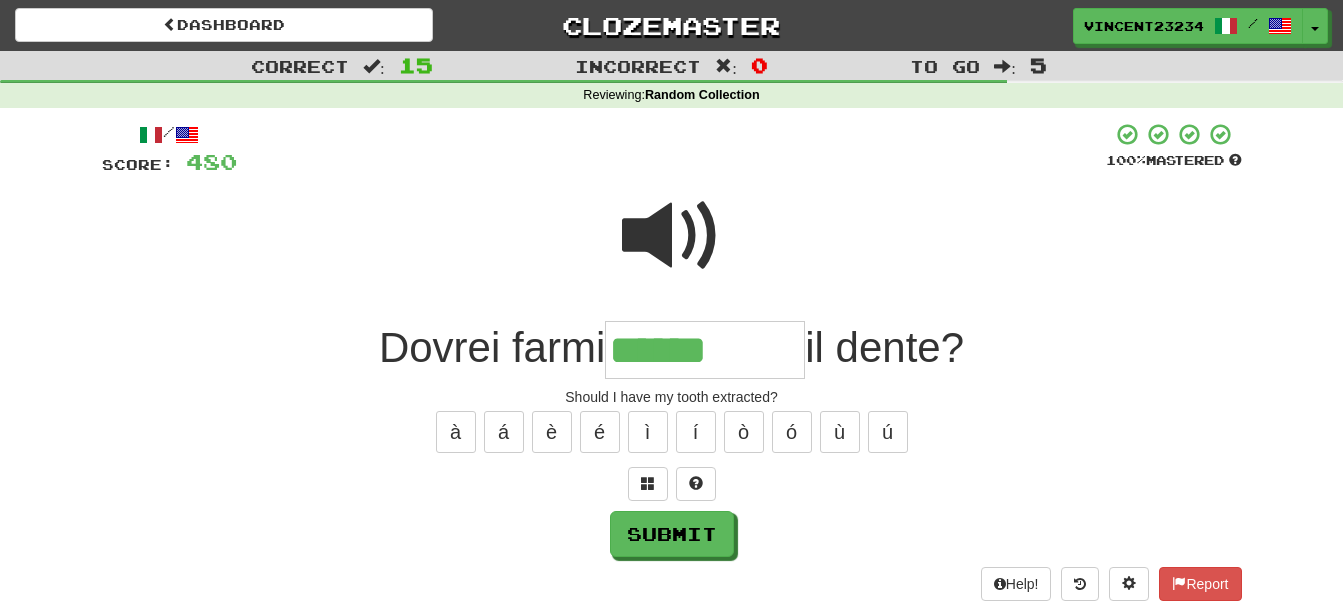 click at bounding box center (672, 236) 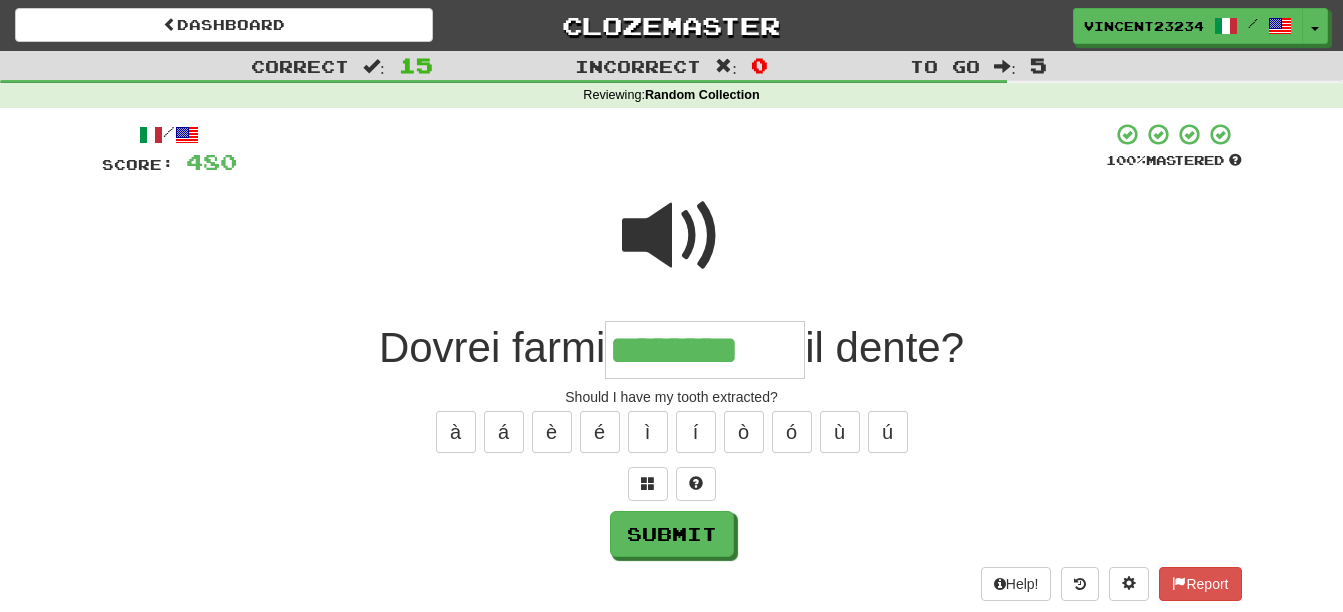 type on "********" 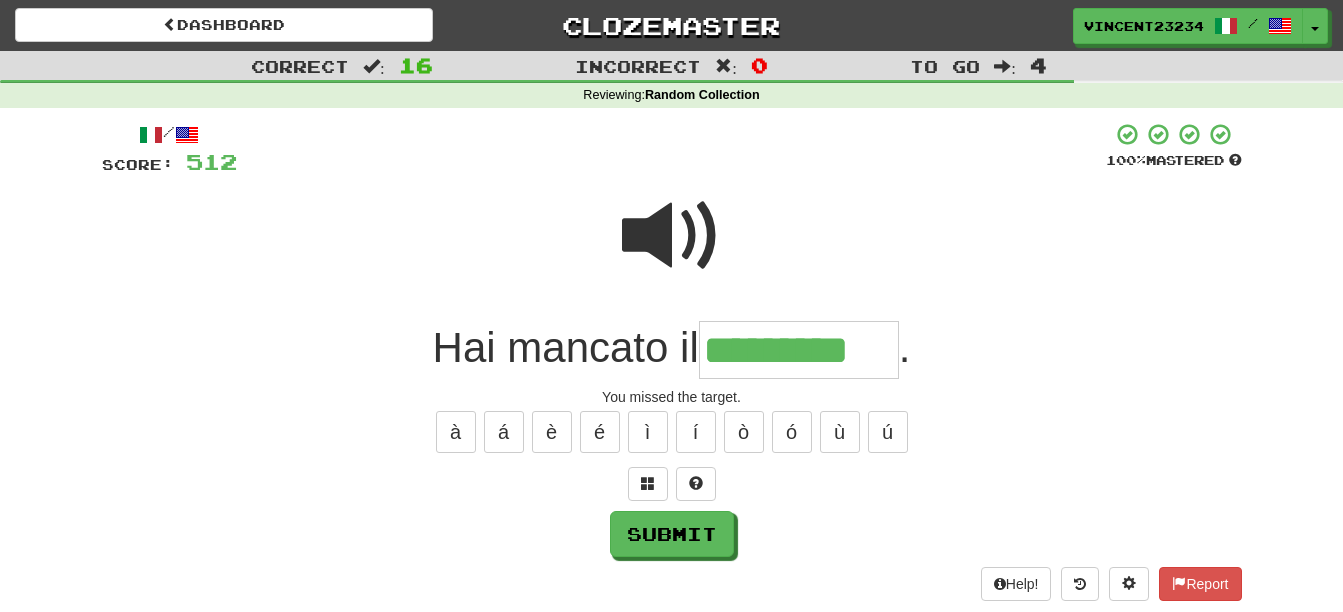 type on "*********" 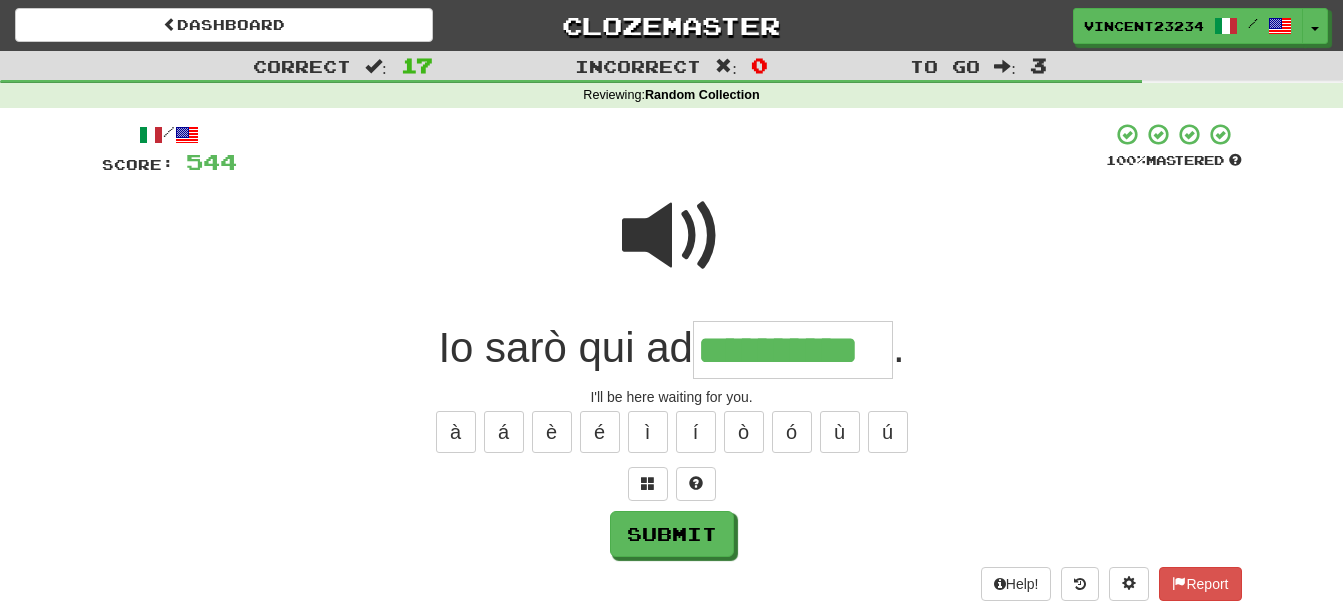 type on "**********" 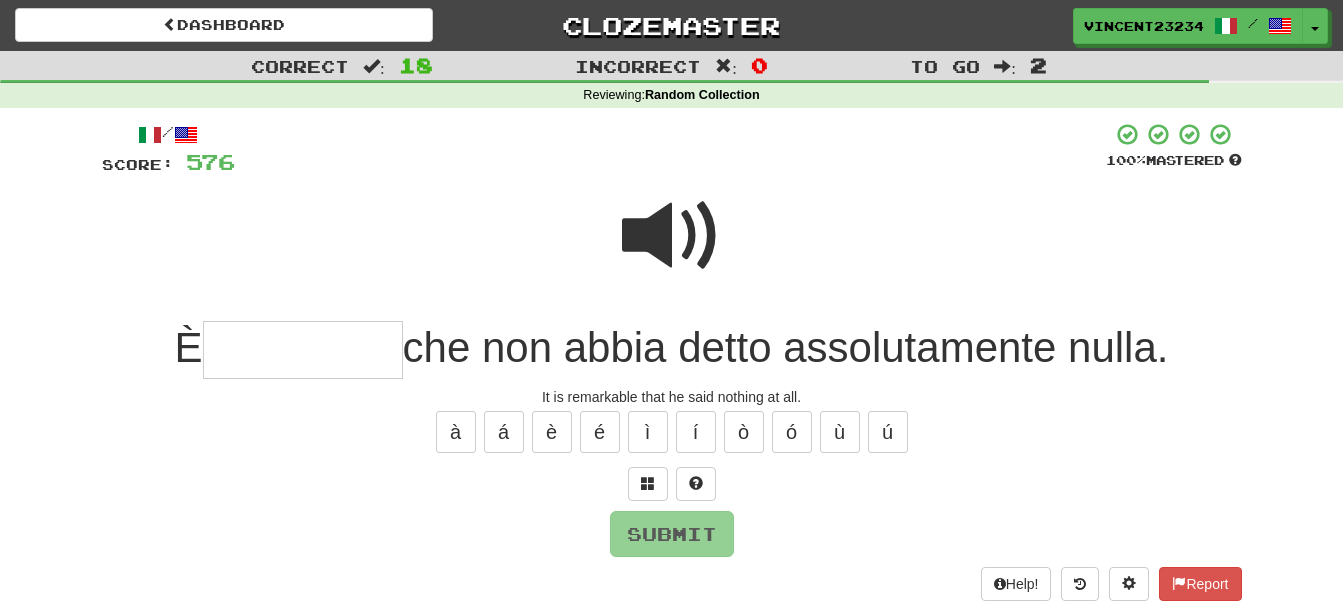 click at bounding box center [672, 236] 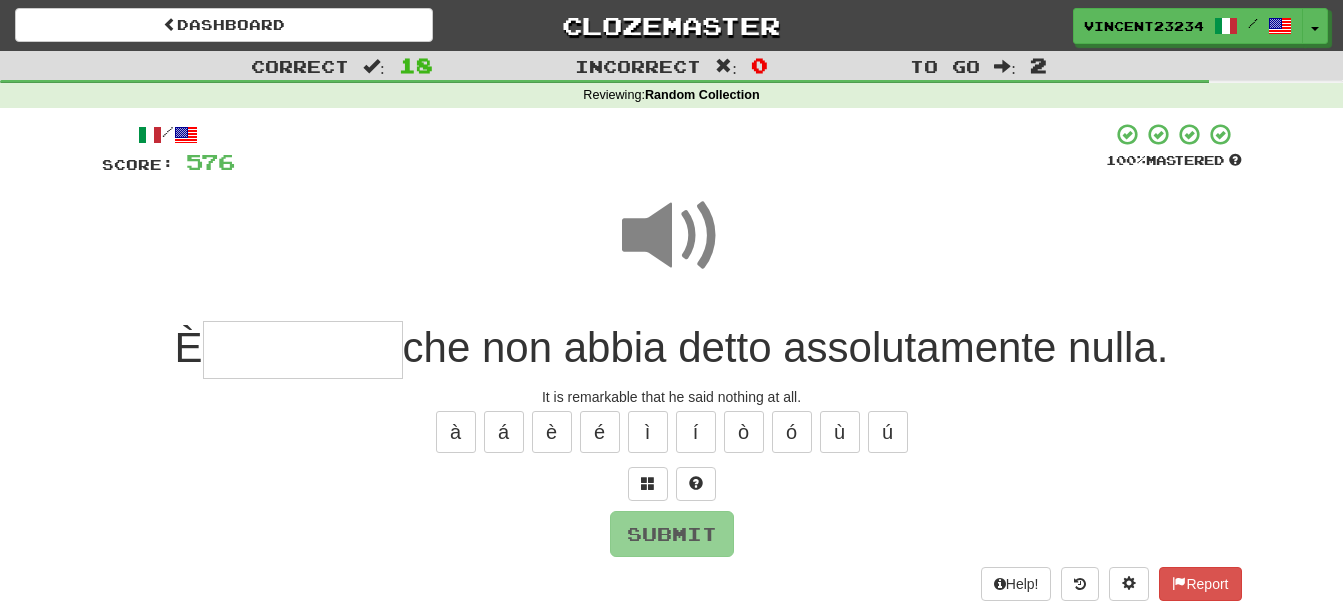 click at bounding box center [303, 350] 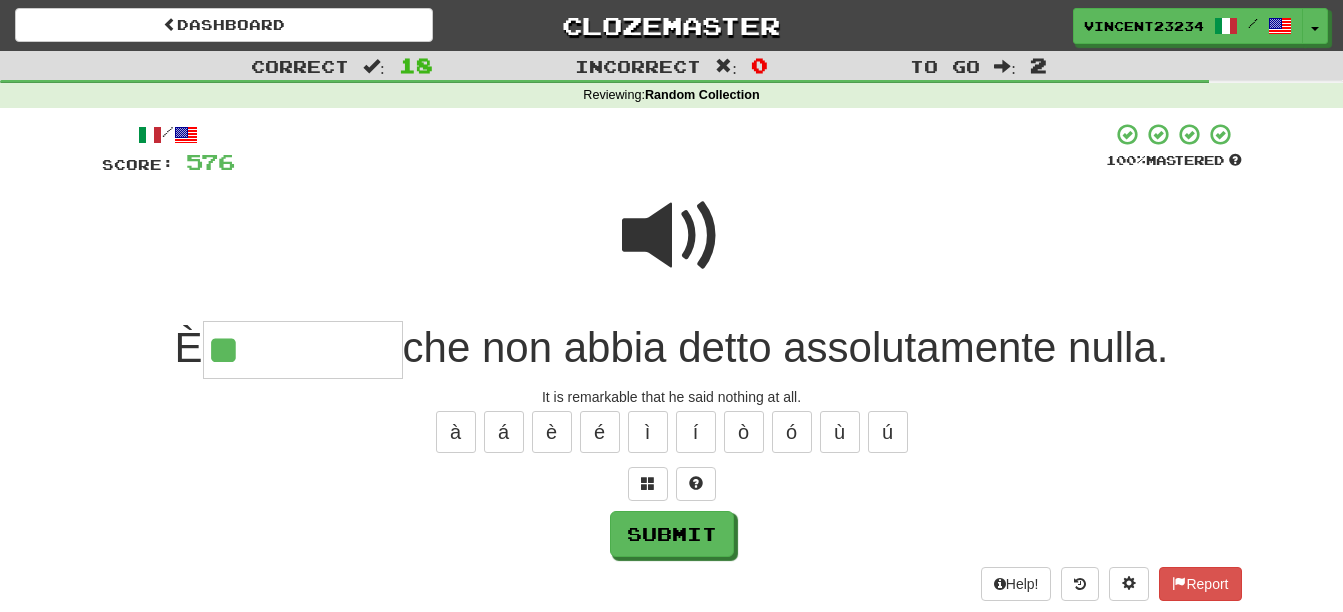 click at bounding box center (672, 236) 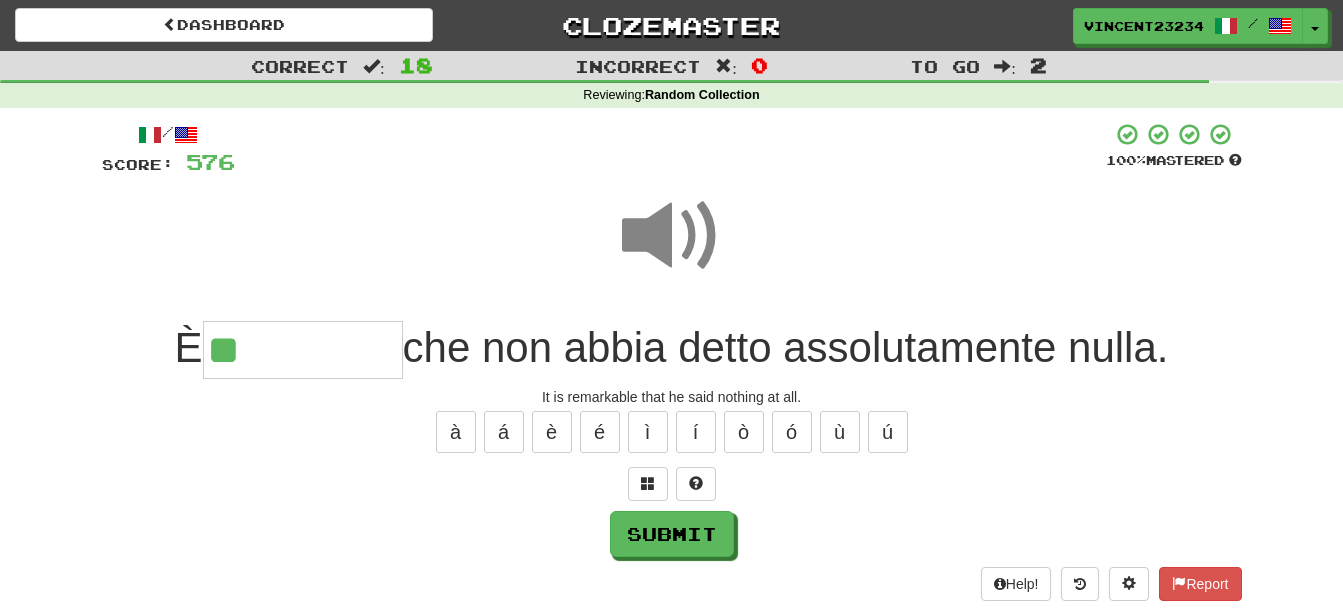 click on "**" at bounding box center [303, 350] 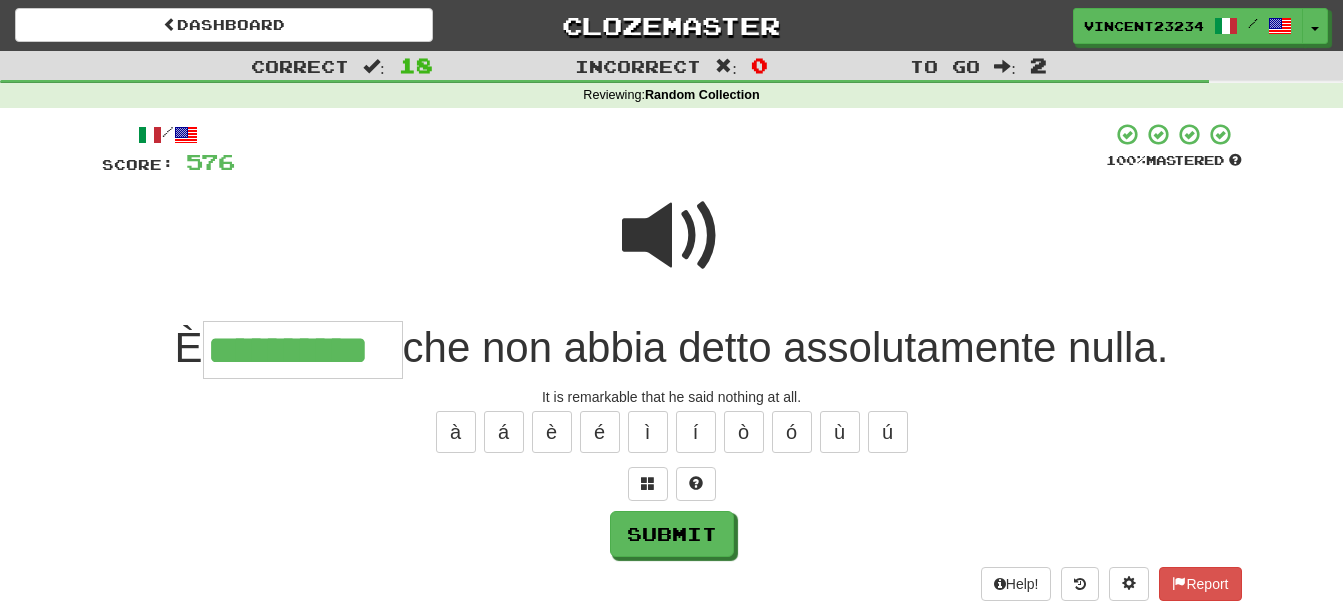 scroll, scrollTop: 0, scrollLeft: 25, axis: horizontal 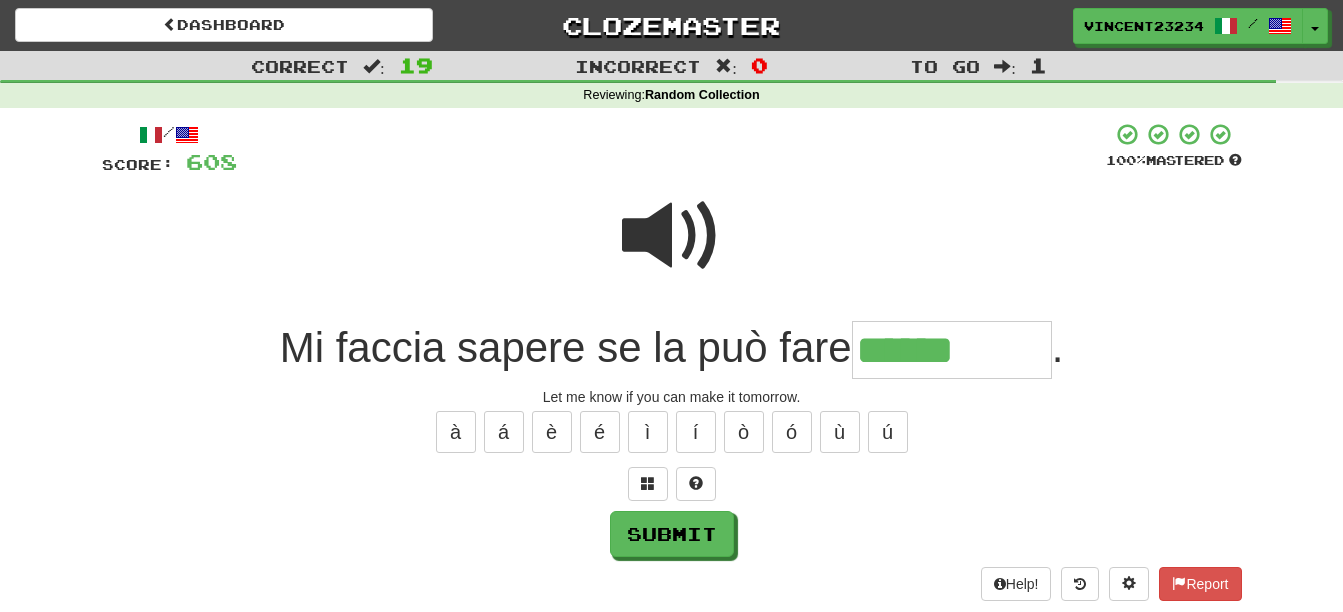 type on "******" 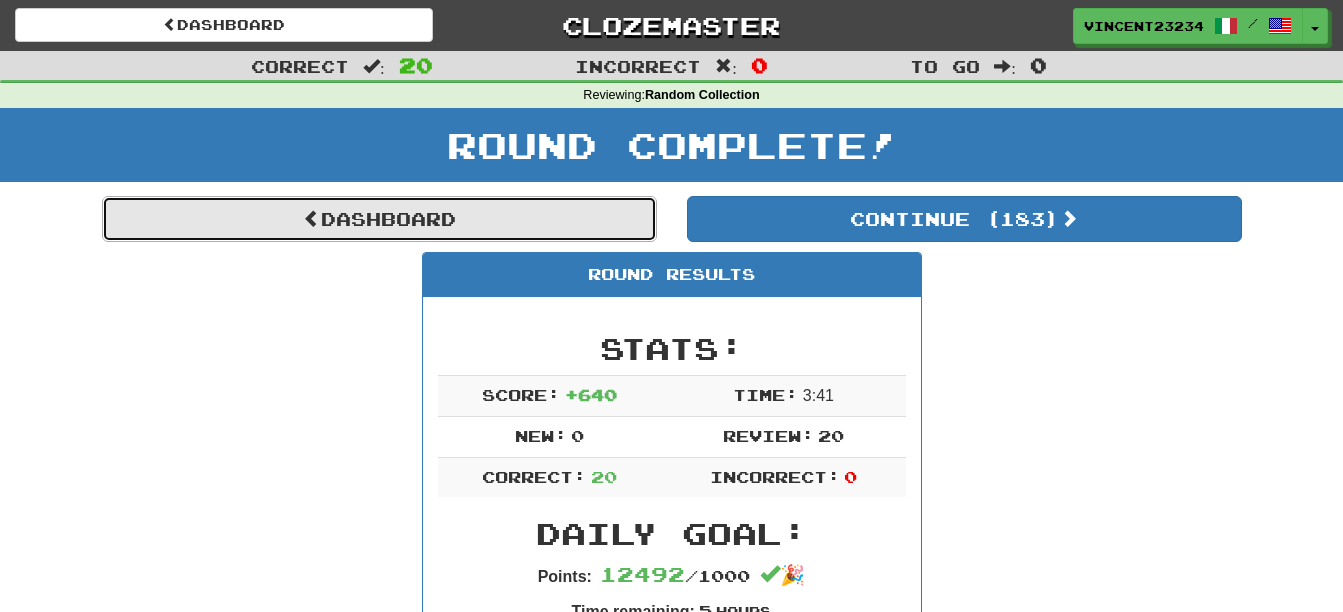 click on "Dashboard" at bounding box center [379, 219] 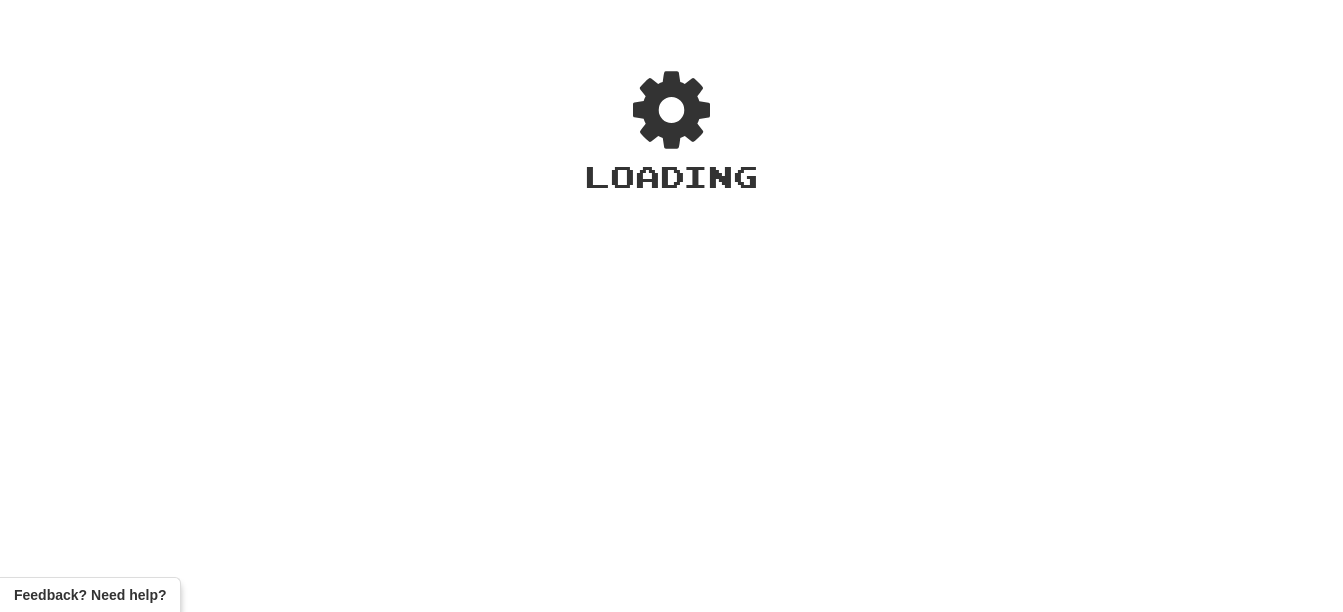 scroll, scrollTop: 0, scrollLeft: 0, axis: both 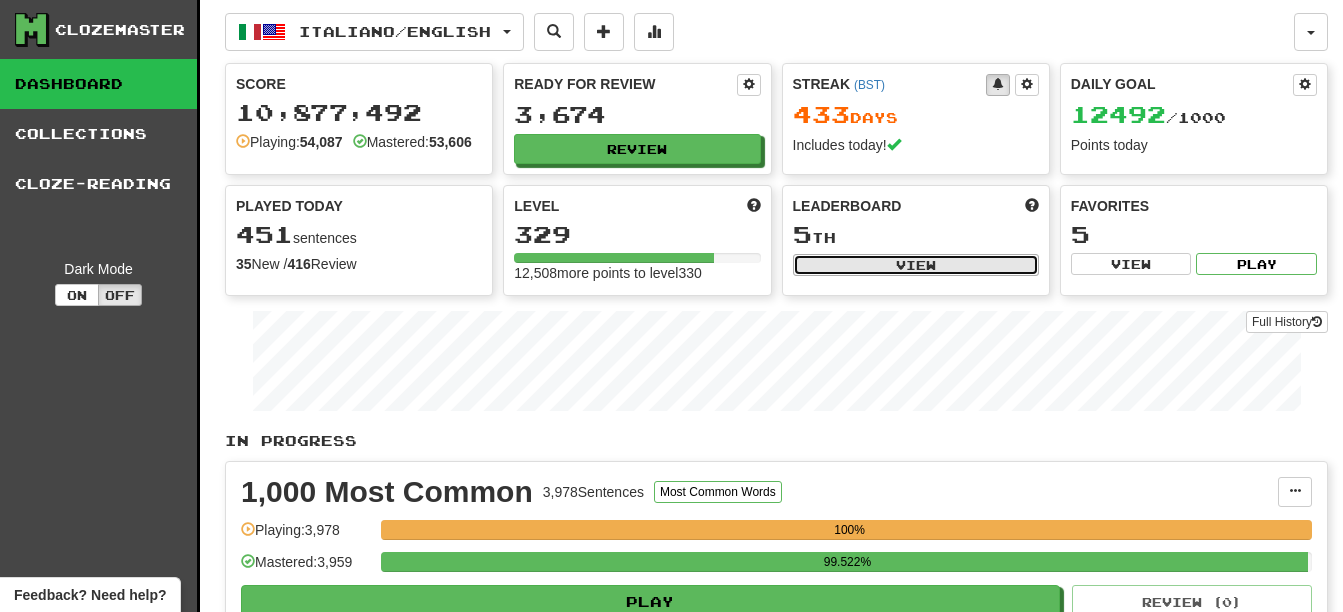 click on "View" at bounding box center (916, 265) 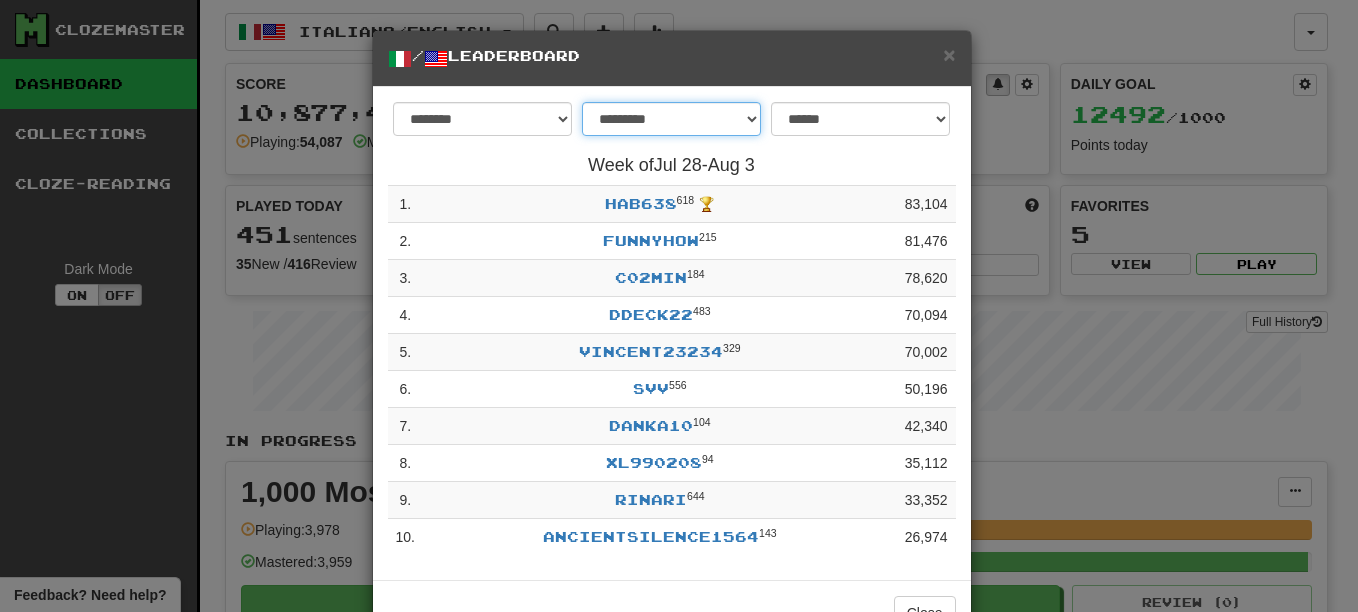 click on "**********" at bounding box center [671, 119] 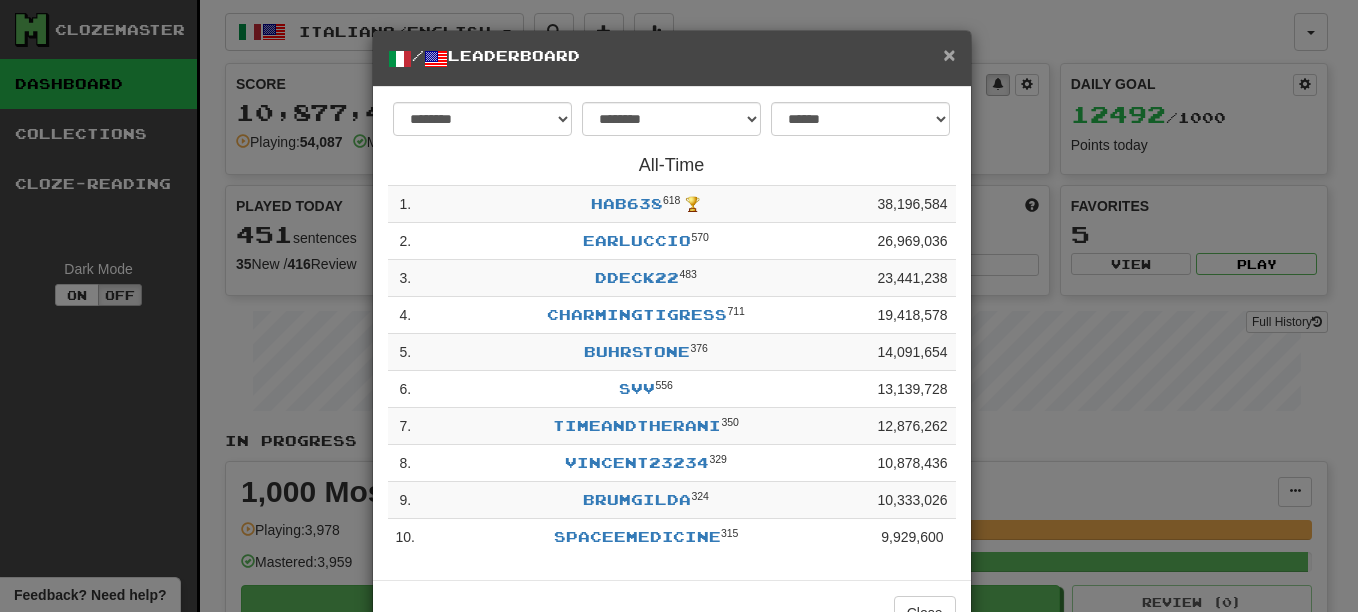 click on "×" at bounding box center [949, 54] 